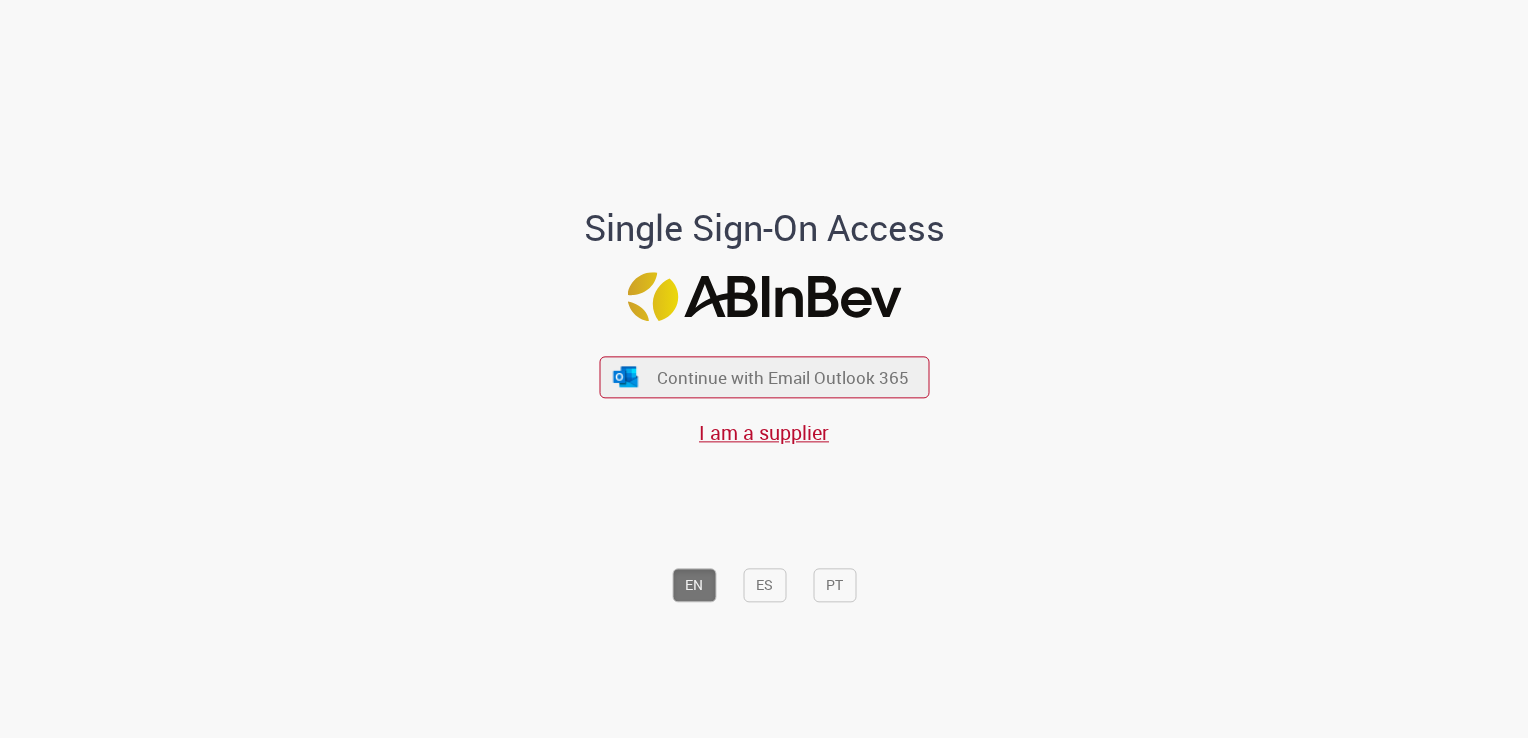 scroll, scrollTop: 0, scrollLeft: 0, axis: both 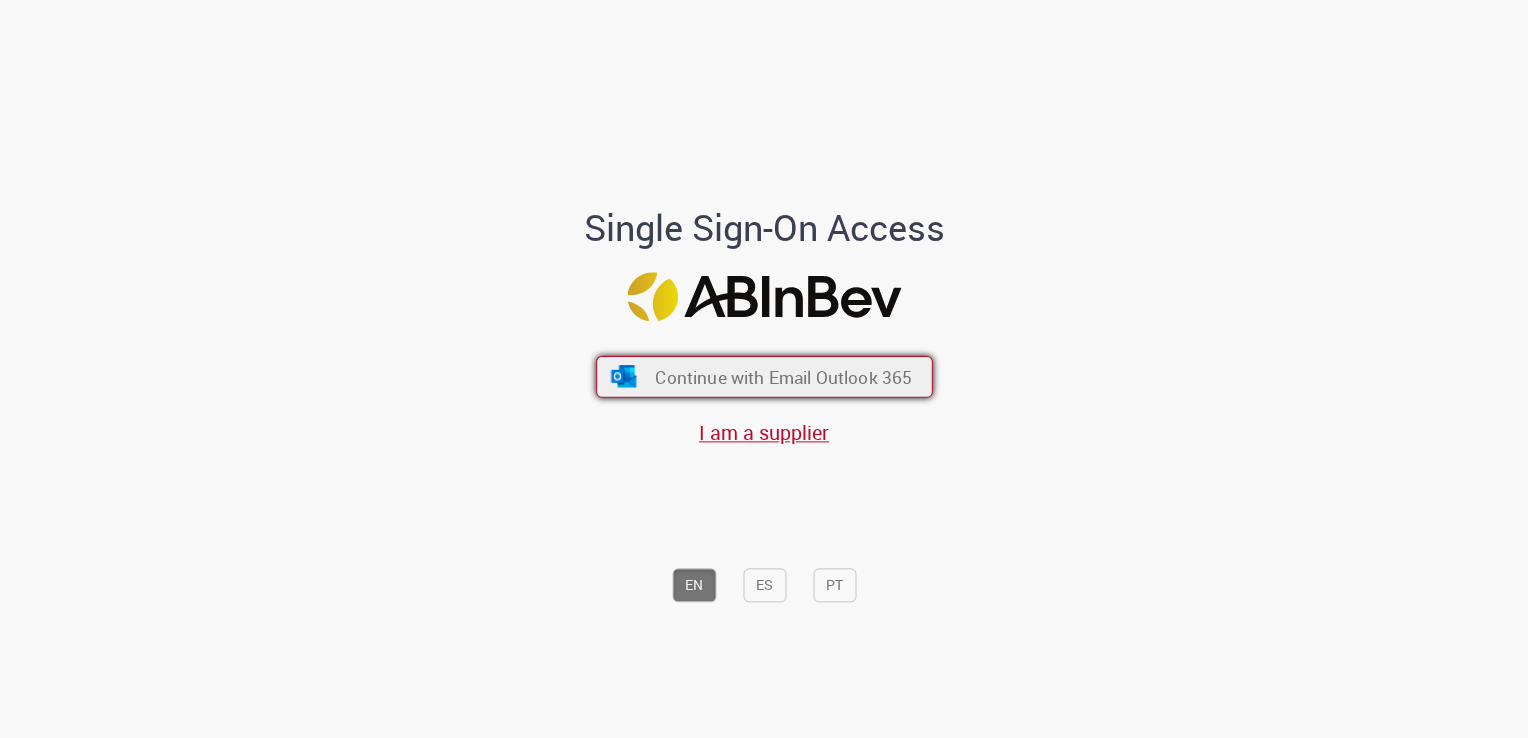click on "Continue with Email Outlook 365" at bounding box center [783, 377] 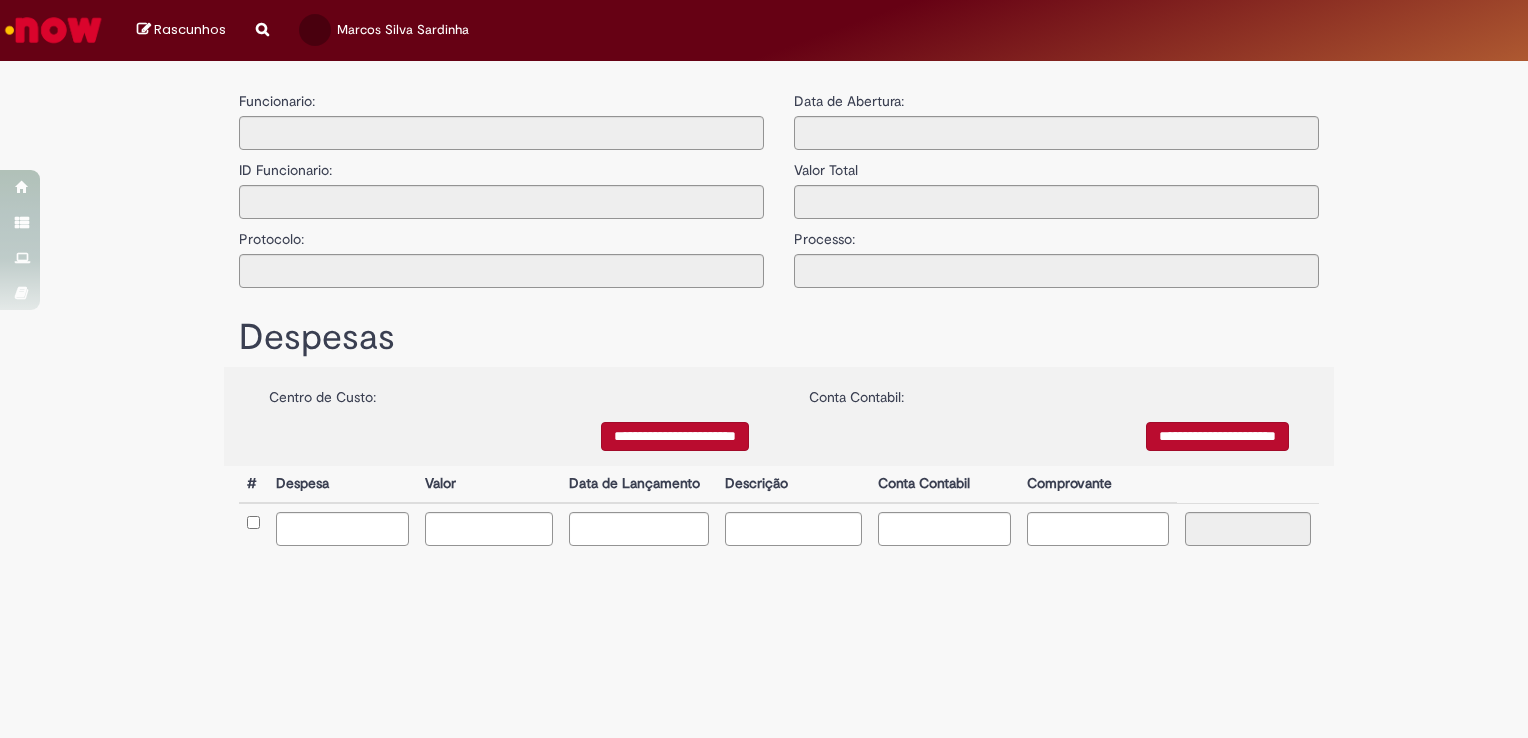 type on "**********" 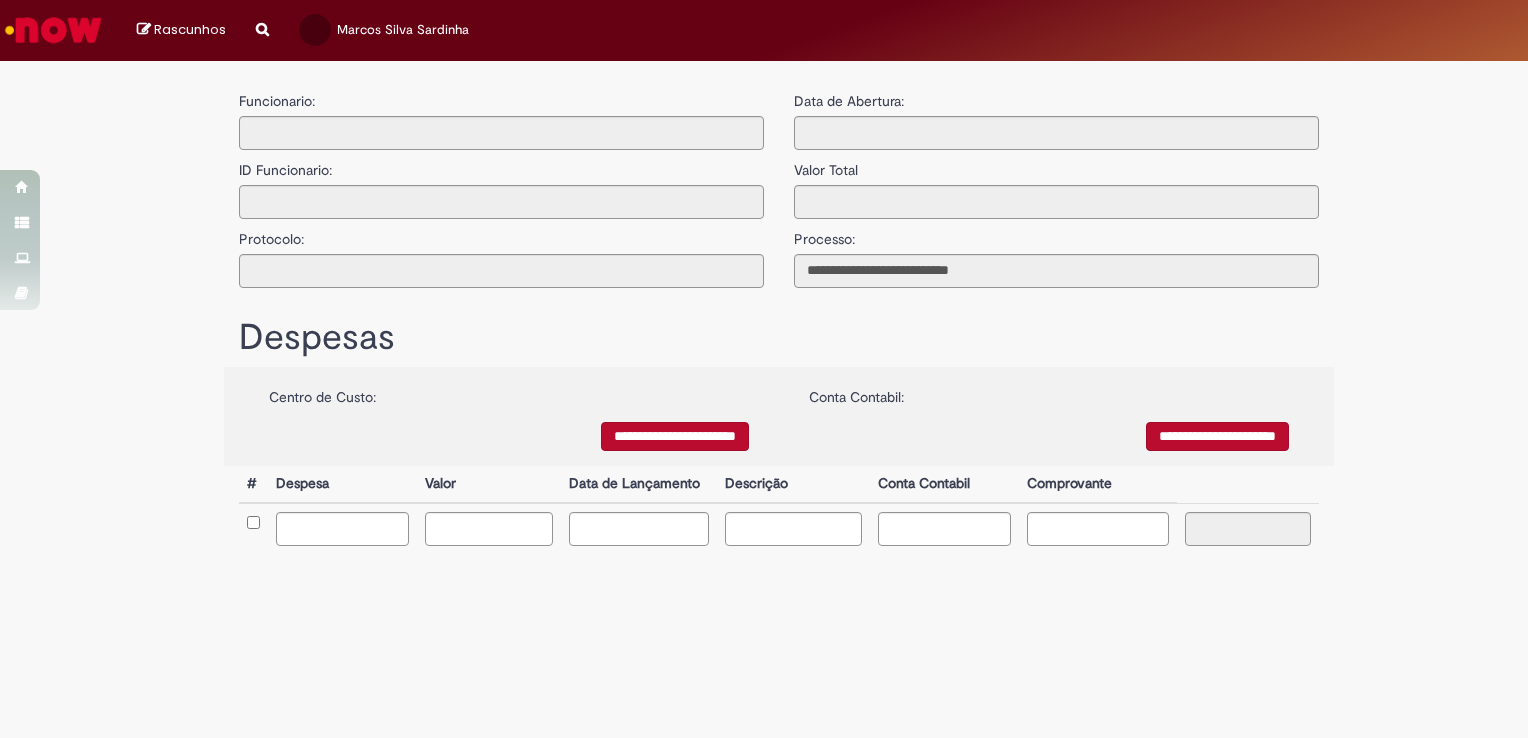 scroll, scrollTop: 0, scrollLeft: 0, axis: both 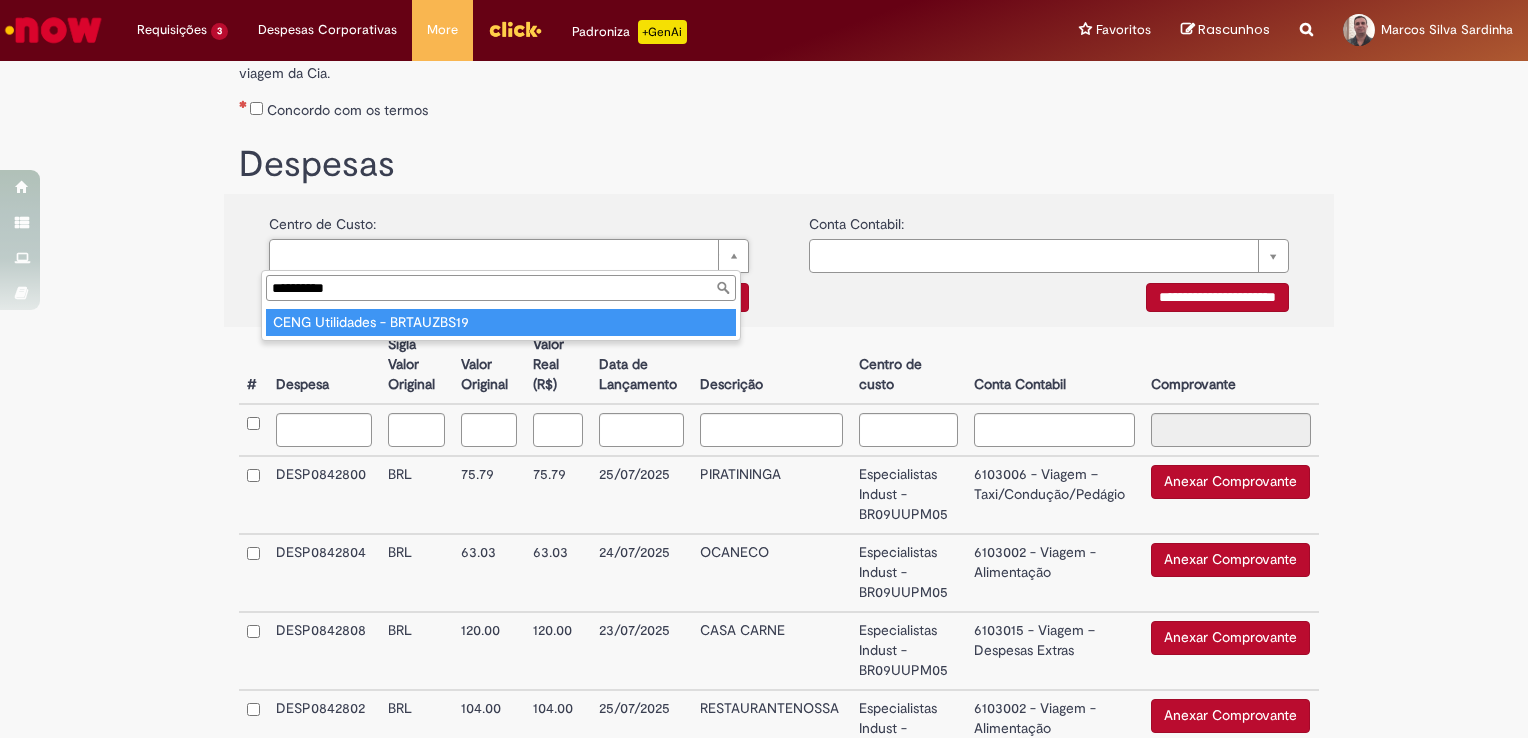 type on "**********" 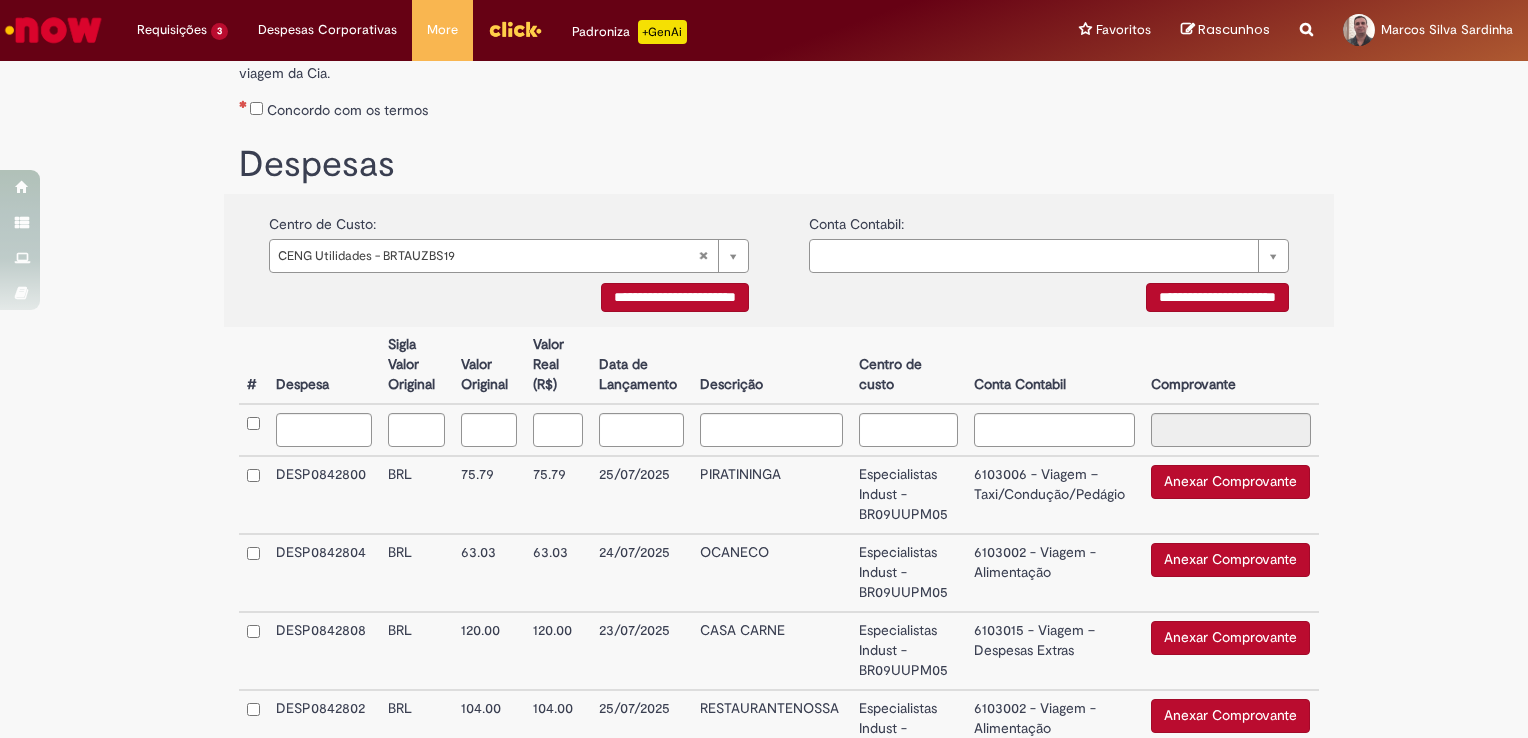 click on "**********" at bounding box center [1049, 300] 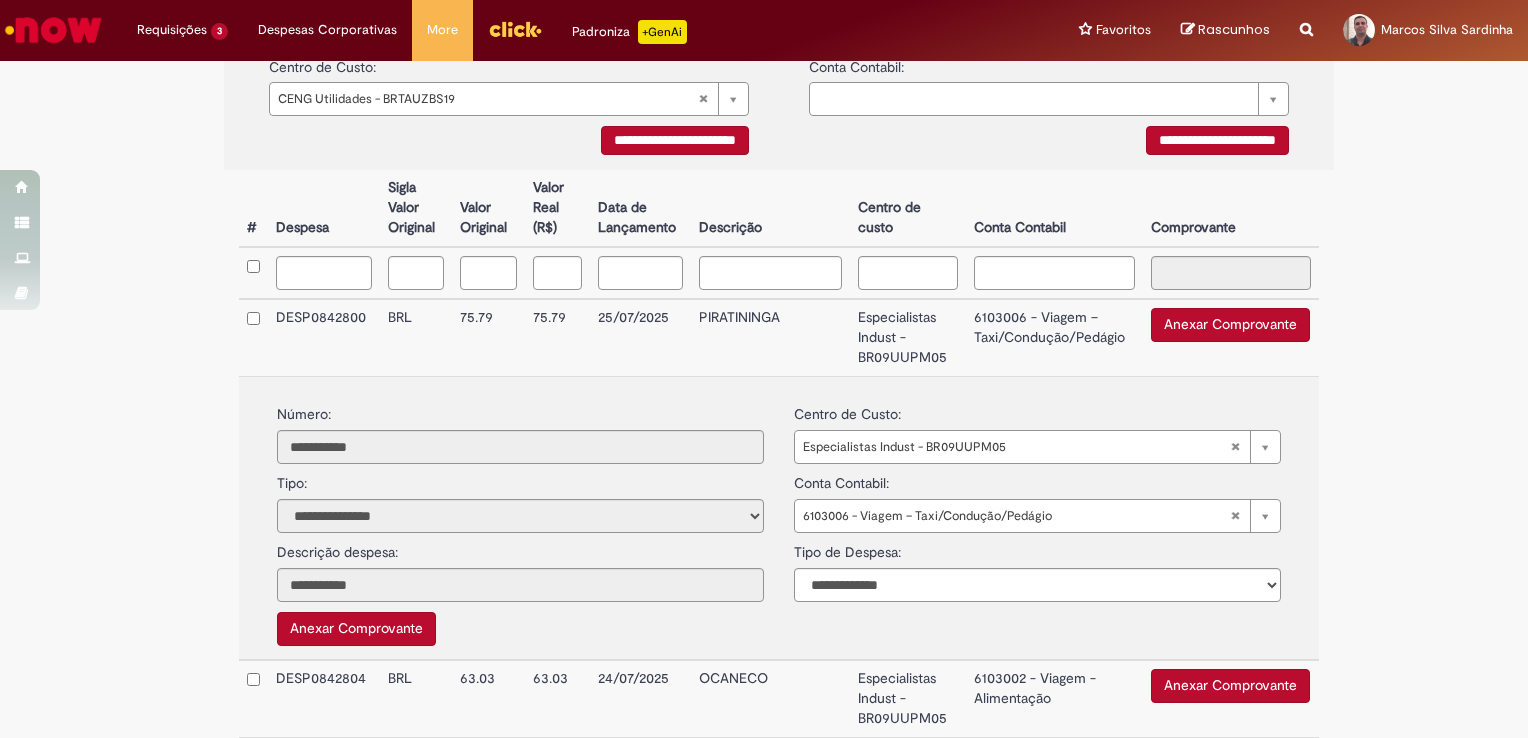 scroll, scrollTop: 500, scrollLeft: 0, axis: vertical 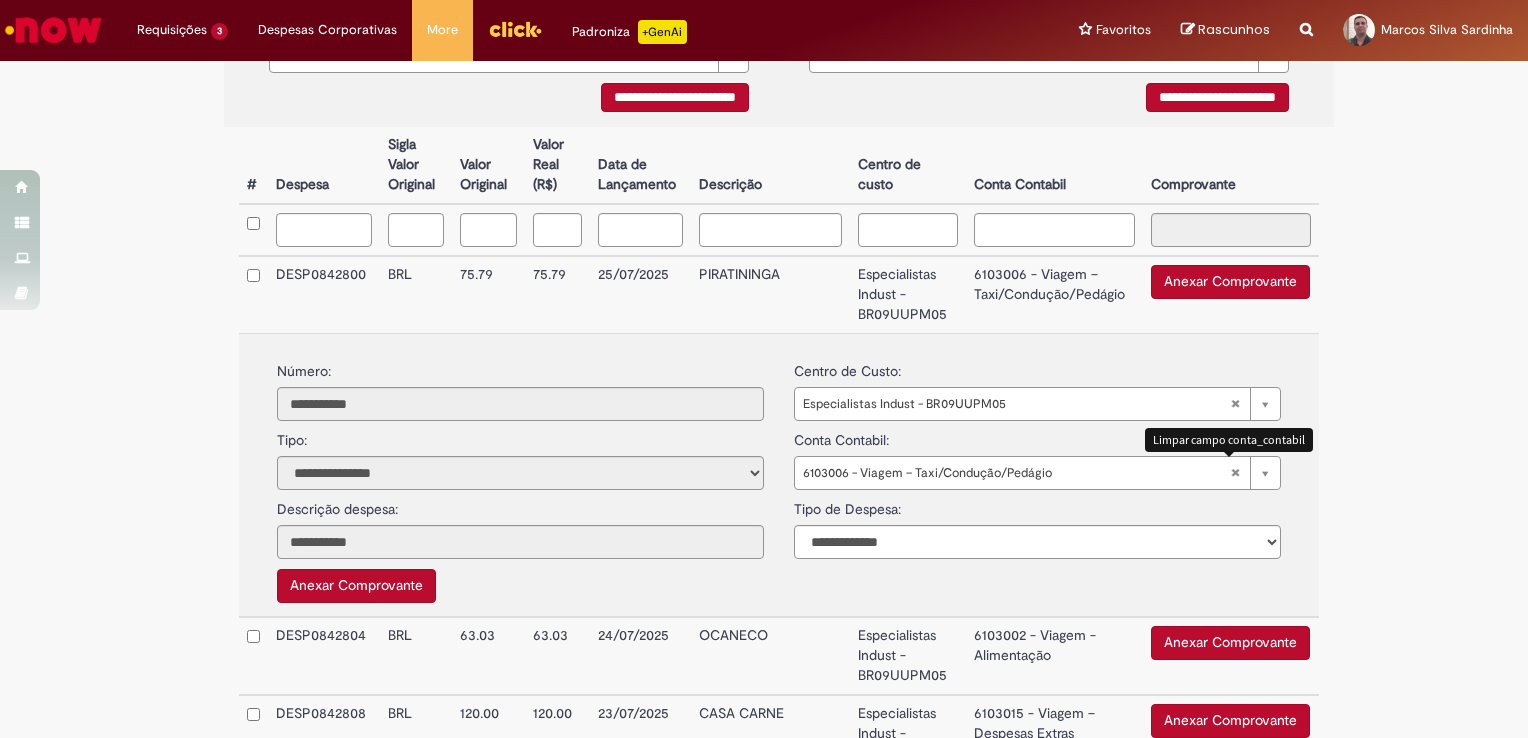 type 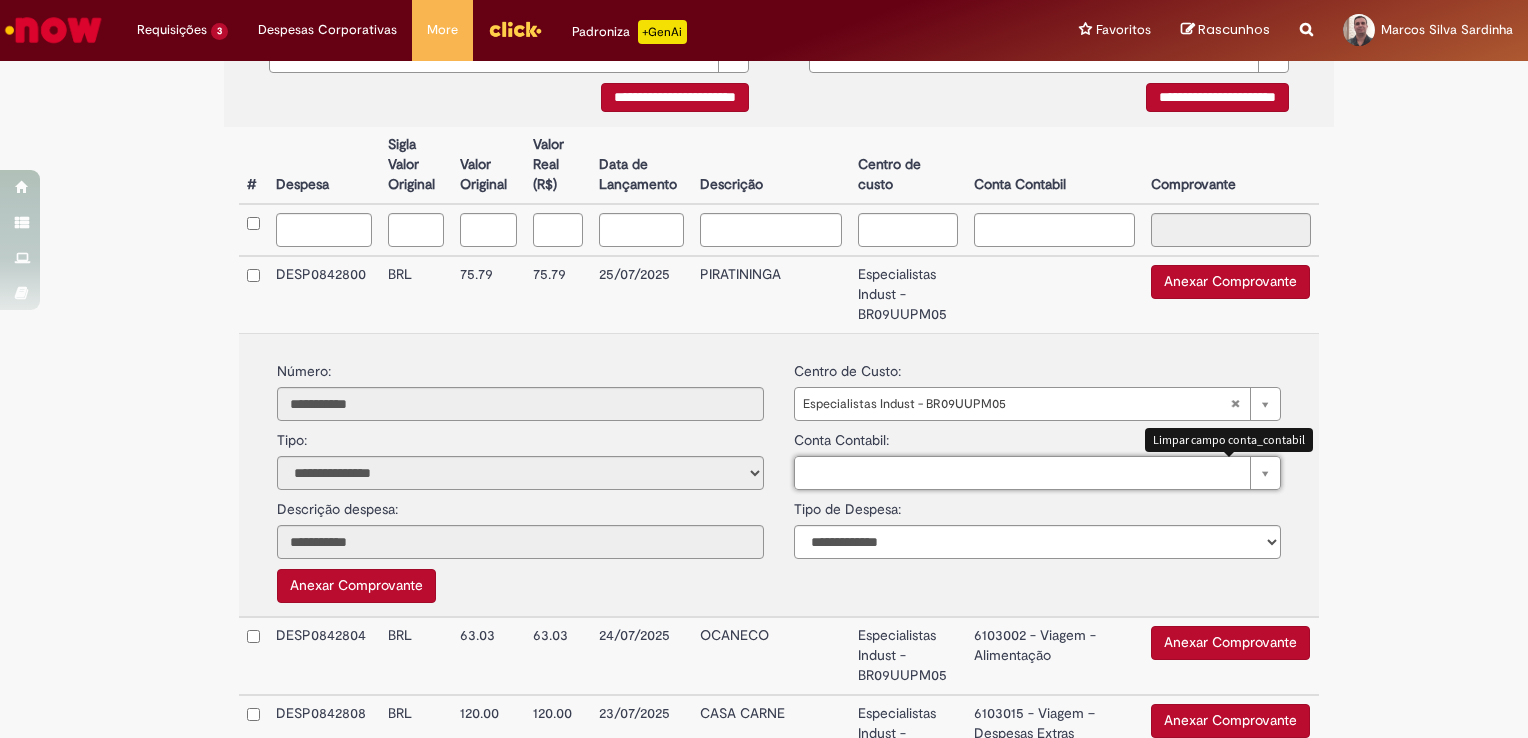 click on "Pesquisar usando lista" at bounding box center (1037, 473) 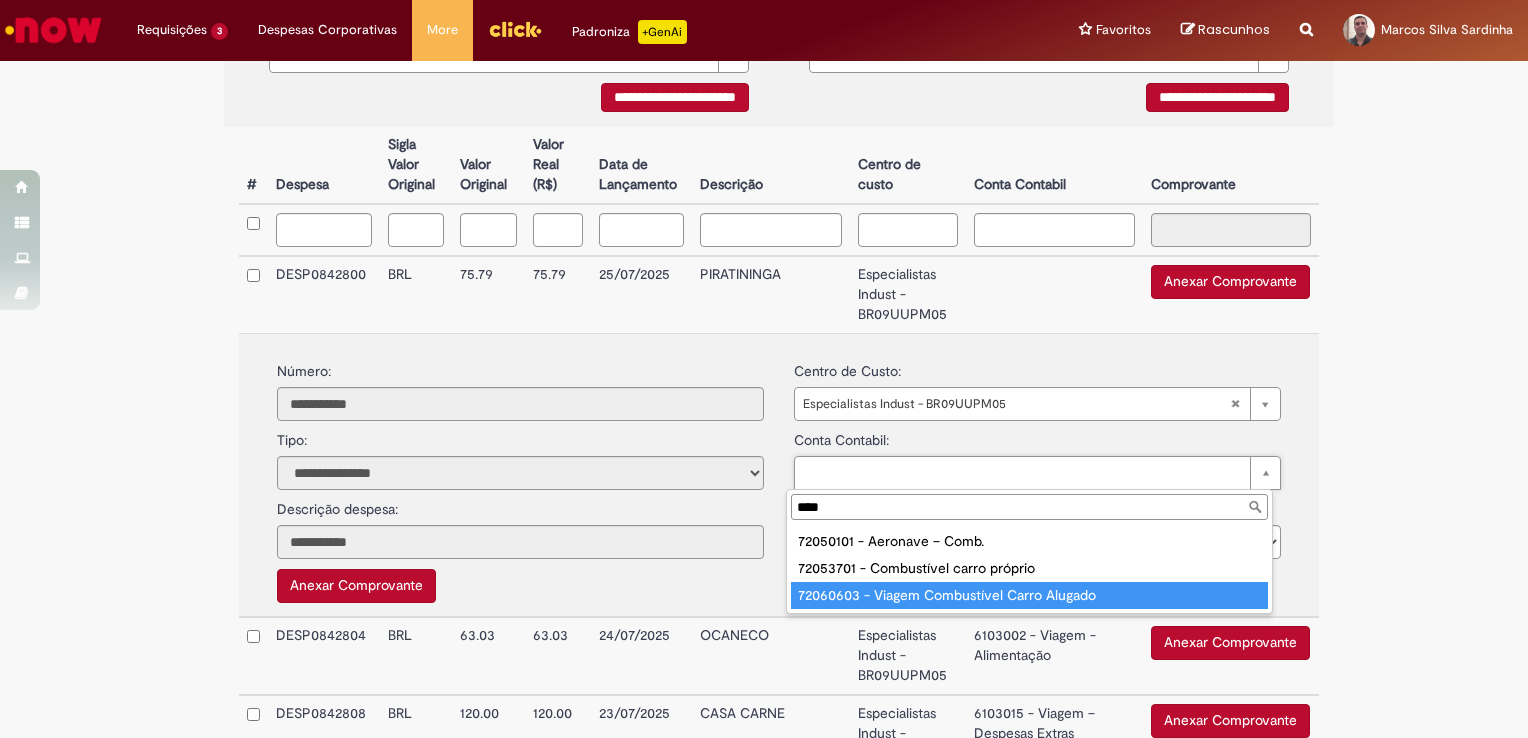type on "****" 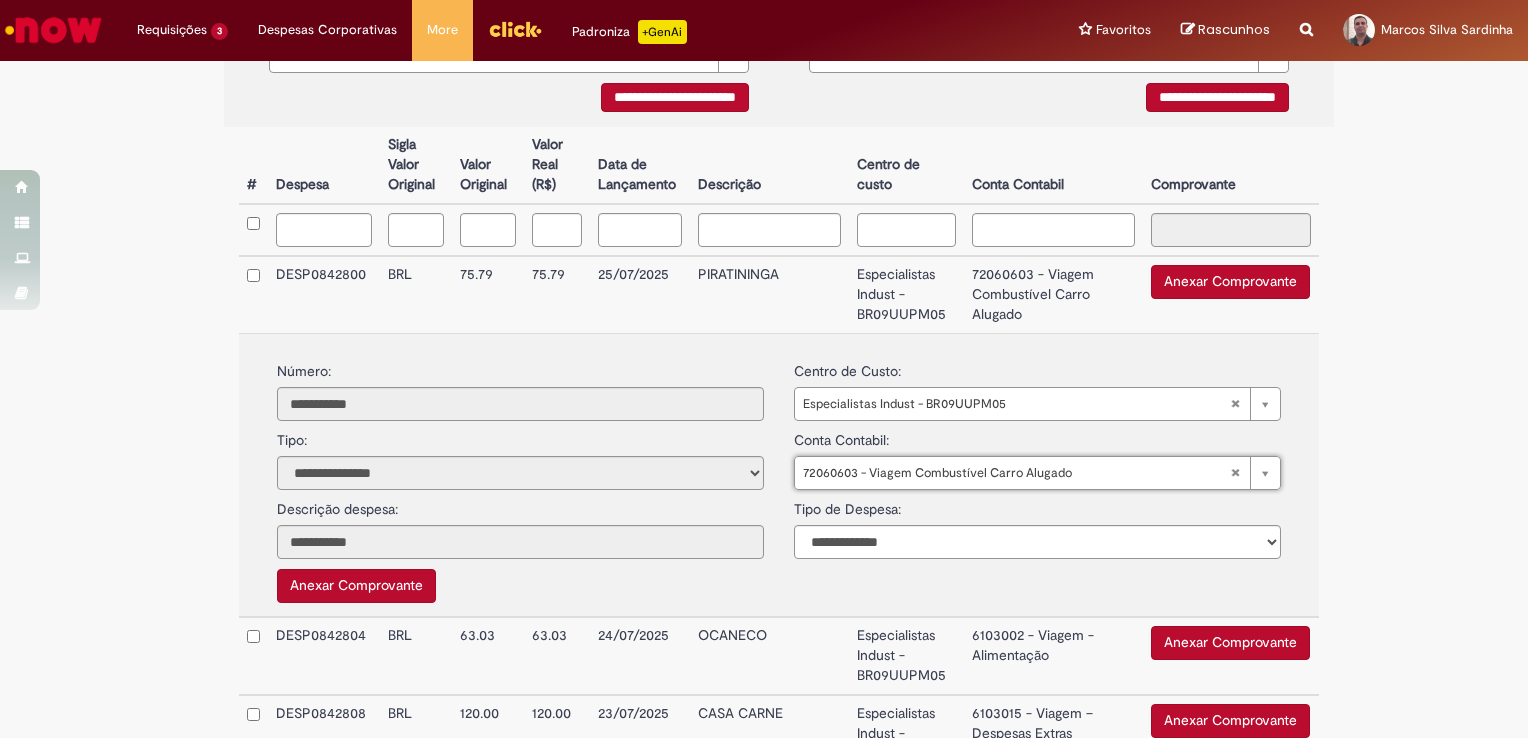 type on "**********" 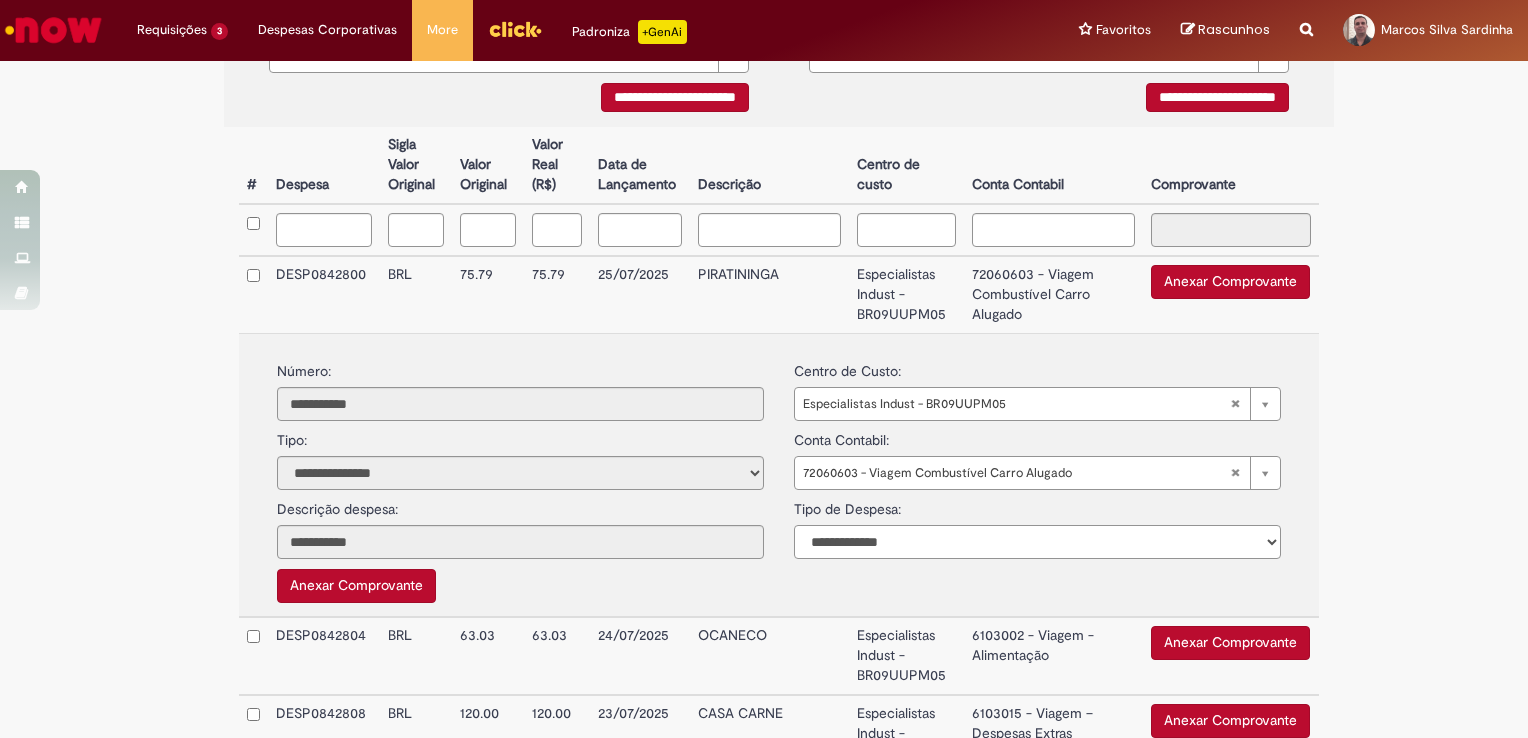 click on "**********" at bounding box center [1037, 542] 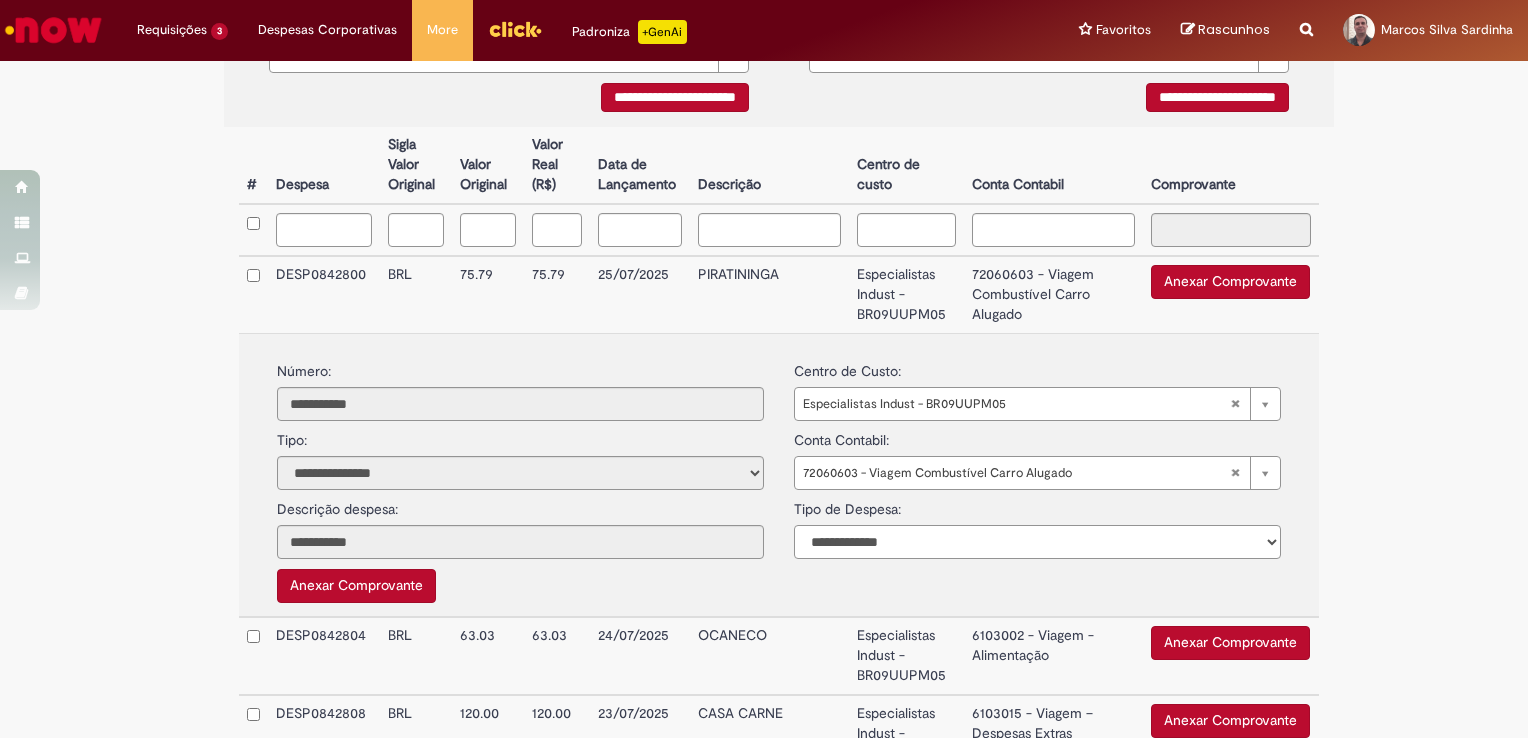 select on "*" 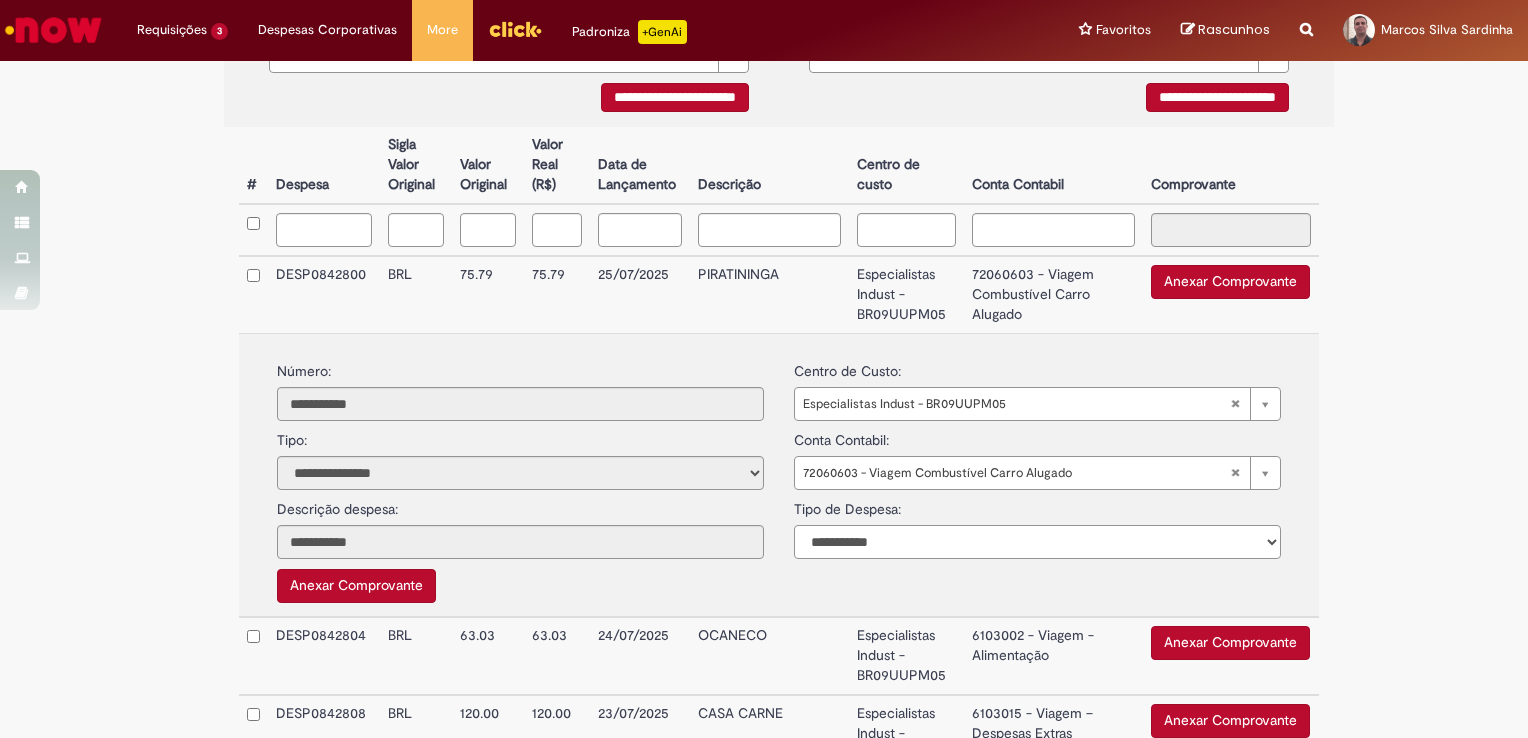 click on "**********" at bounding box center (1037, 542) 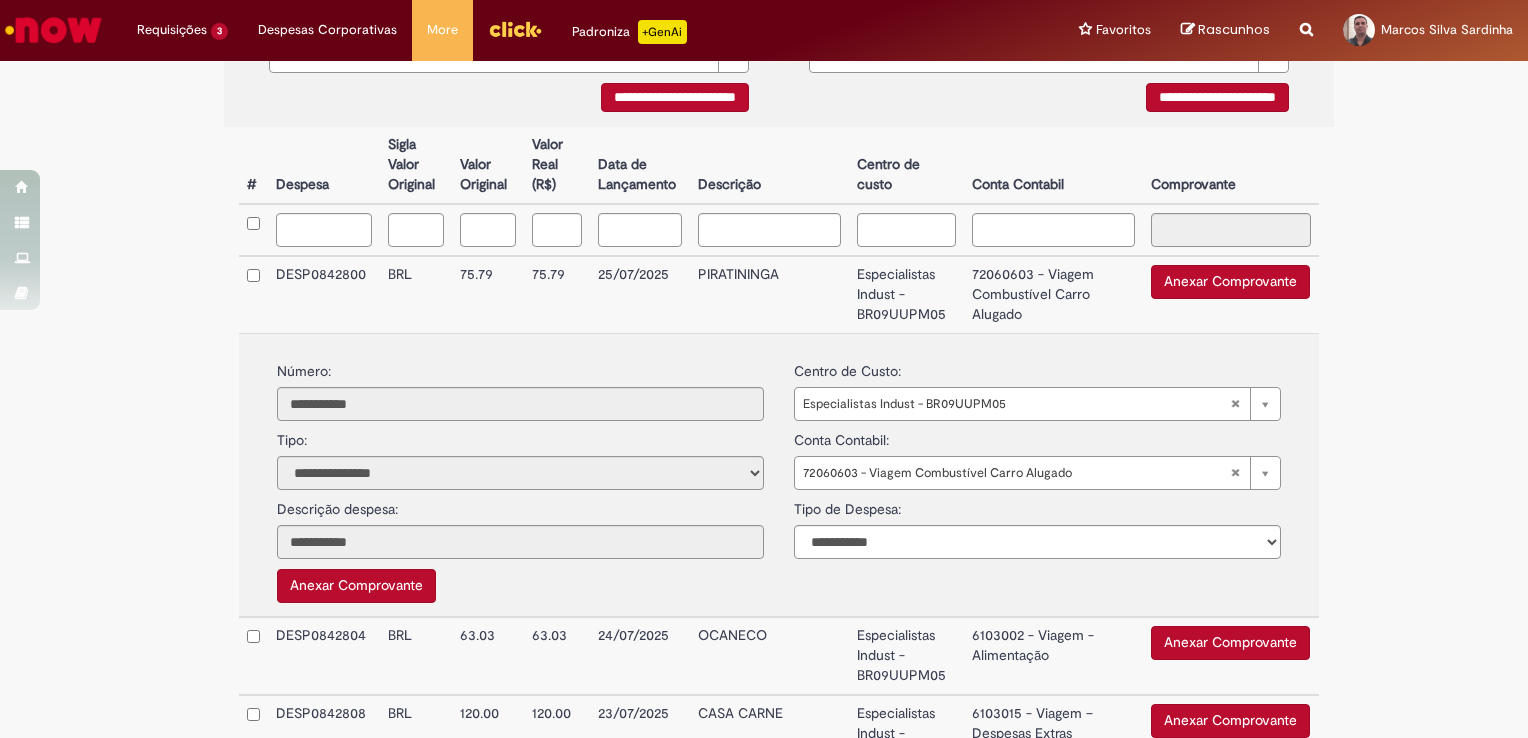 click on "**********" at bounding box center (779, 475) 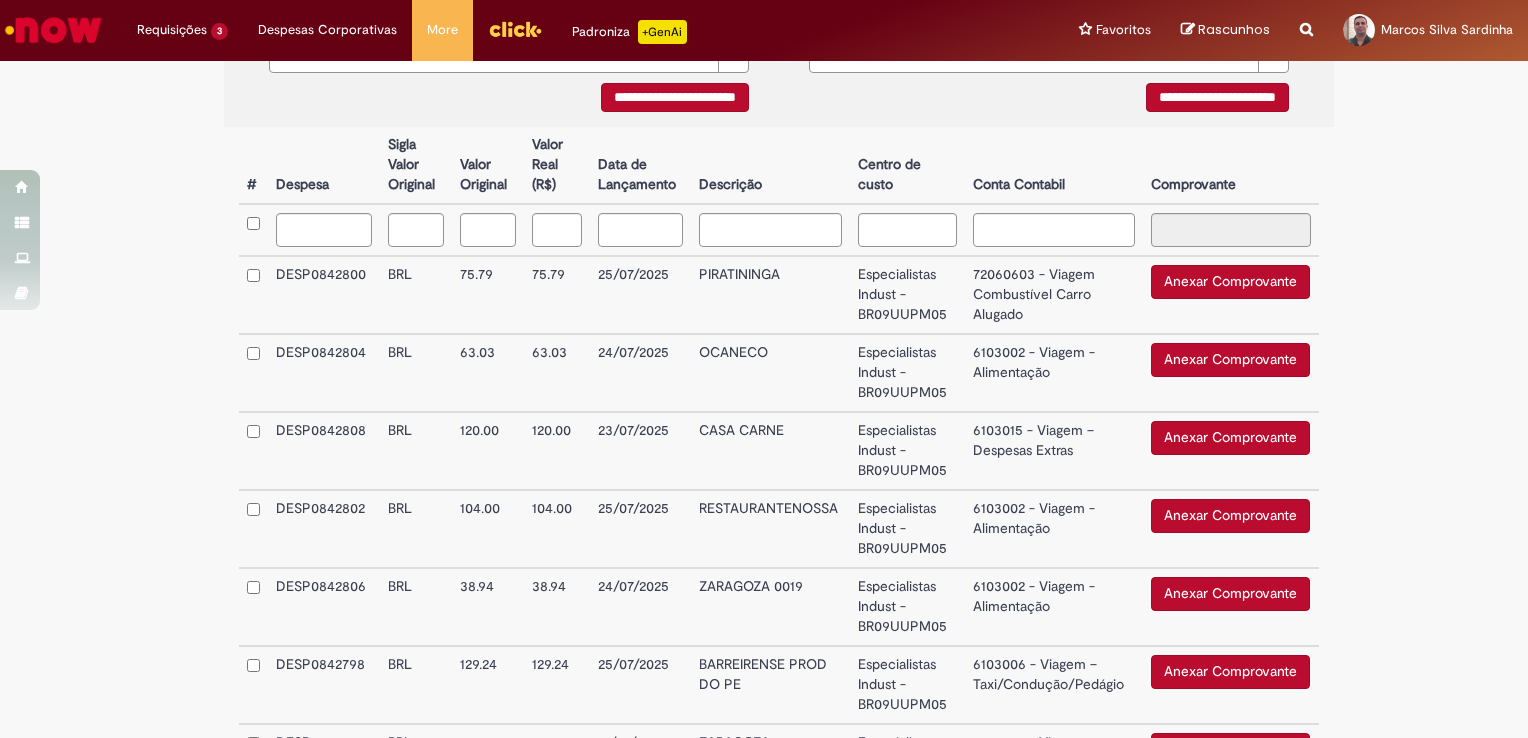 click on "Anexar Comprovante" at bounding box center [1230, 282] 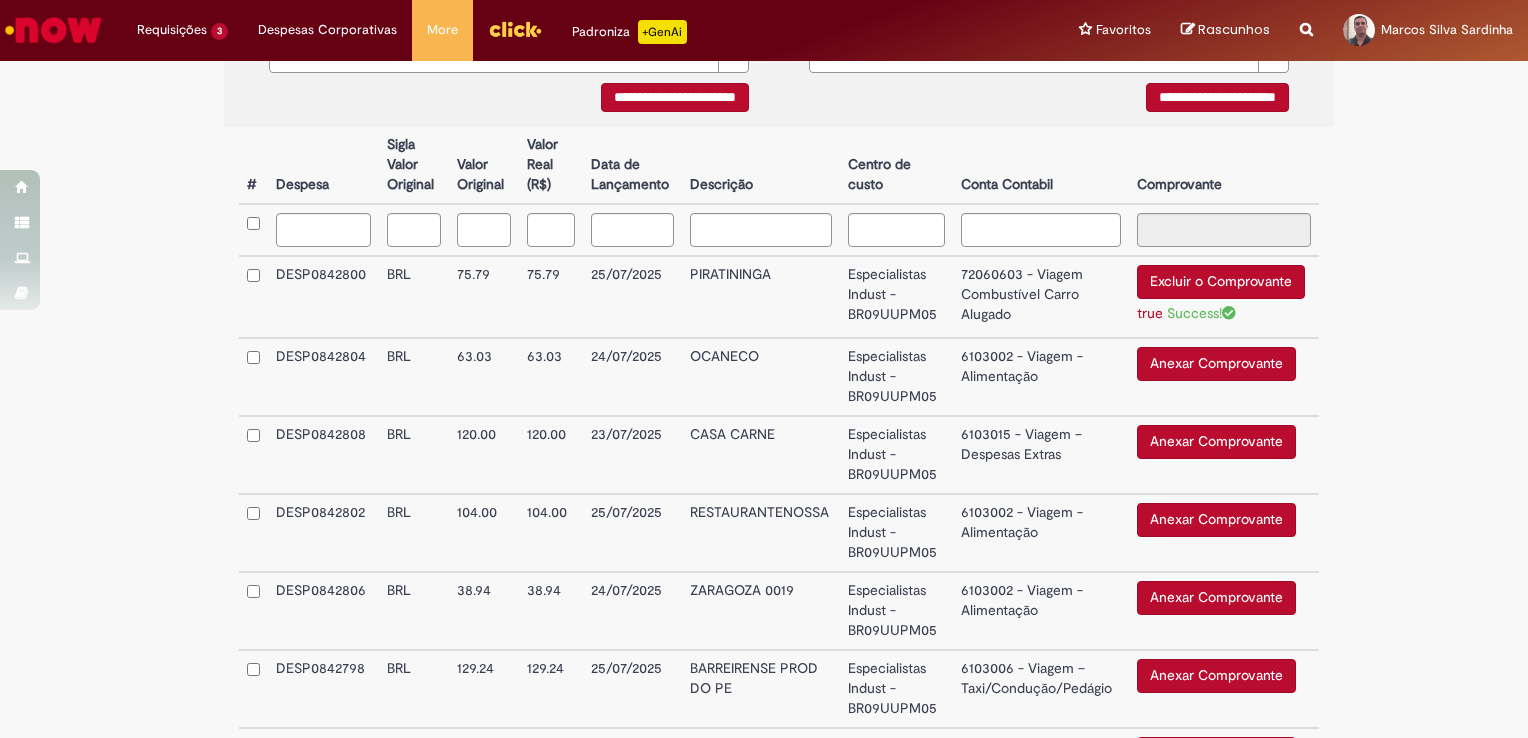 click on "Anexar Comprovante" at bounding box center [1216, 364] 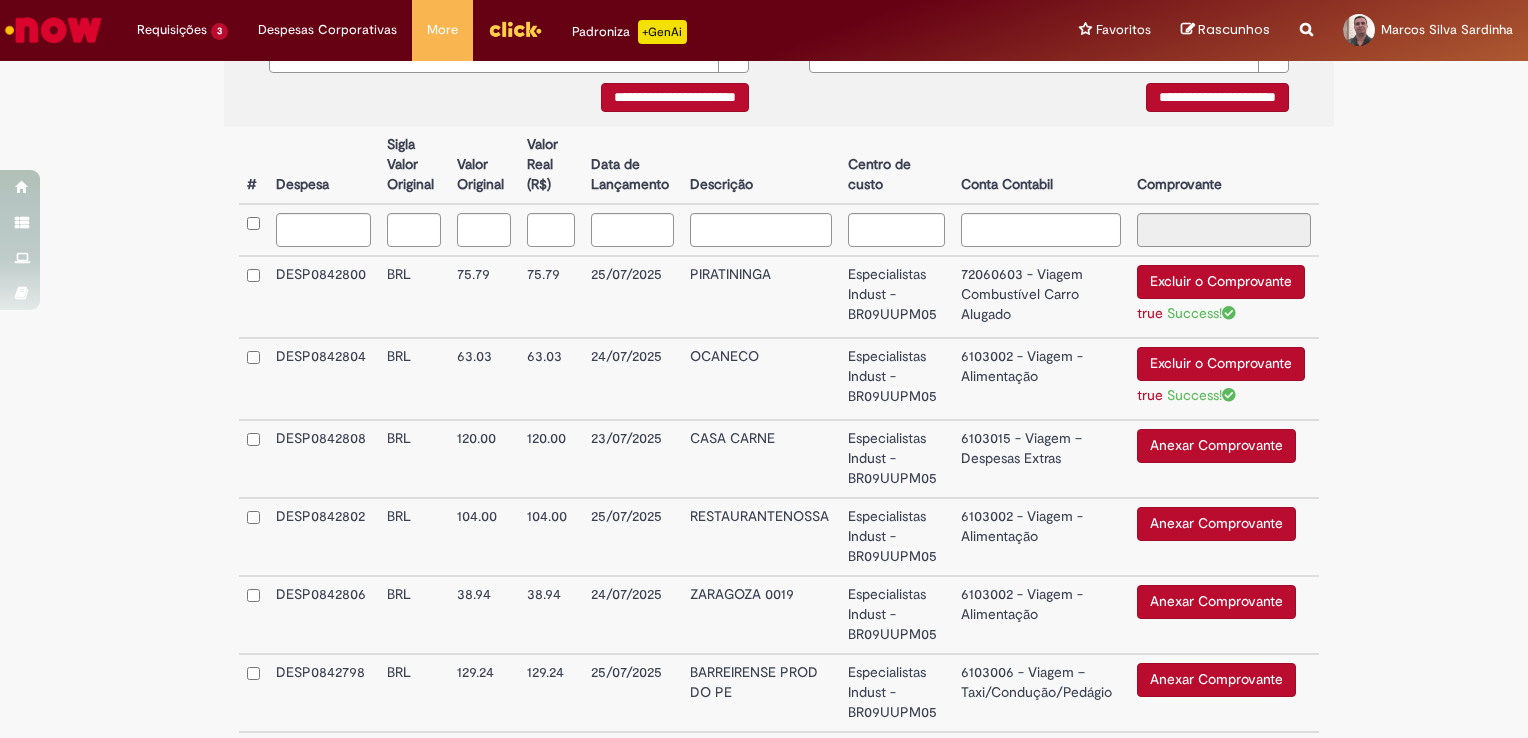 click on "6103015 - Viagem – Despesas Extras" at bounding box center [1041, 459] 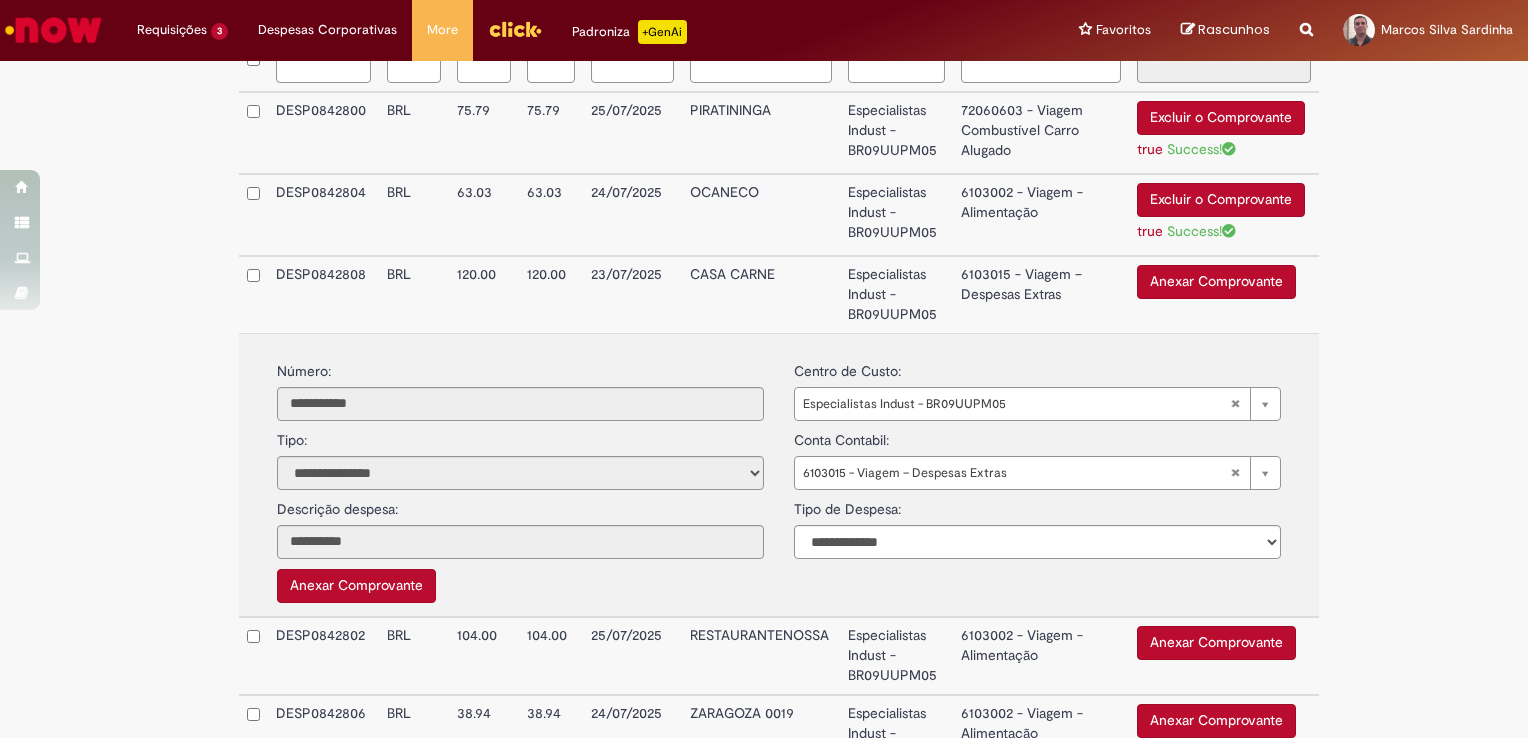 scroll, scrollTop: 700, scrollLeft: 0, axis: vertical 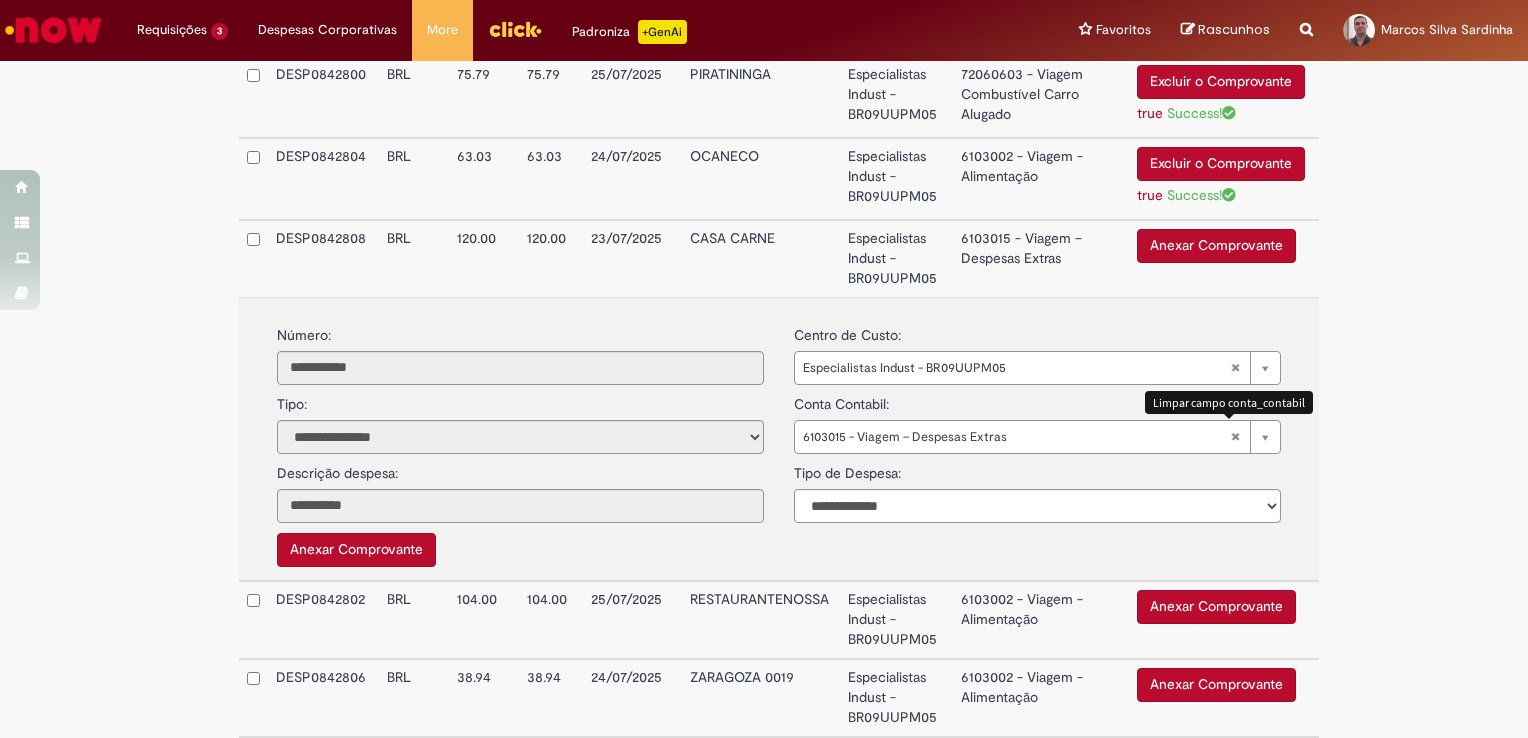 type 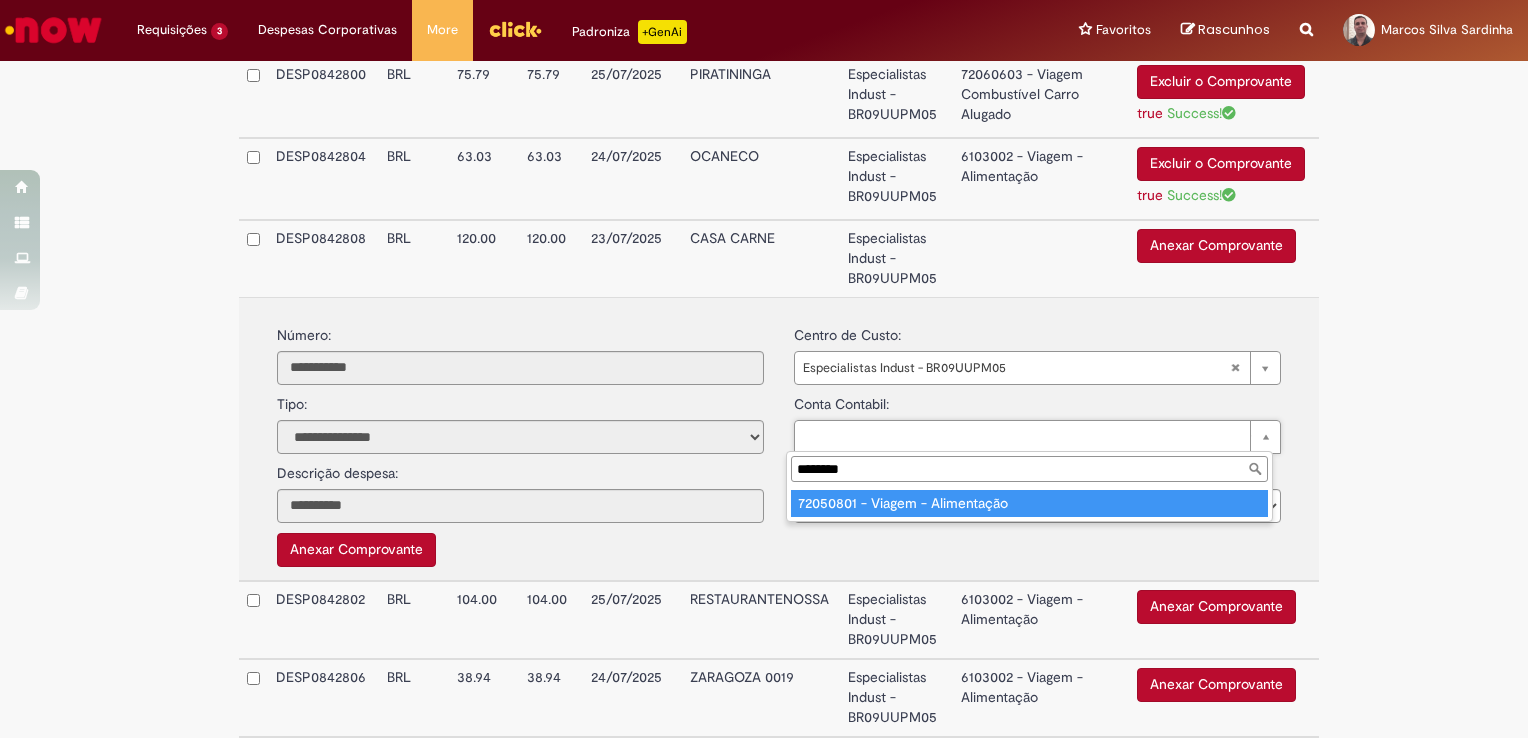 type on "********" 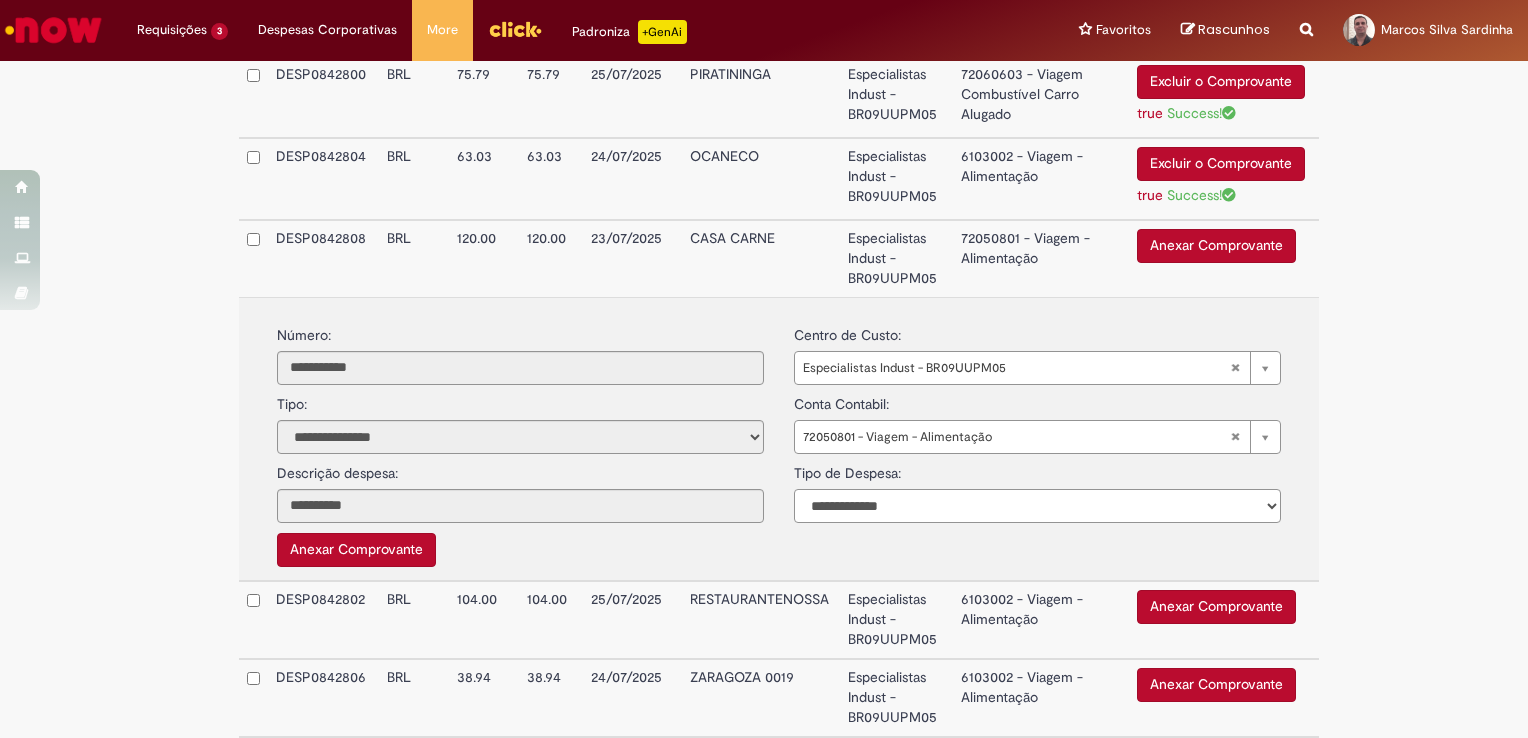 click on "**********" at bounding box center [1037, 506] 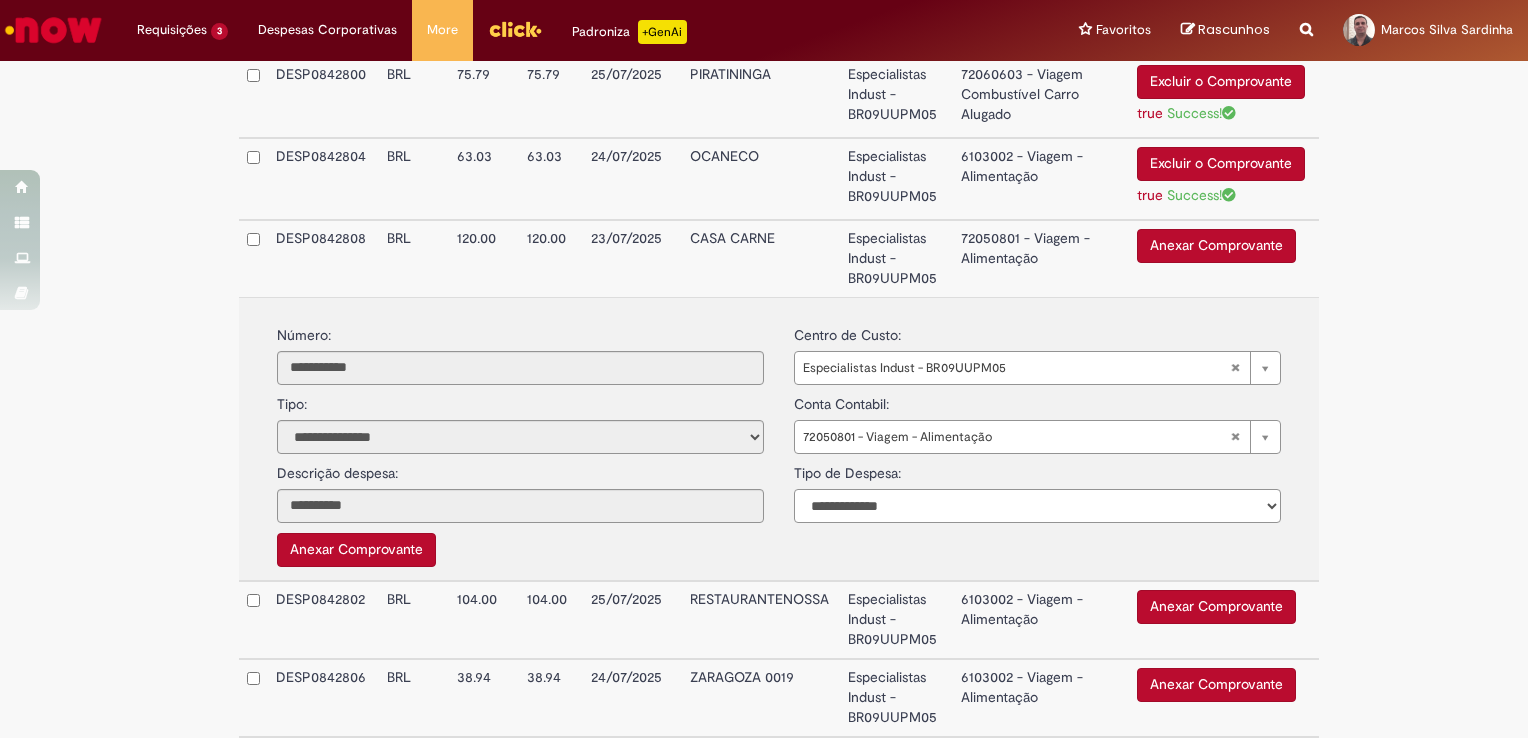 select on "*" 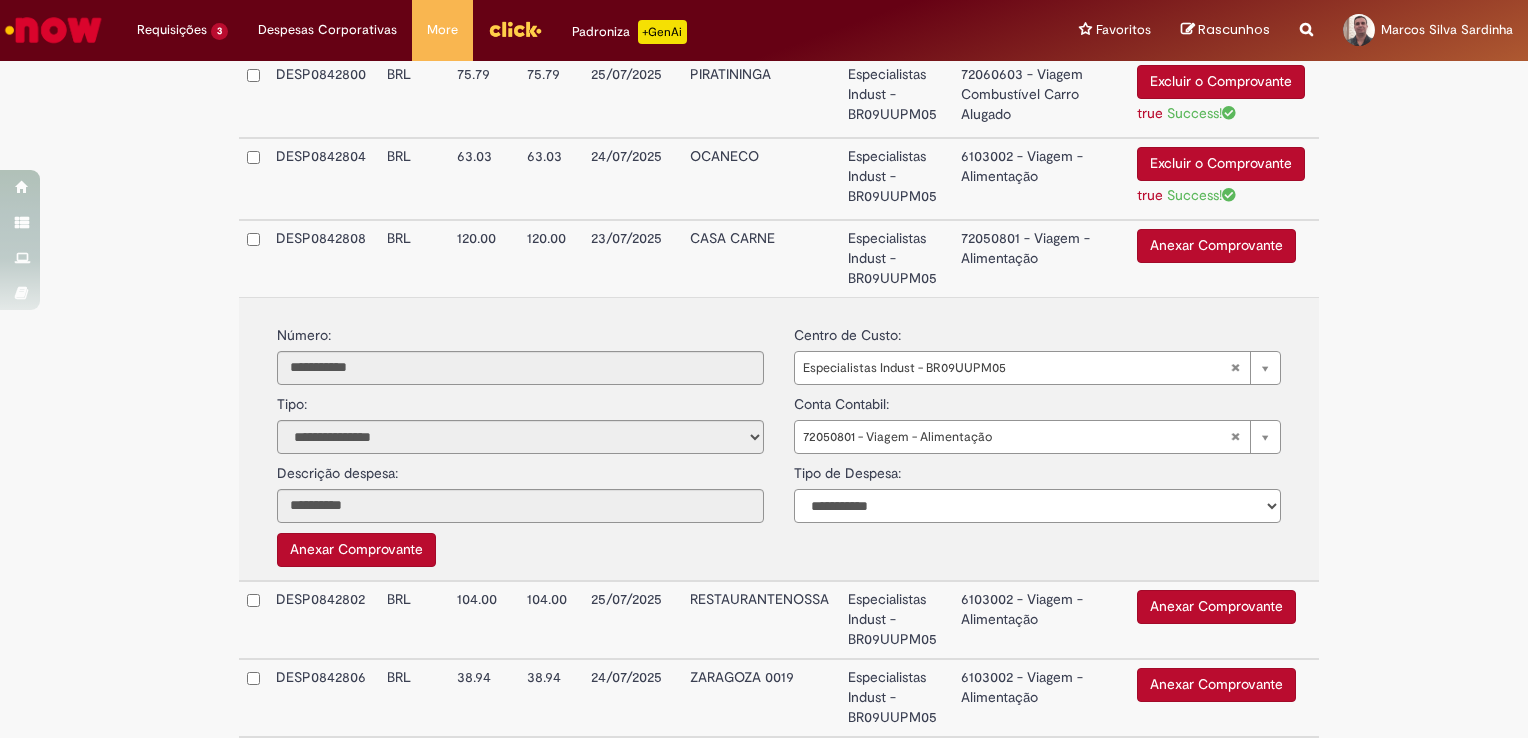 click on "**********" at bounding box center (1037, 506) 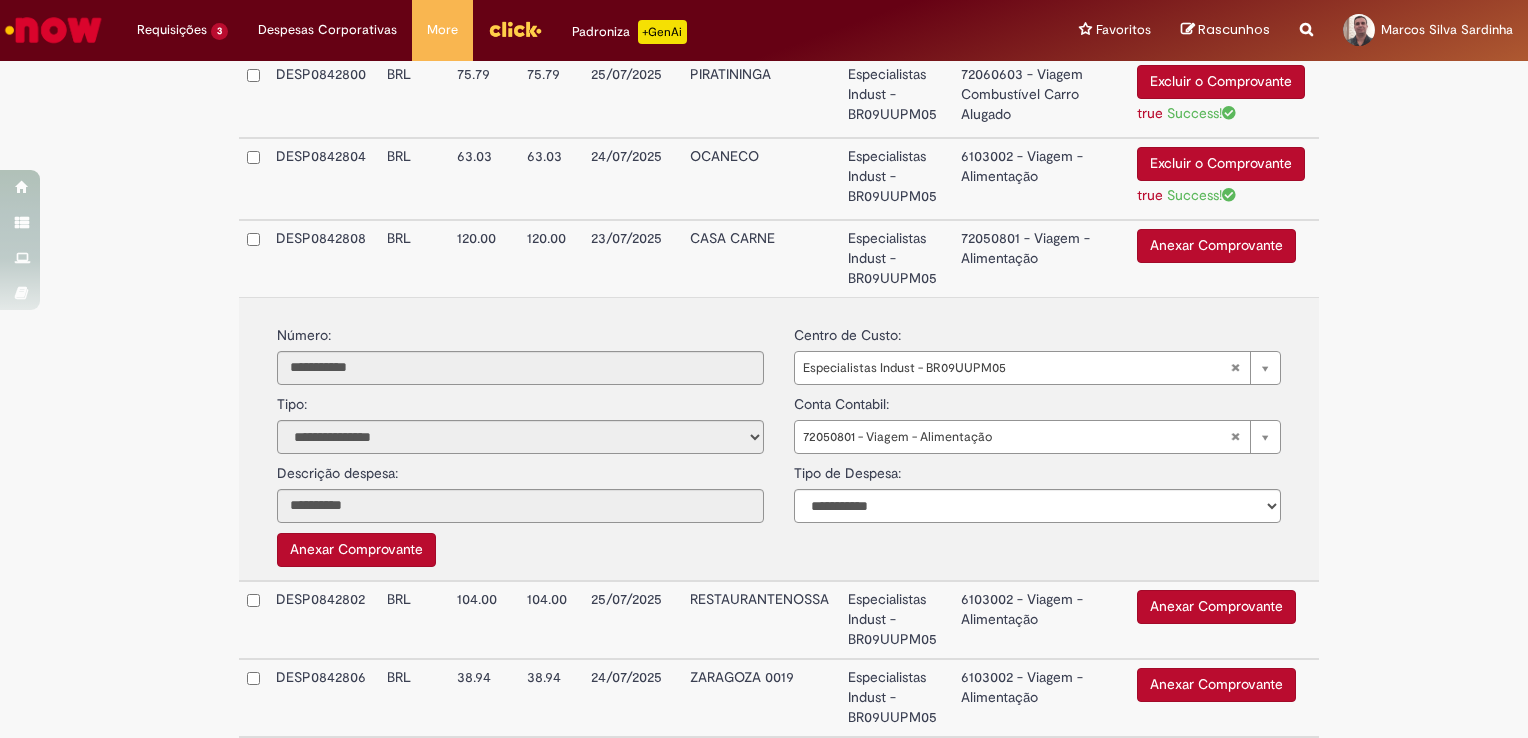 click on "72050801 -  Viagem  -  Alimentação" at bounding box center [1041, 258] 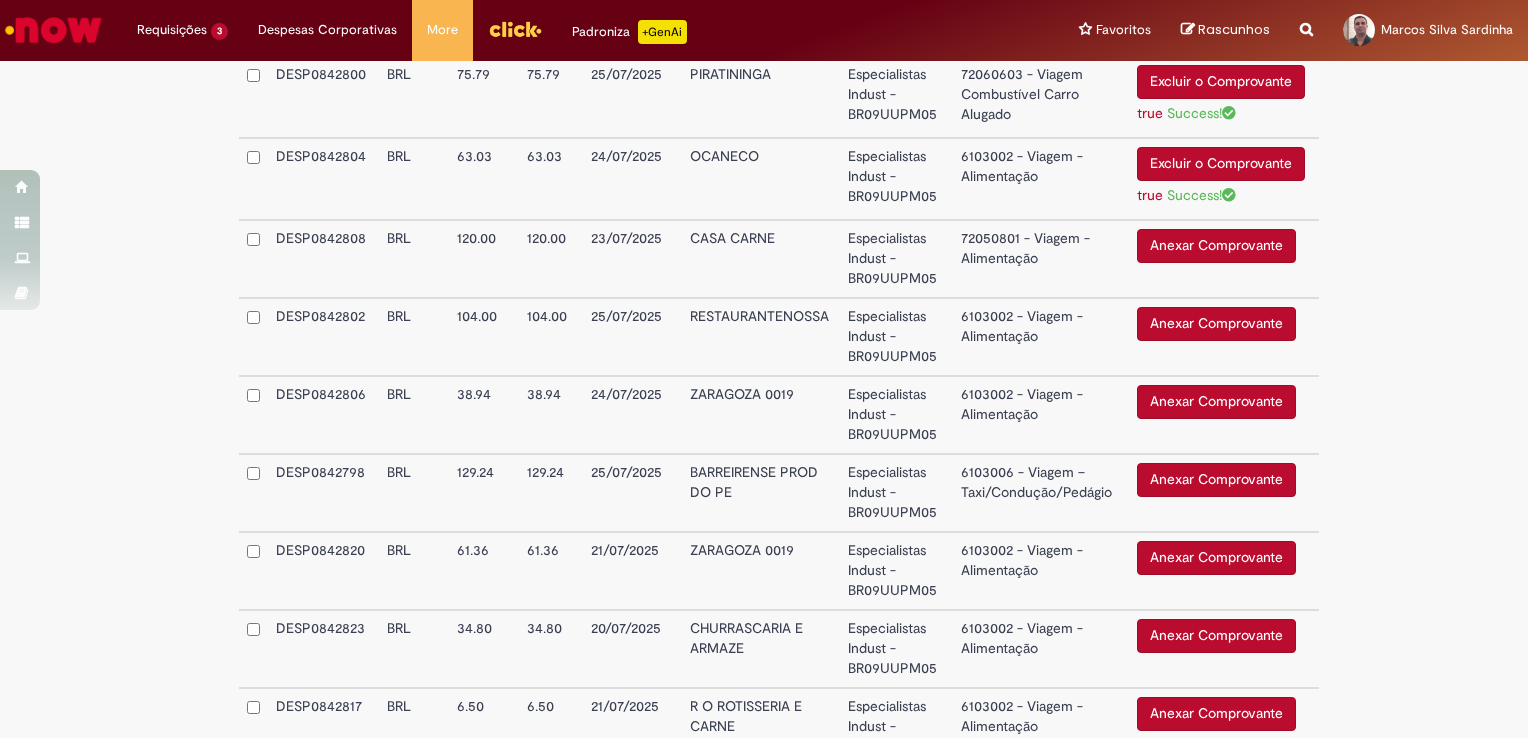 click on "Anexar Comprovante" at bounding box center [1216, 246] 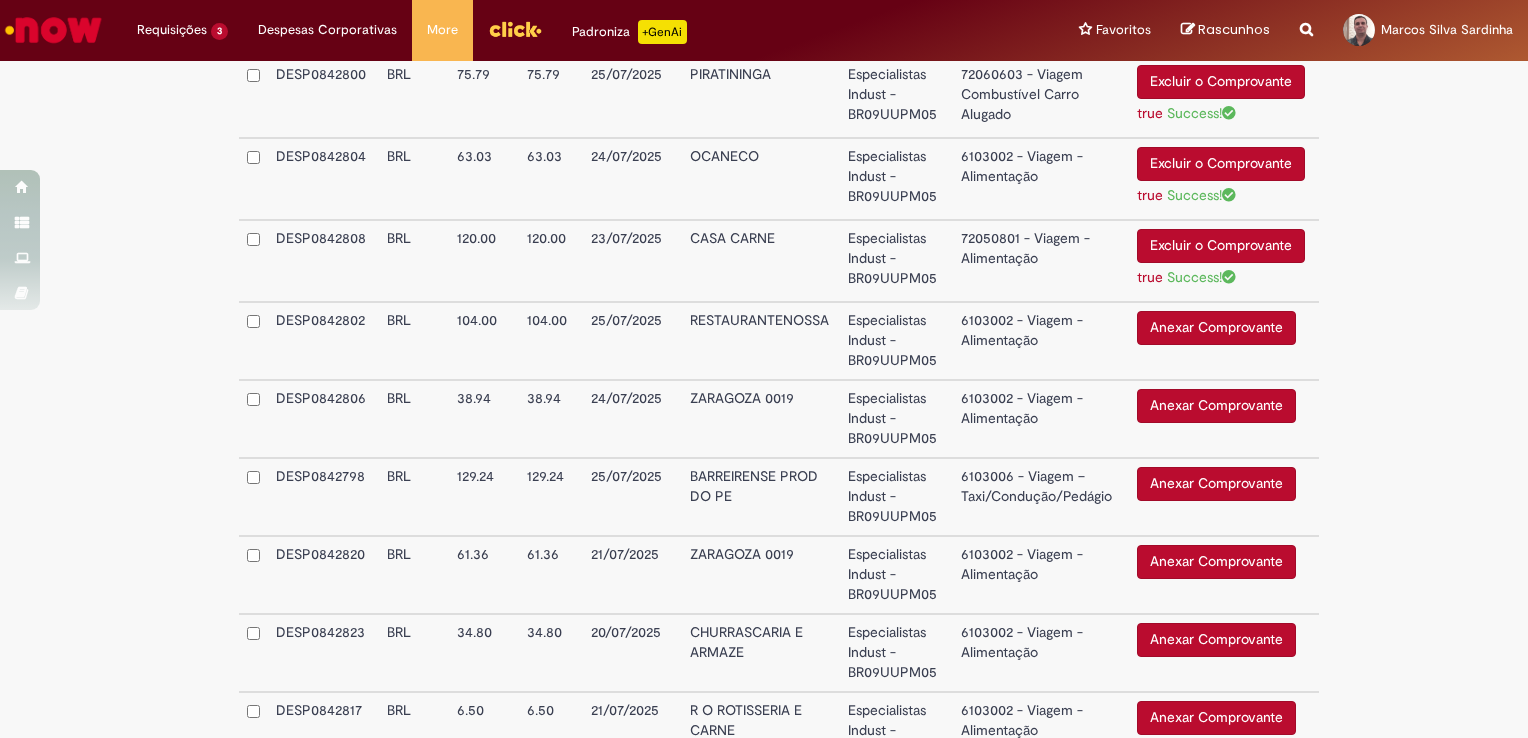 click on "Anexar Comprovante" at bounding box center [1216, 328] 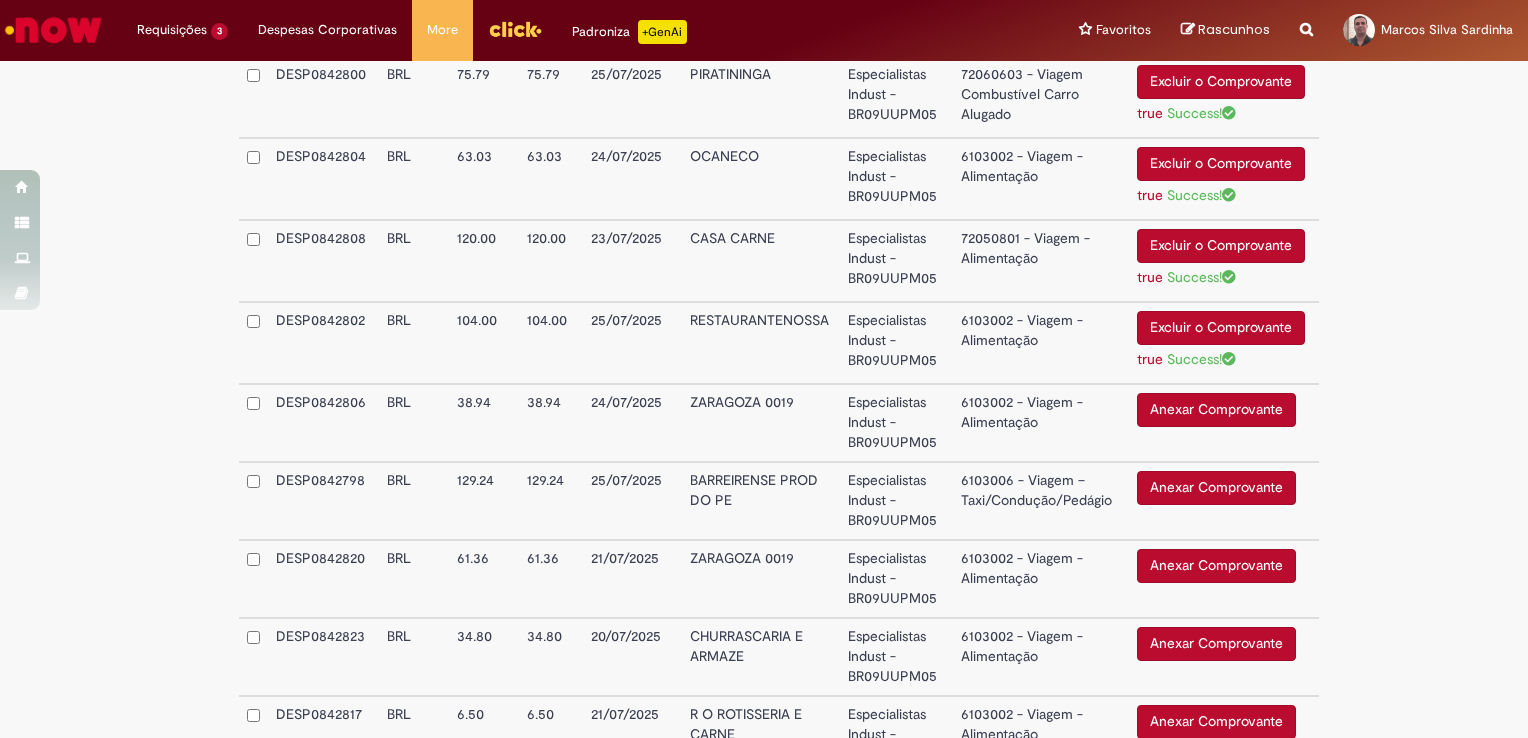 click on "Anexar Comprovante" at bounding box center (1216, 410) 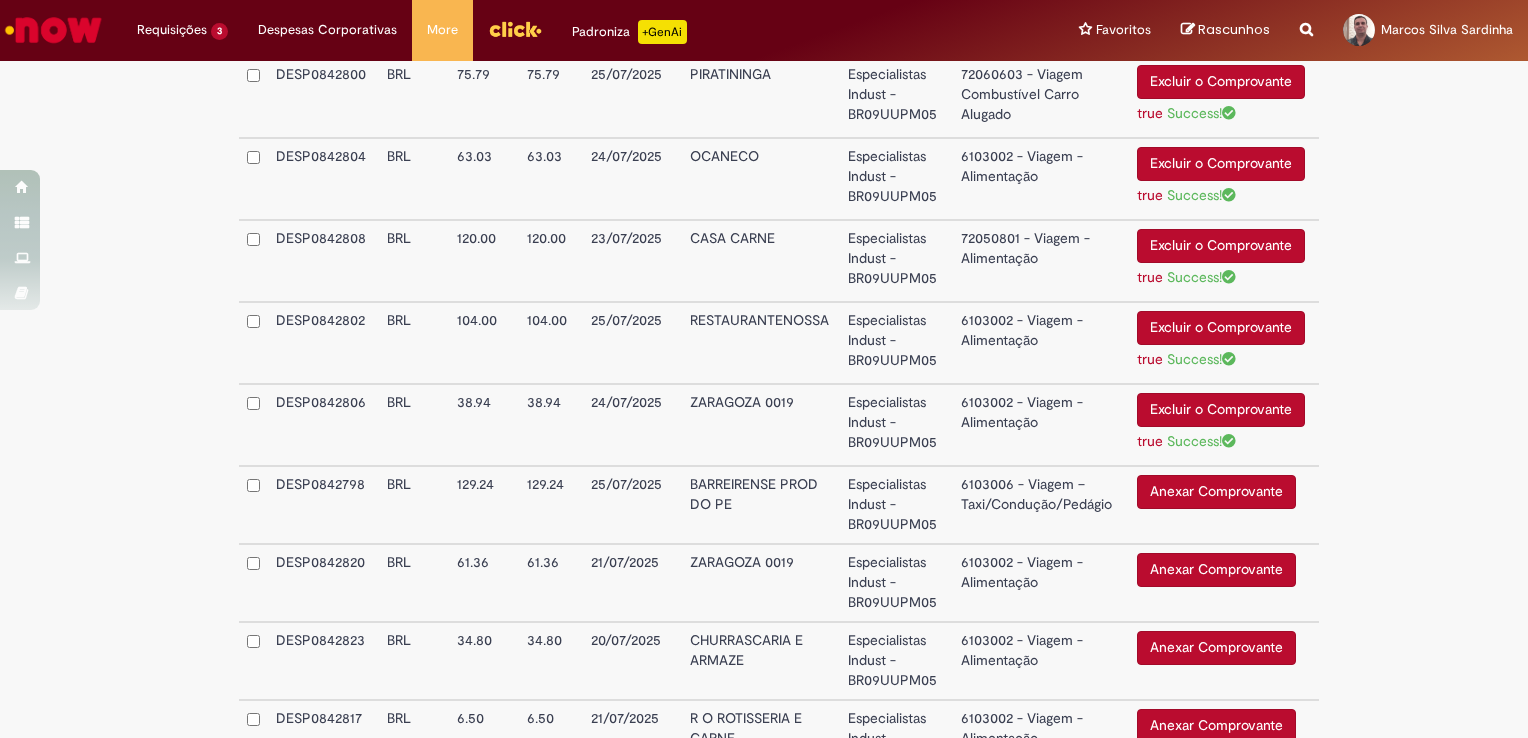 click on "6103006 - Viagem – Taxi/Condução/Pedágio" at bounding box center (1041, 505) 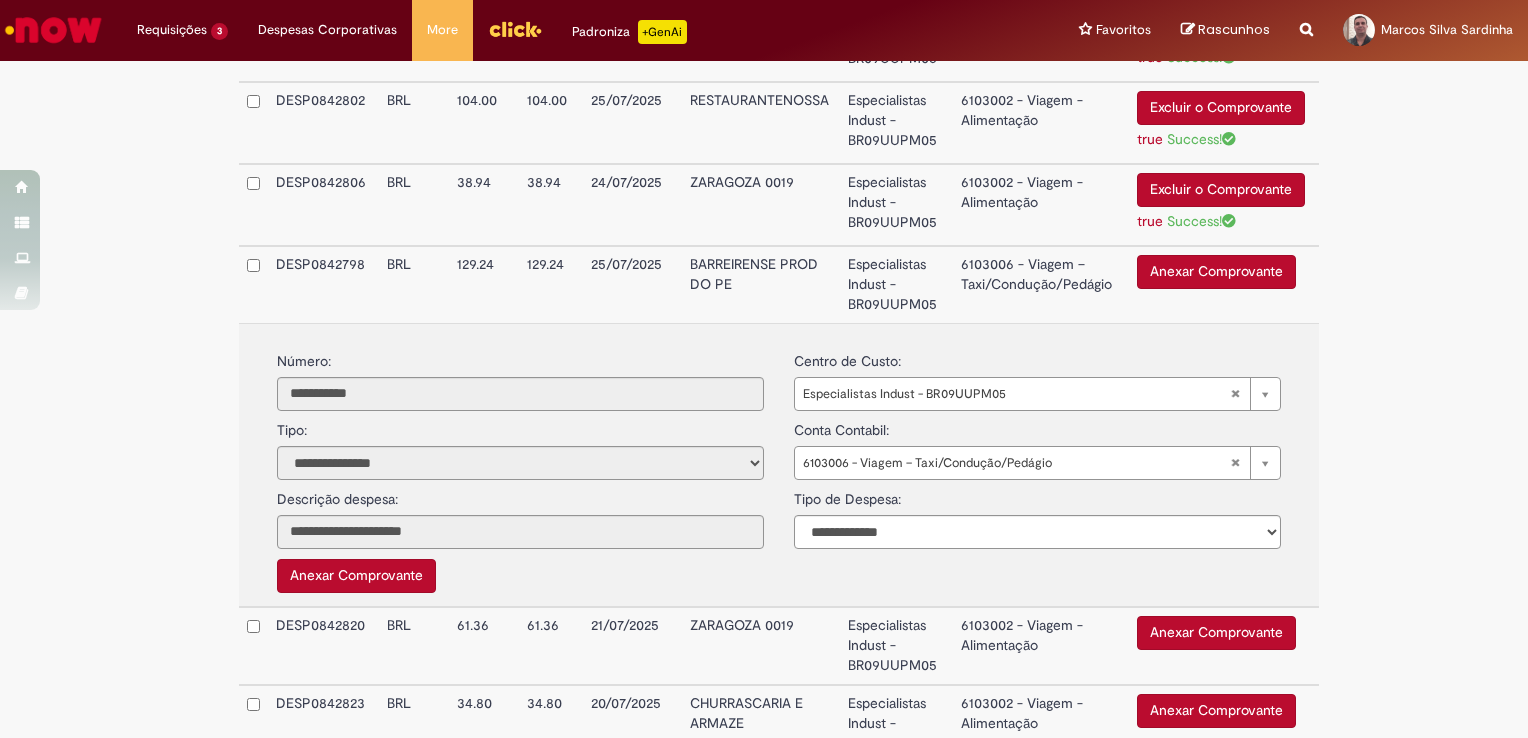 scroll, scrollTop: 1000, scrollLeft: 0, axis: vertical 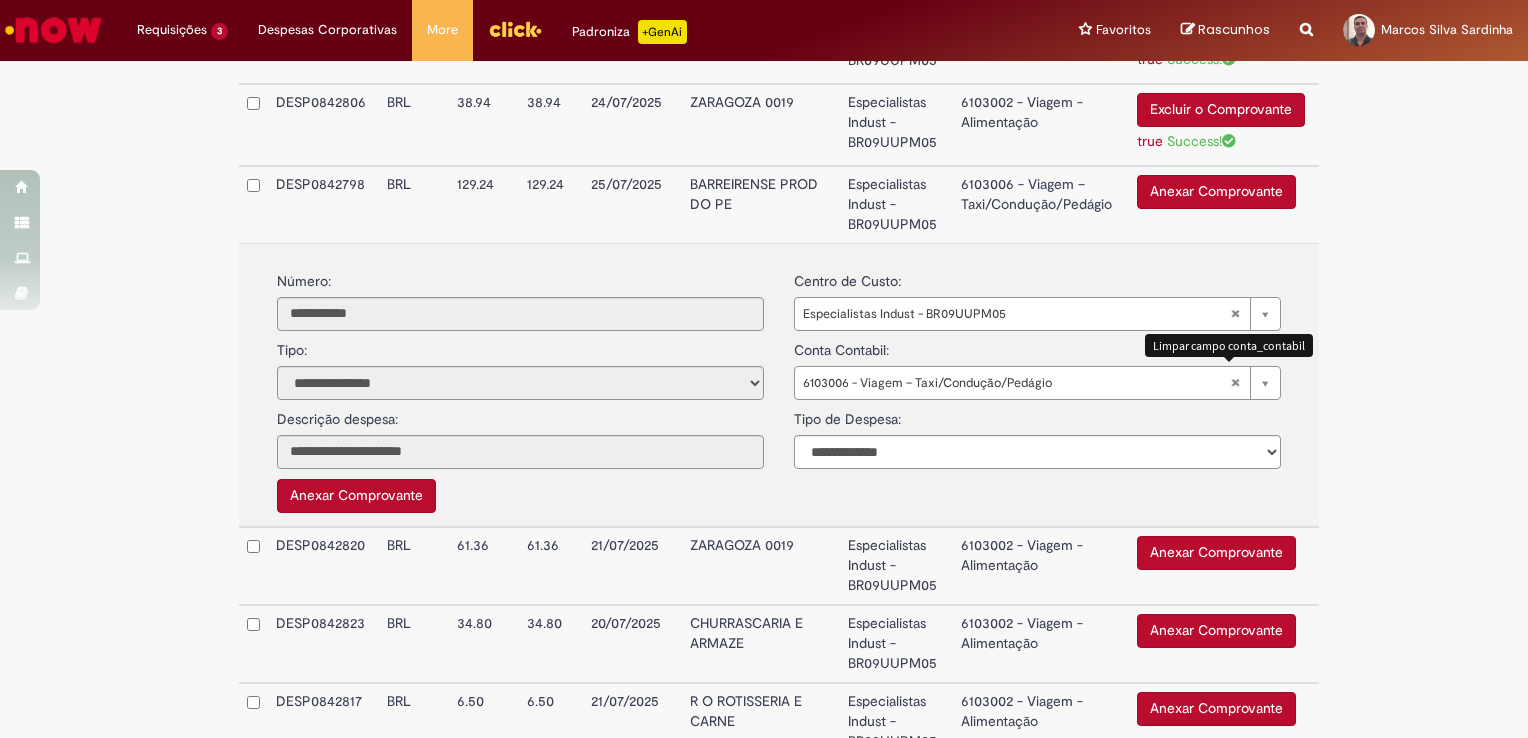click on "6103006 - Viagem – Taxi/Condução/Pedágio" at bounding box center (1037, 383) 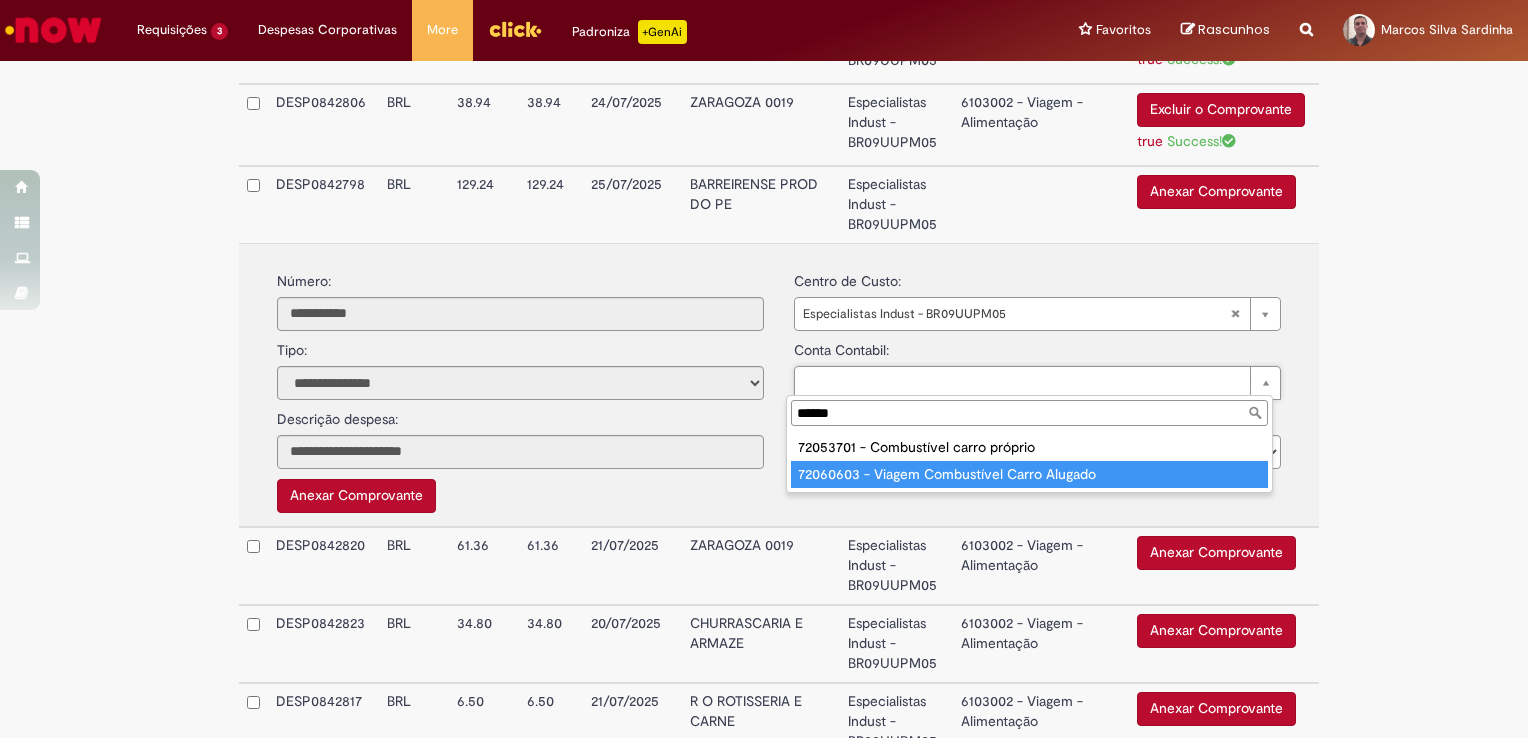 type on "******" 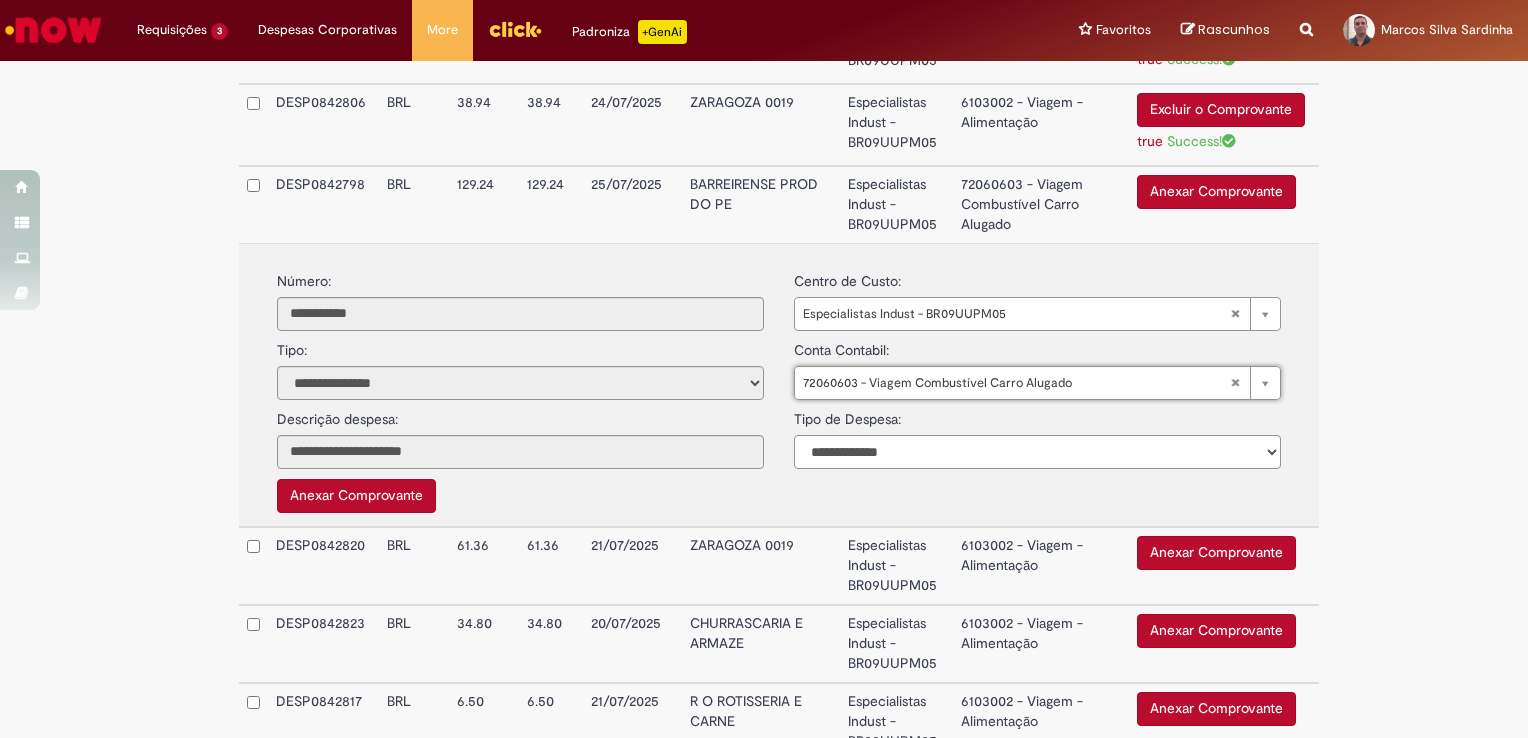 click on "**********" at bounding box center [1037, 452] 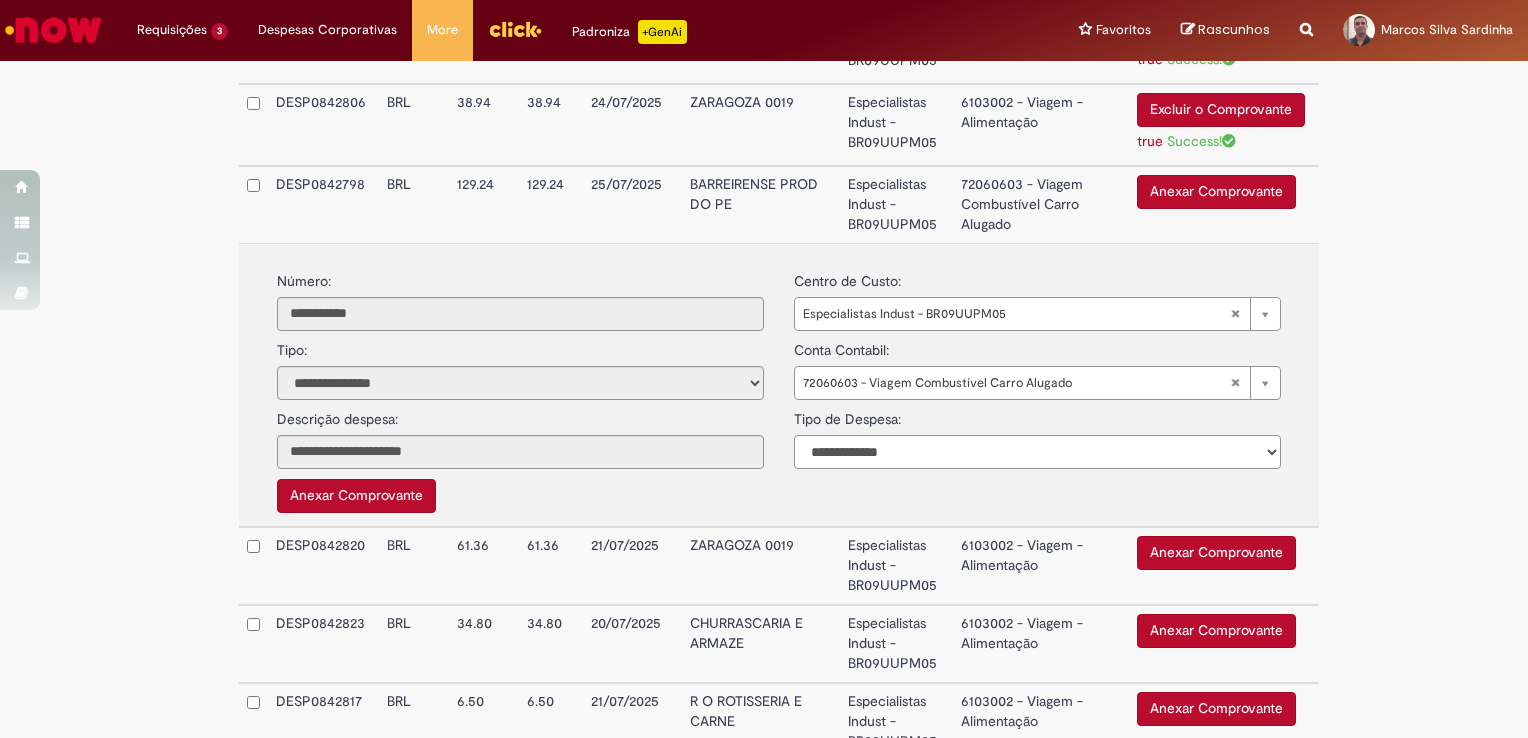 select on "*" 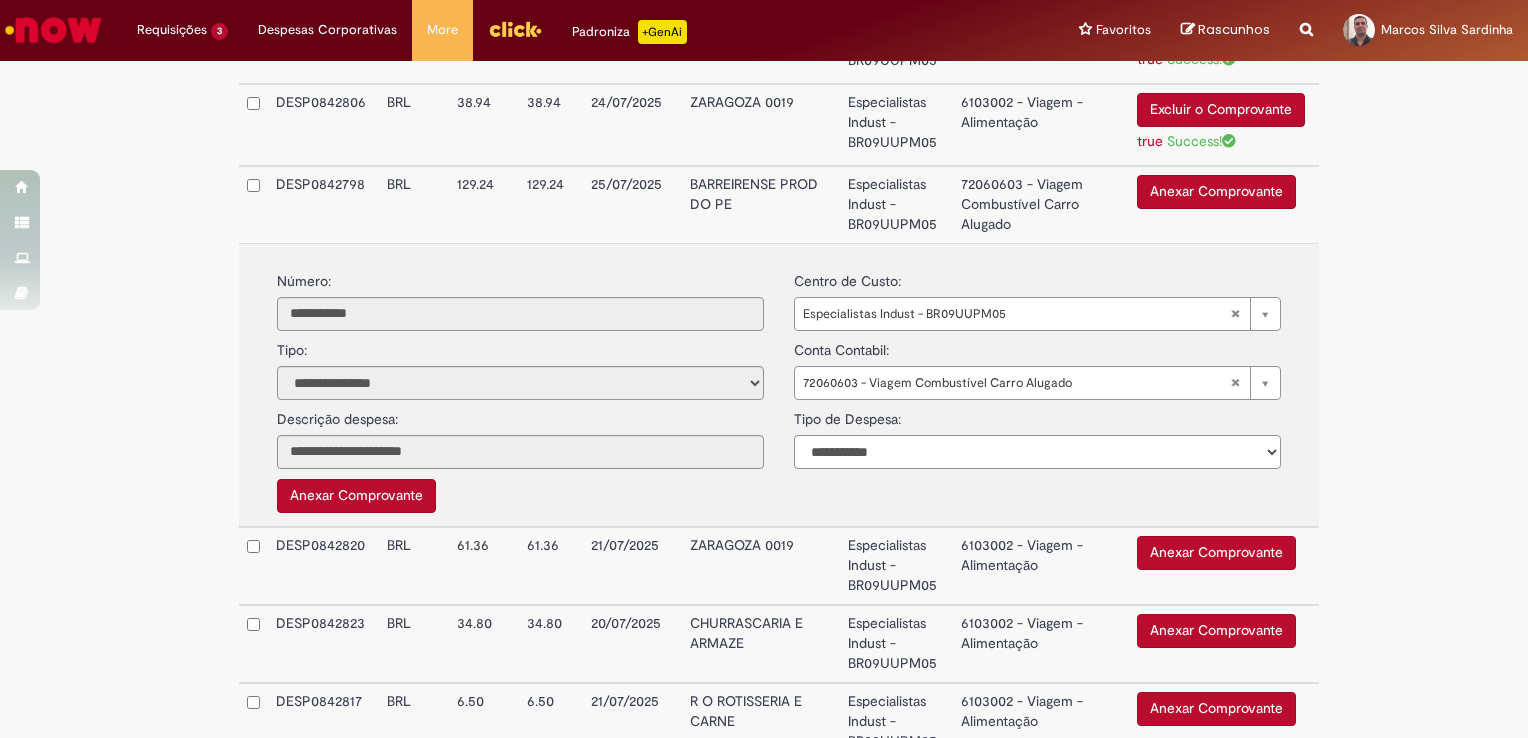 click on "**********" at bounding box center (1037, 452) 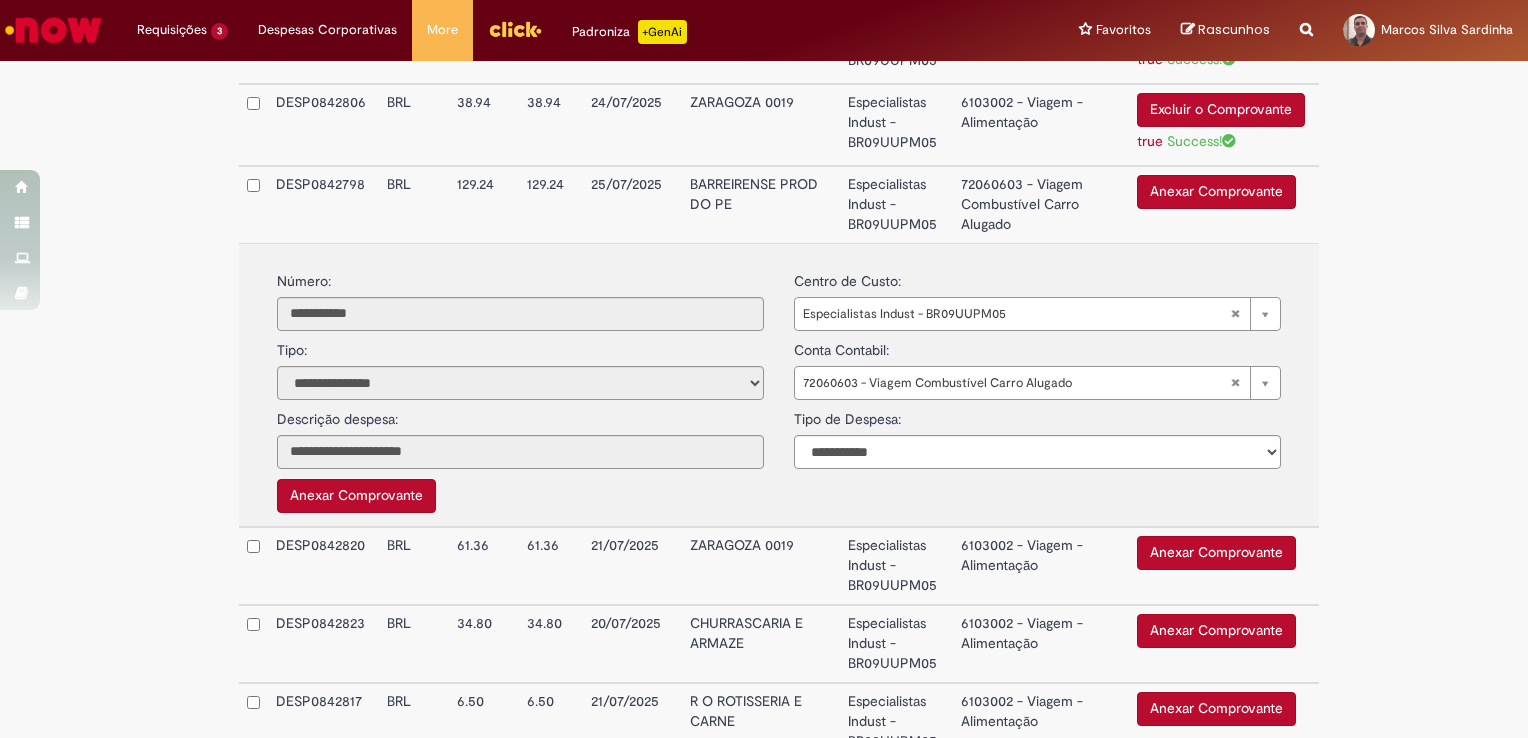 click on "Anexar Comprovante" at bounding box center (1216, 192) 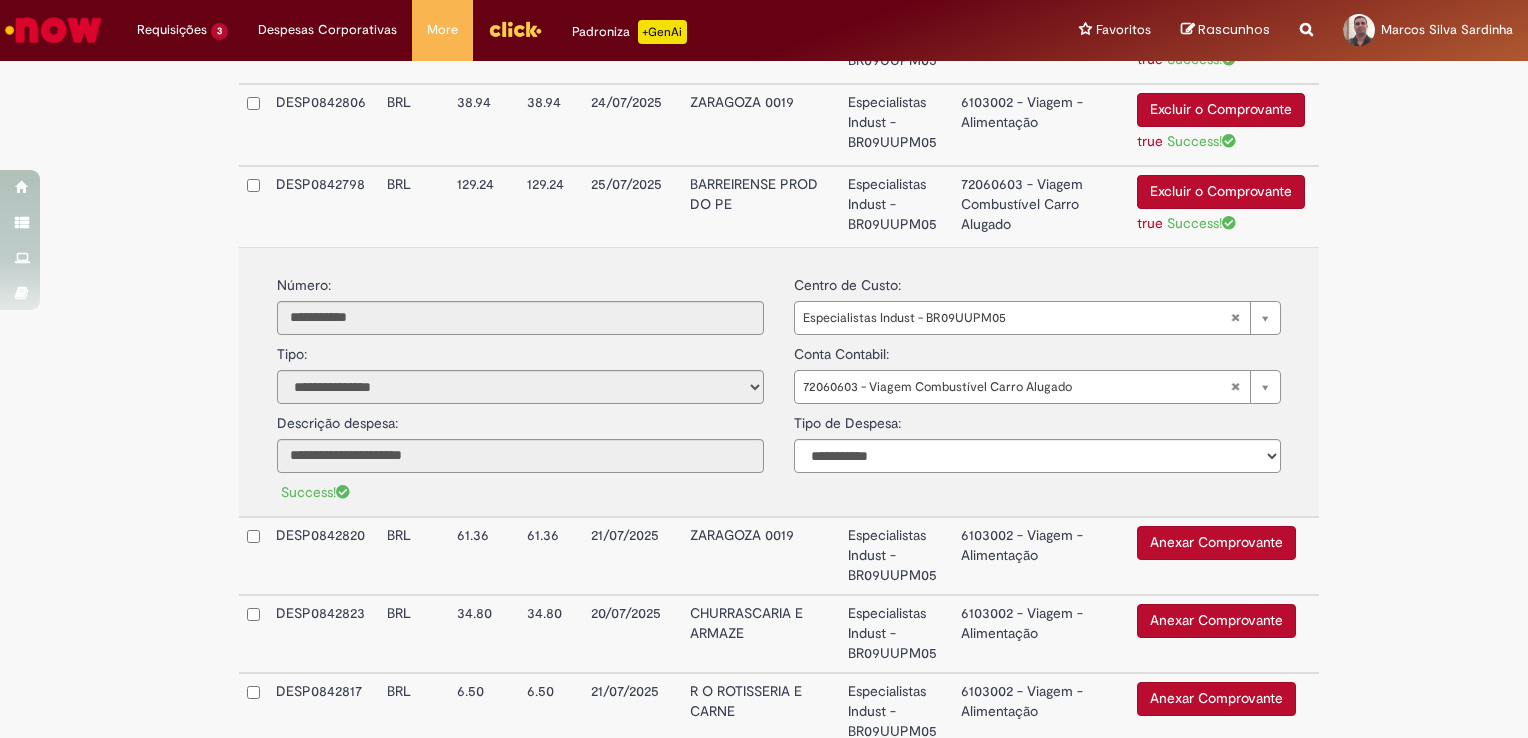 click on "Especialistas Indust - BR09UUPM05" at bounding box center (896, 206) 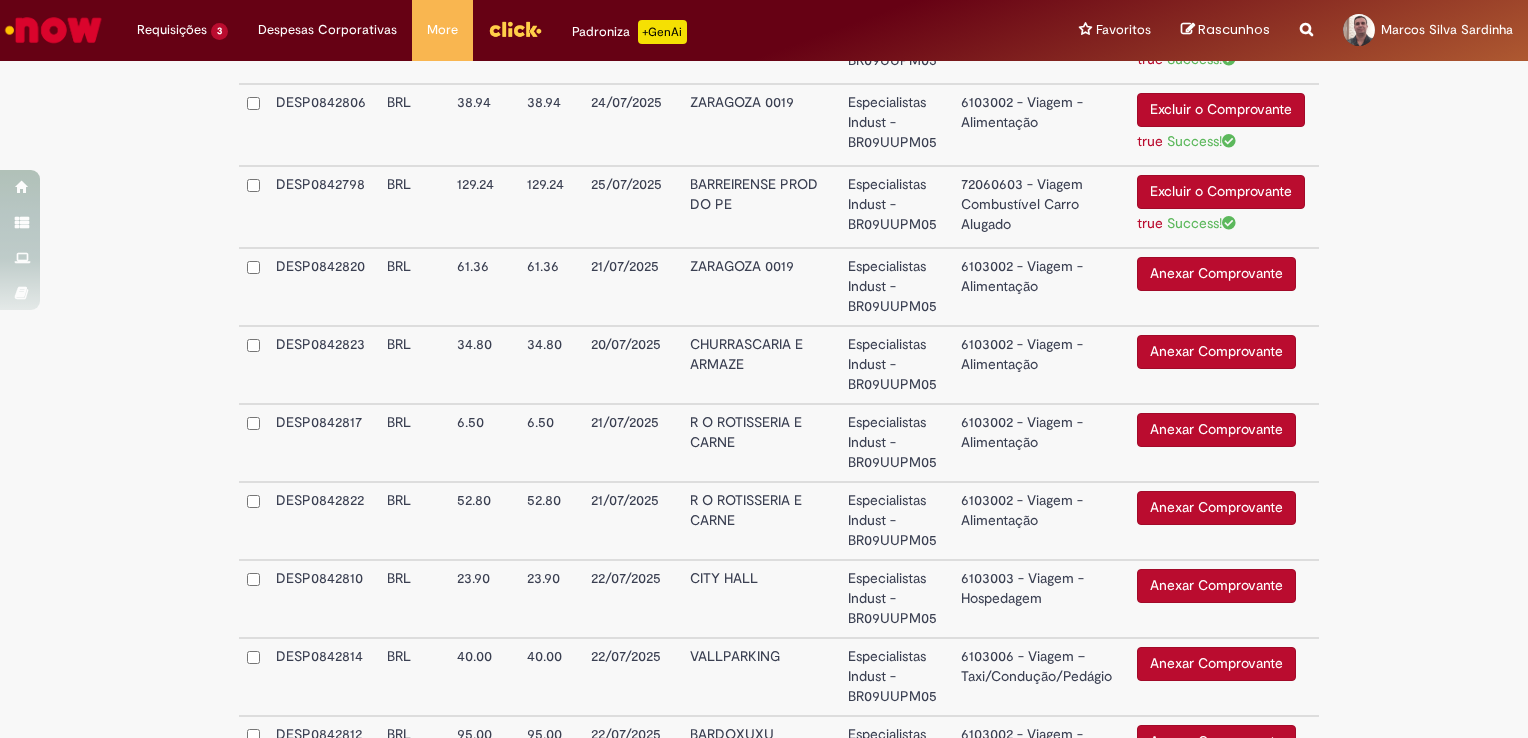 click on "Anexar Comprovante" at bounding box center (1216, 274) 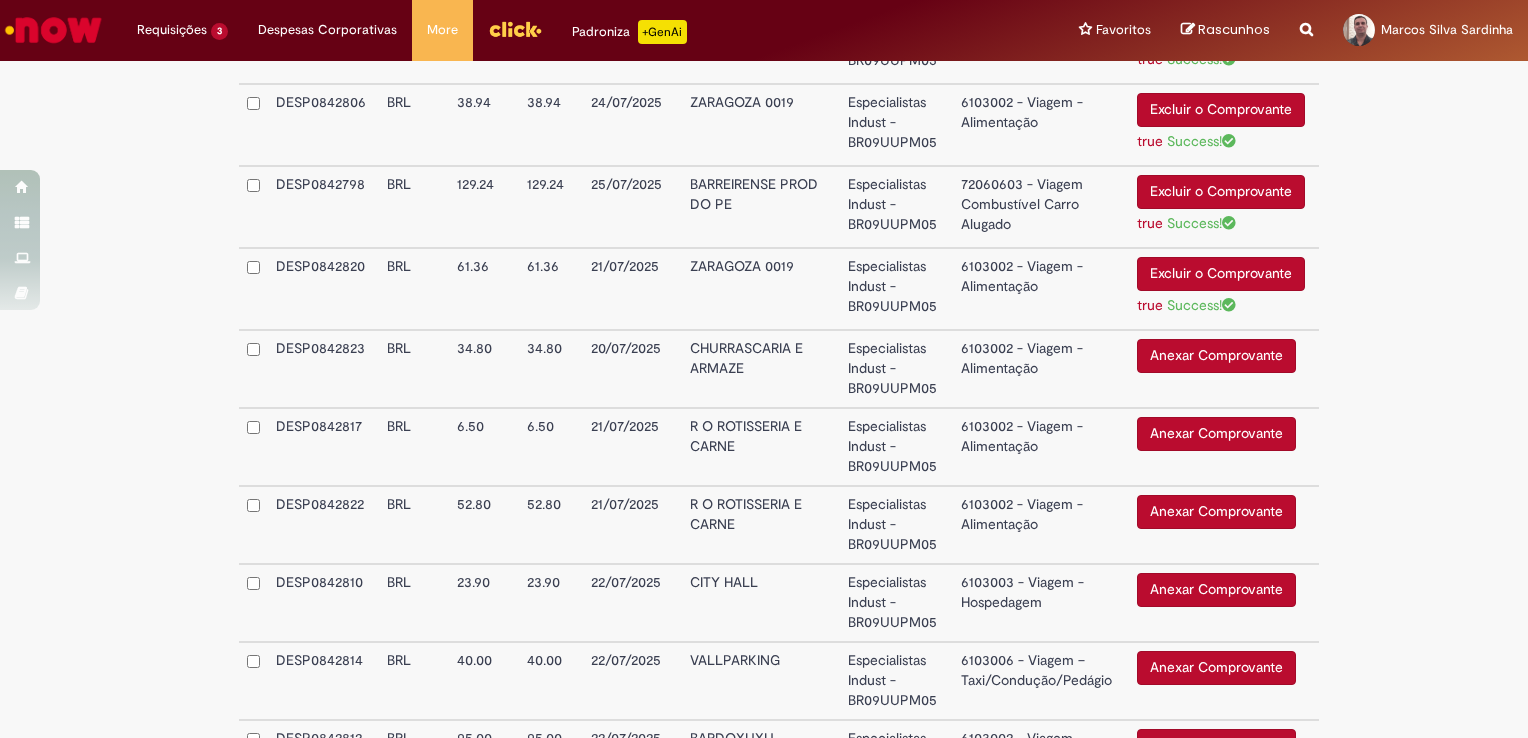 click on "Anexar Comprovante" at bounding box center (1216, 356) 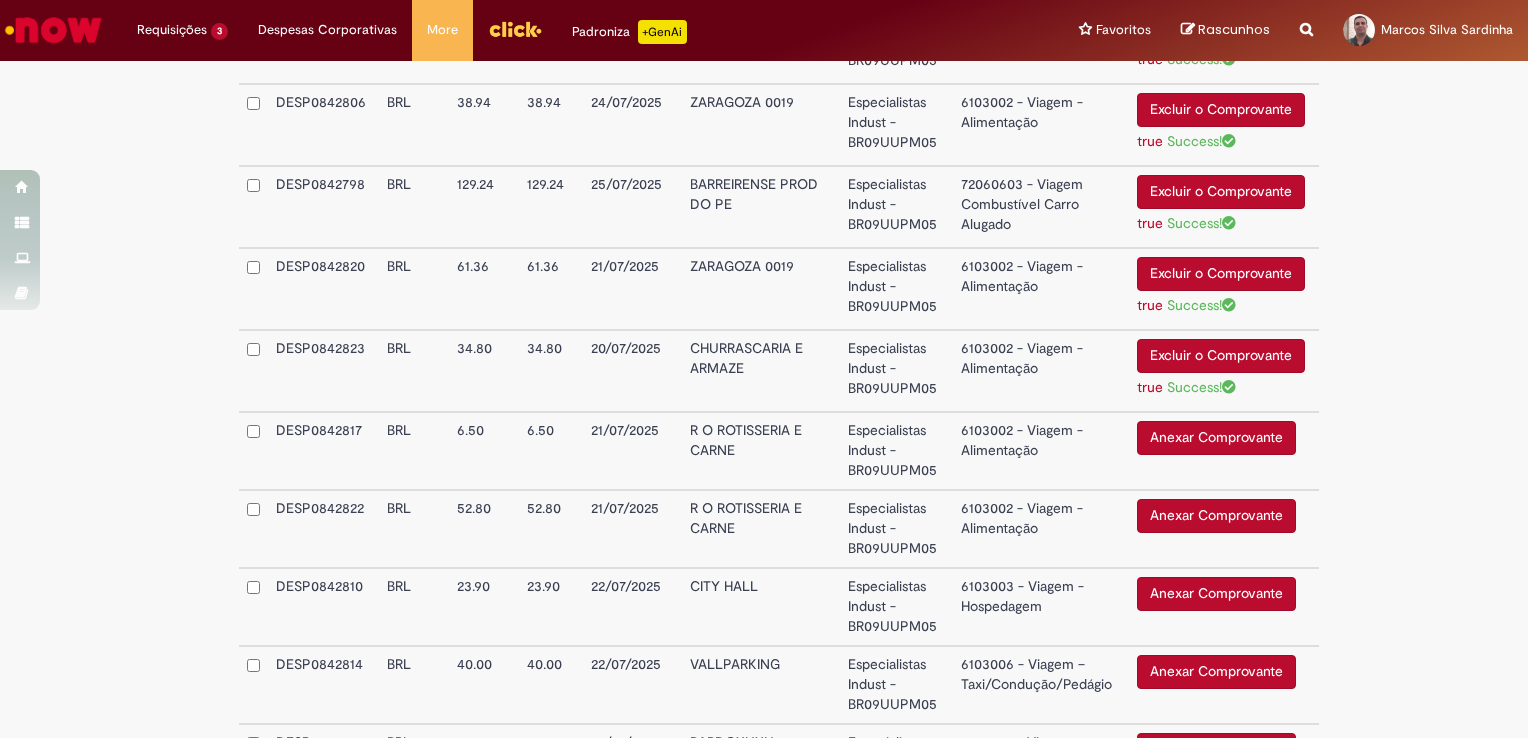 click on "Anexar Comprovante" at bounding box center [1216, 438] 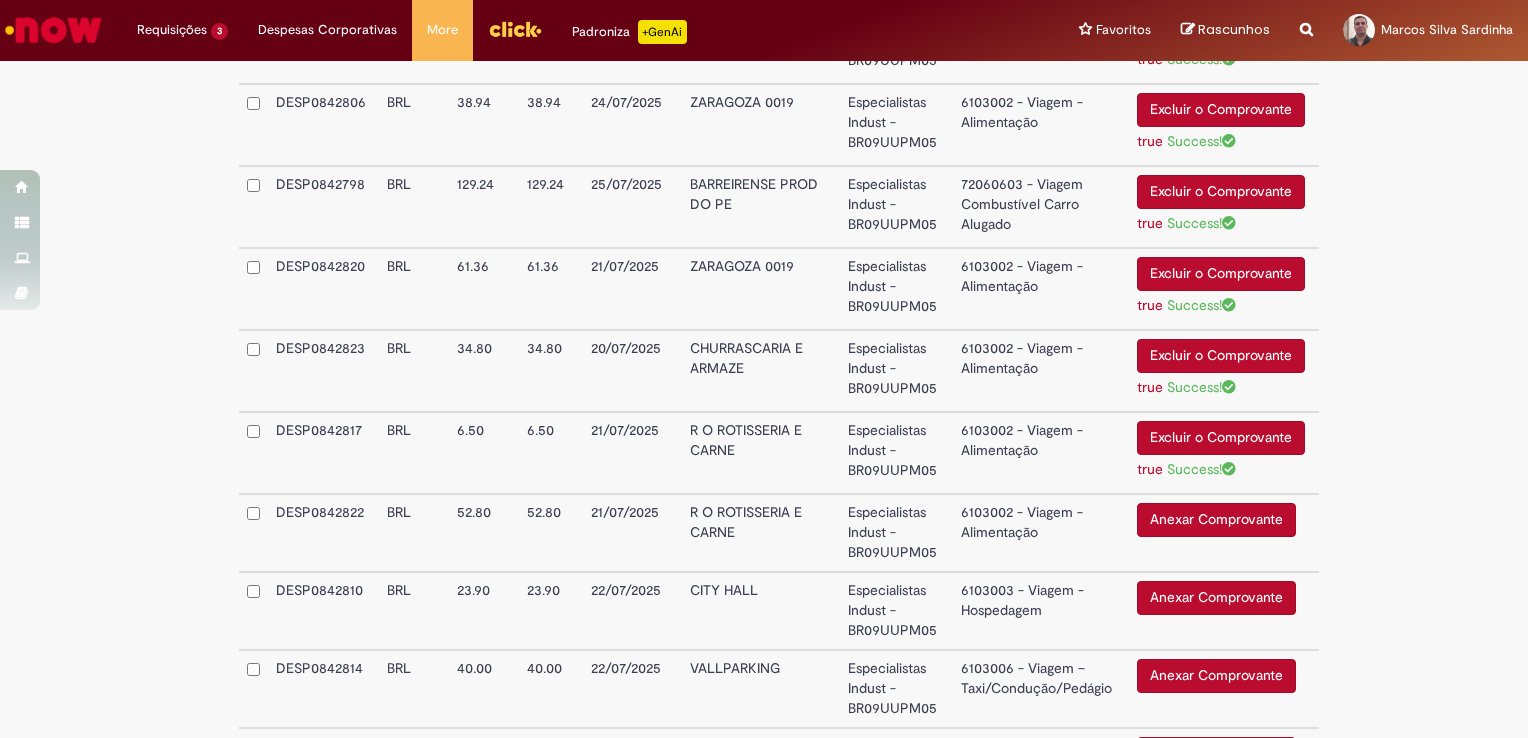 click on "Anexar Comprovante" at bounding box center [1216, 520] 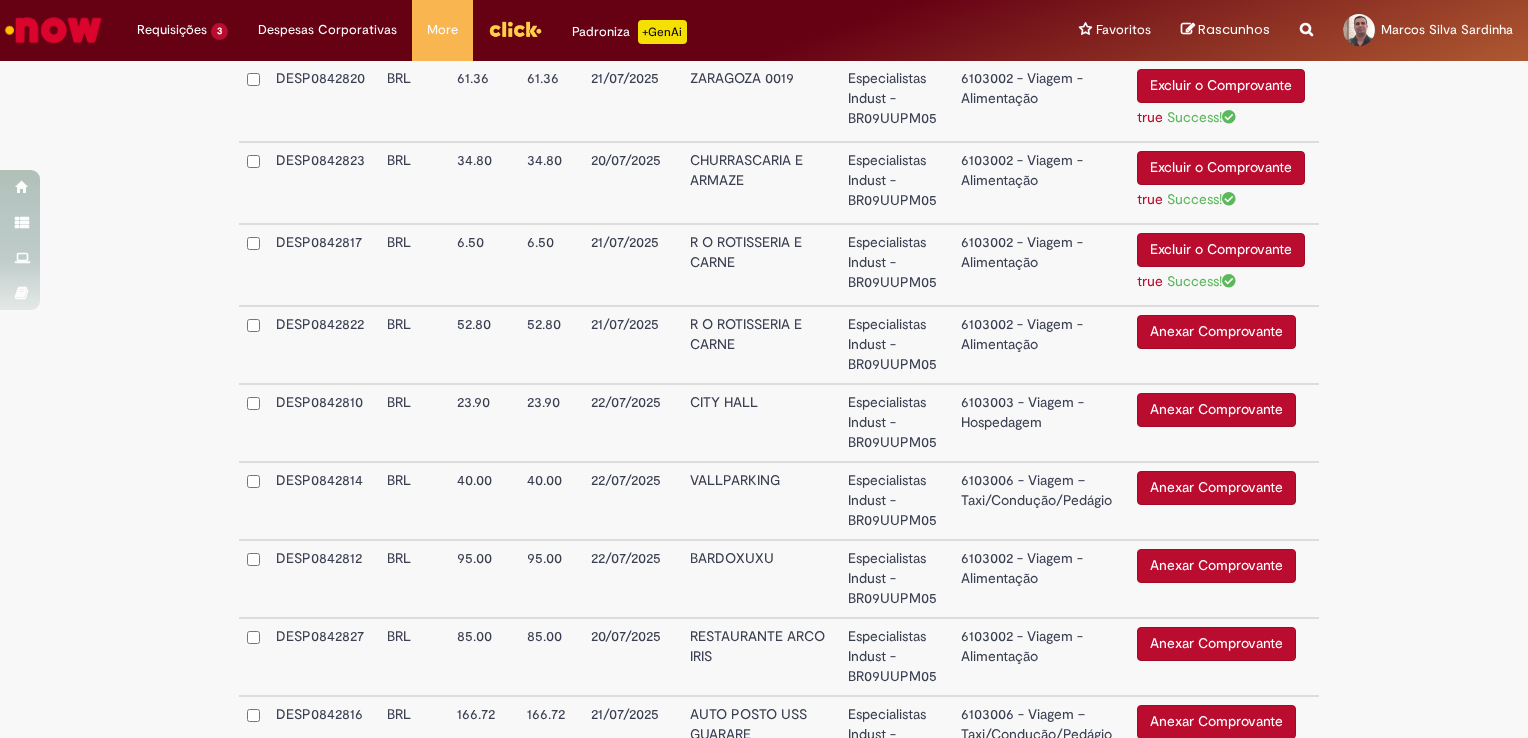 scroll, scrollTop: 1200, scrollLeft: 0, axis: vertical 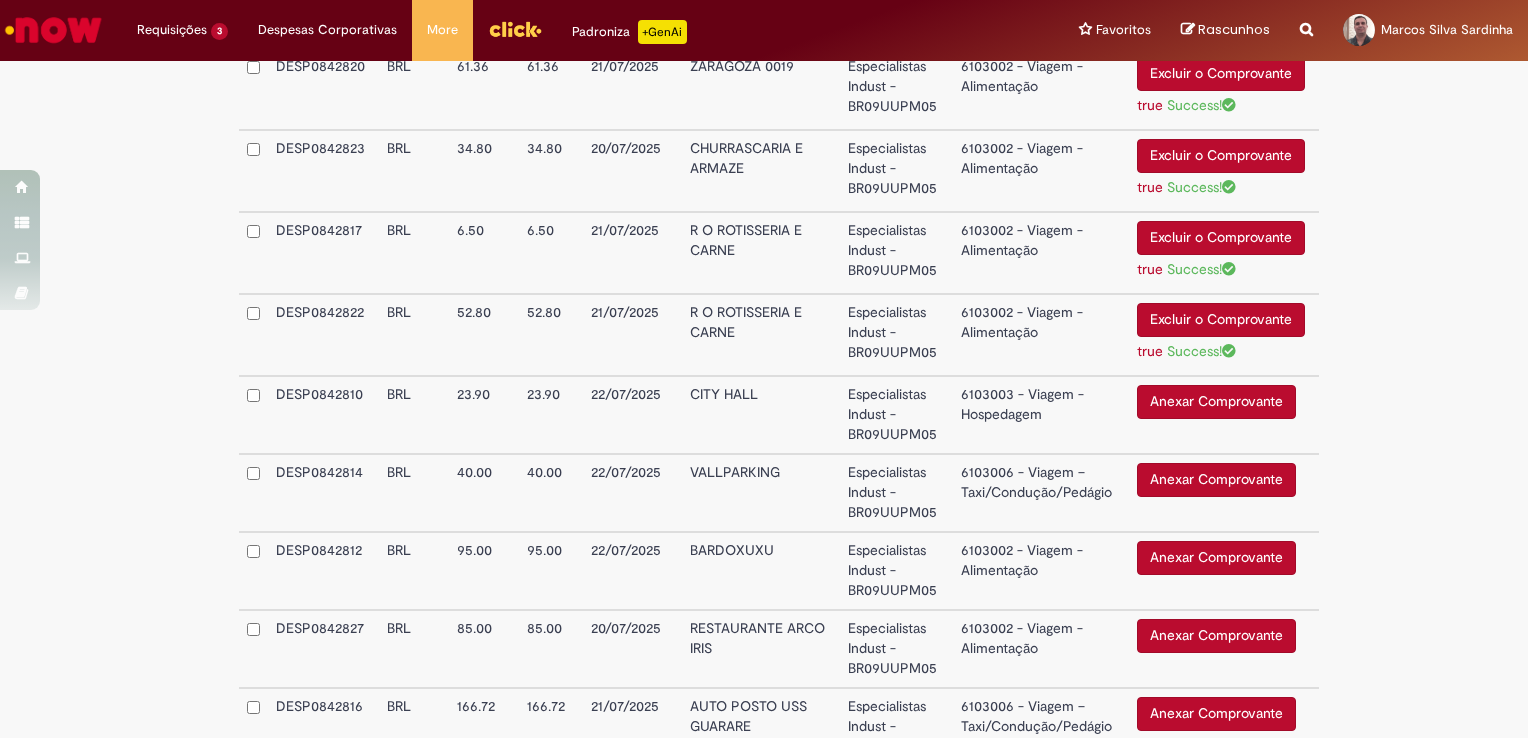 click on "6103003 - Viagem - Hospedagem" at bounding box center [1041, 415] 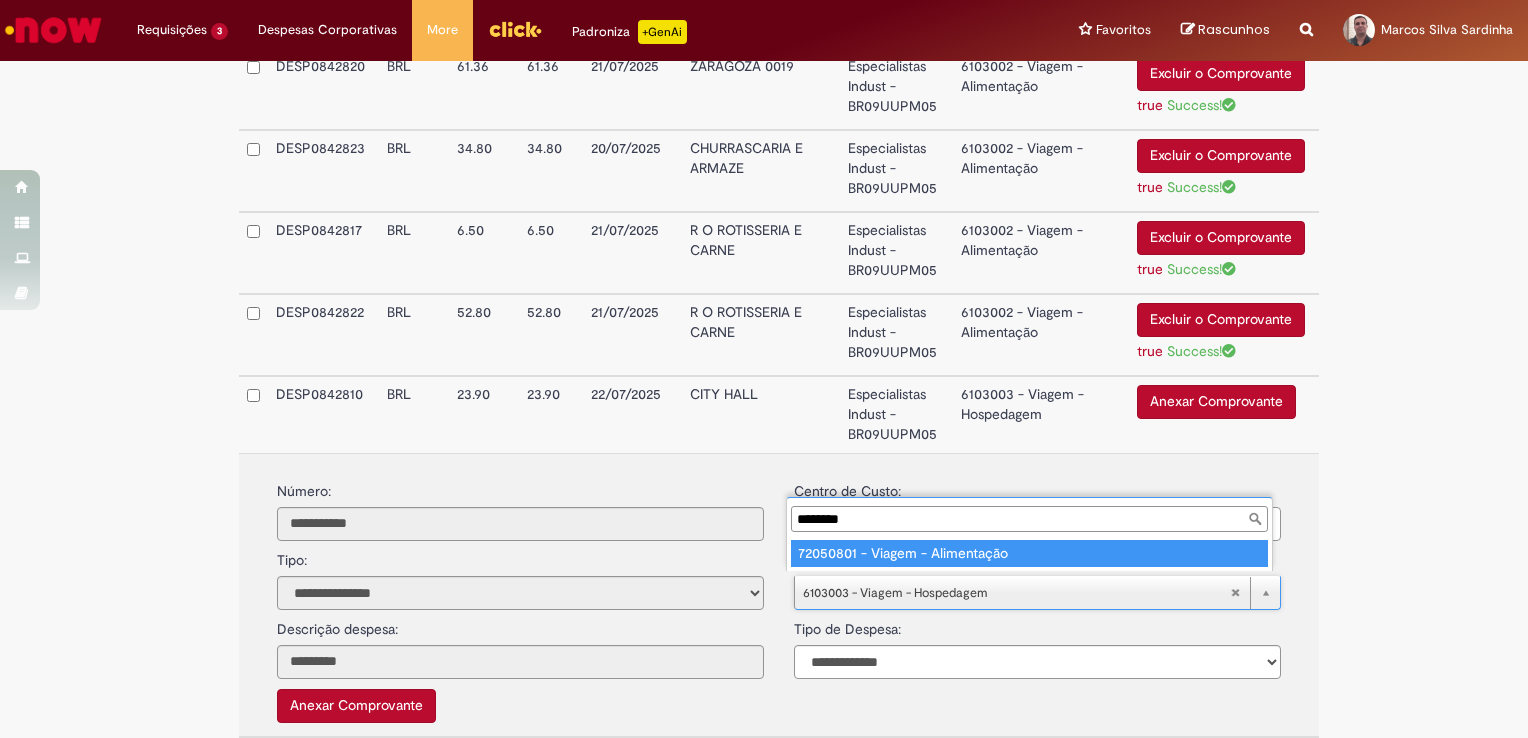 type on "********" 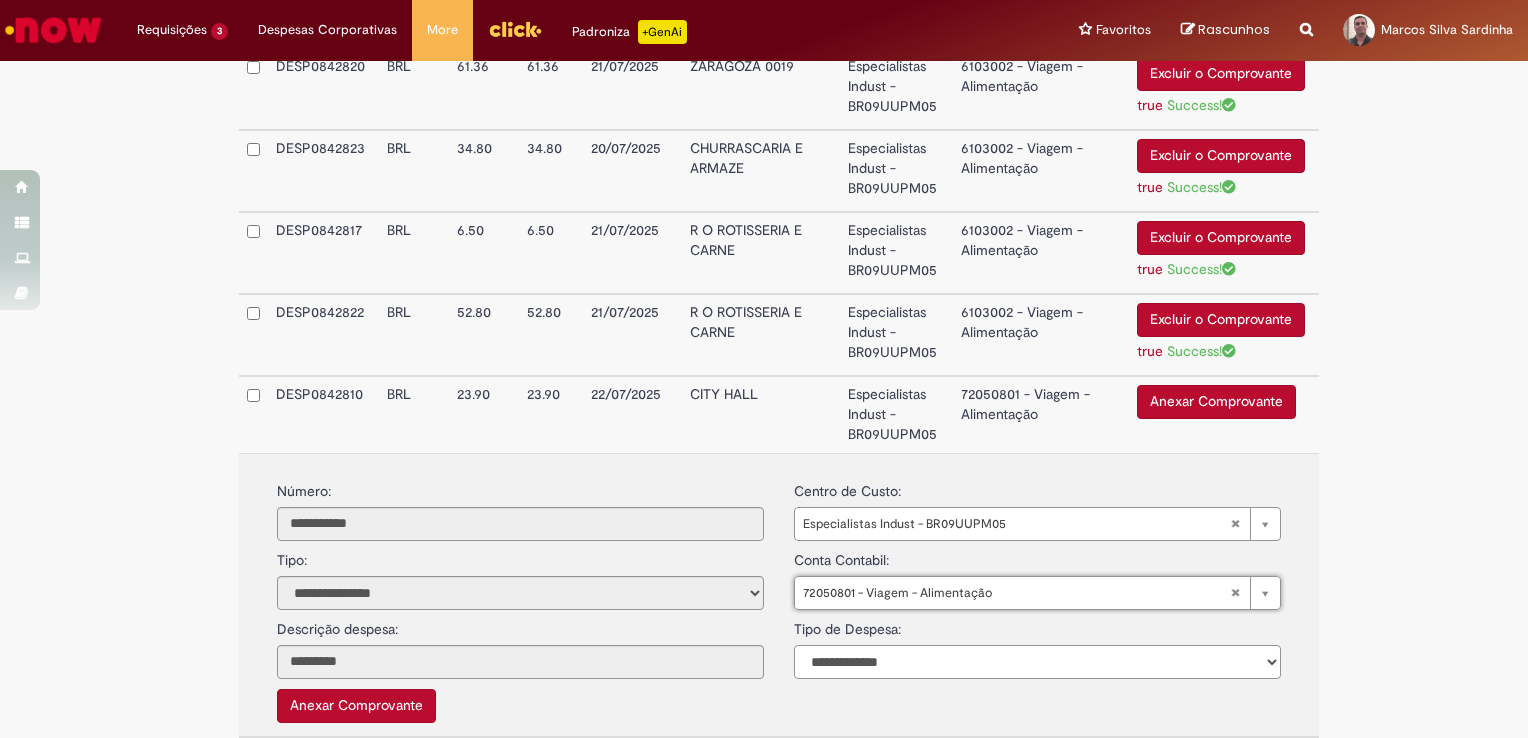 click on "**********" at bounding box center [1037, 662] 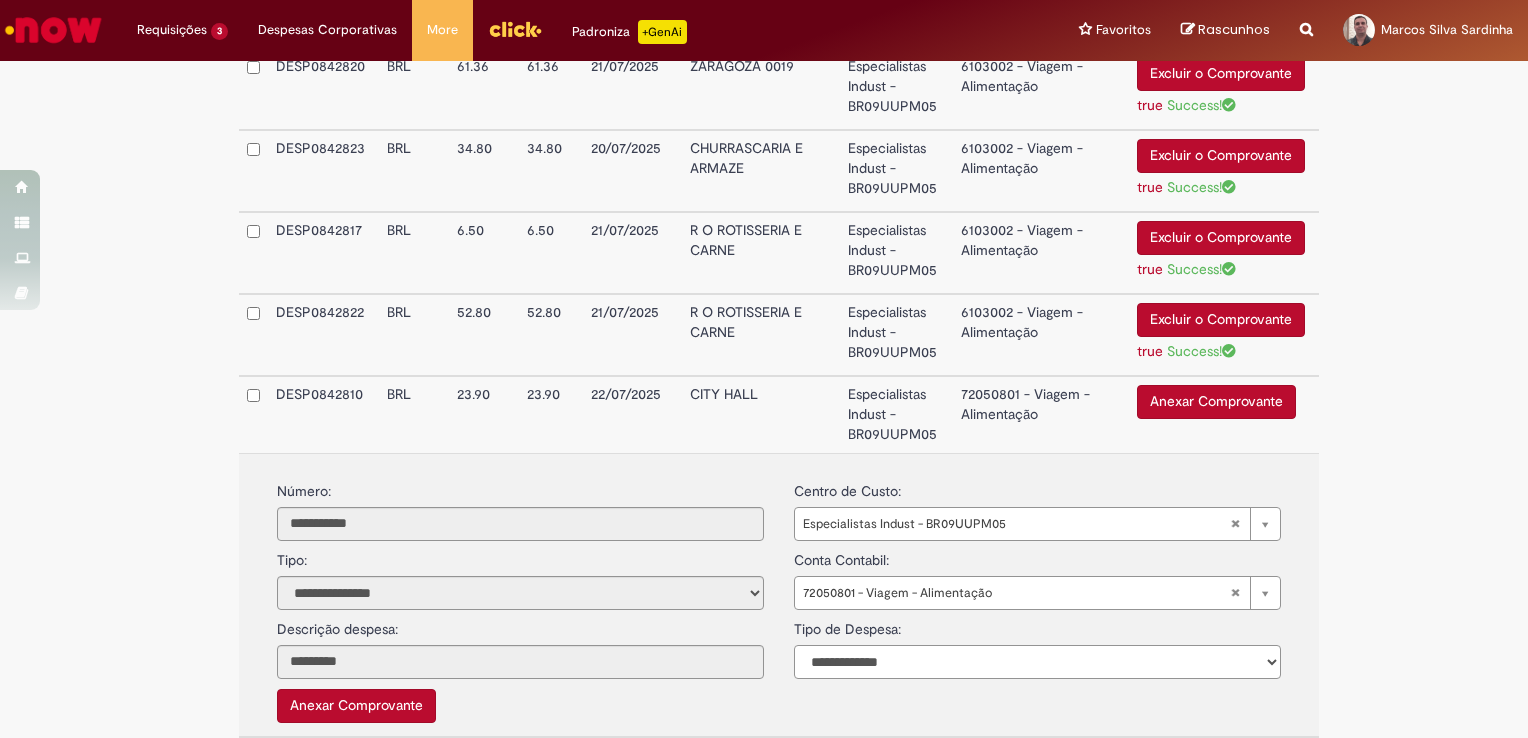 select on "*" 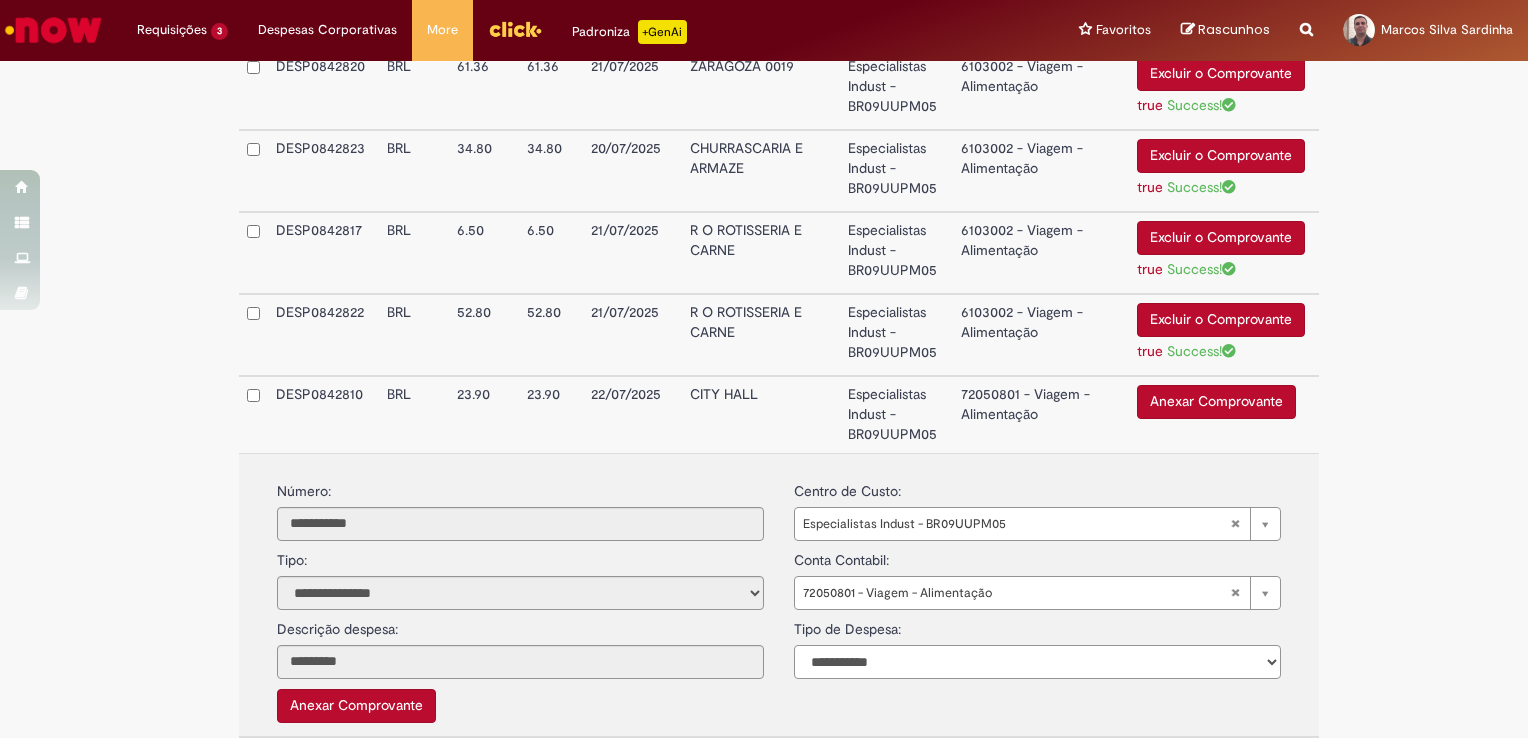 click on "**********" at bounding box center [1037, 662] 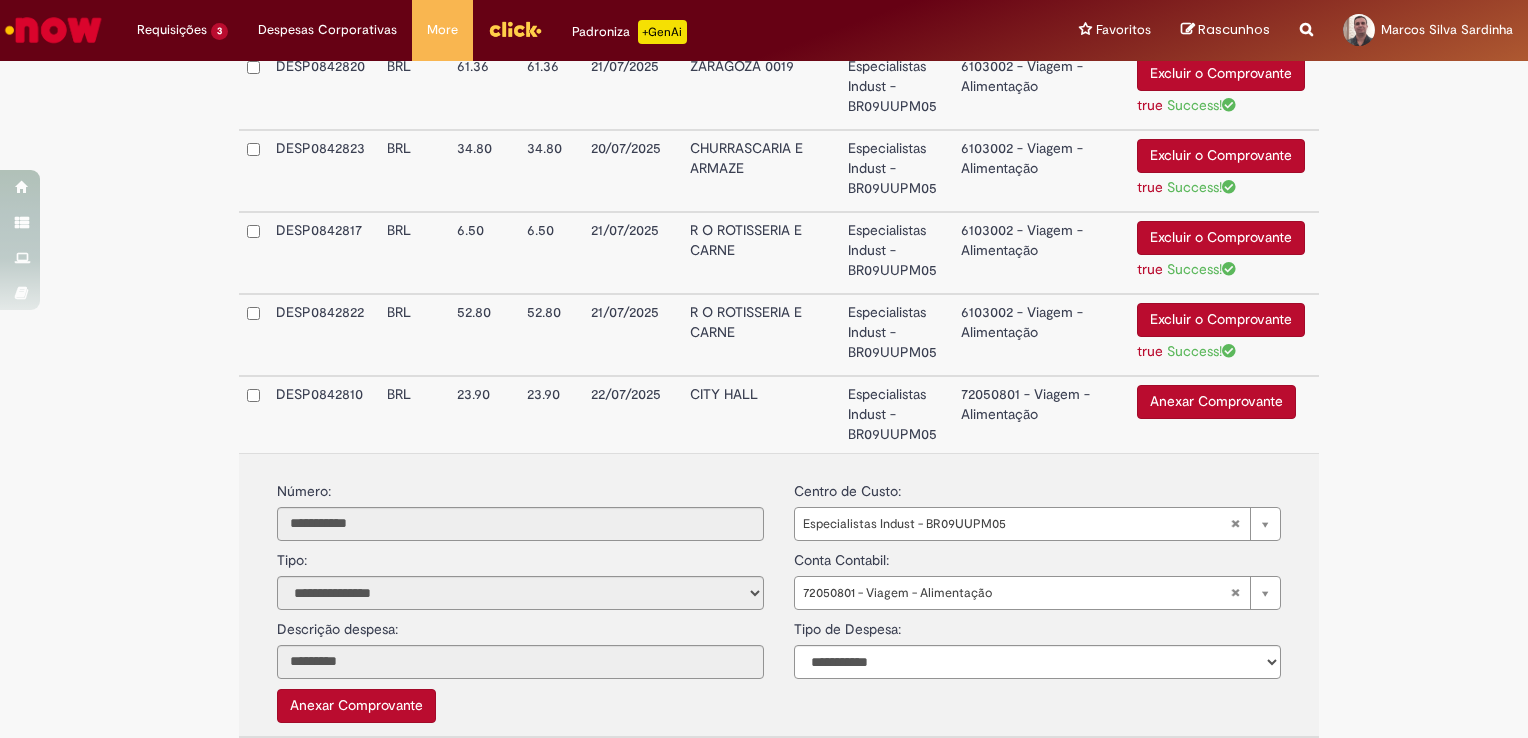 click on "Anexar Comprovante" at bounding box center [1216, 402] 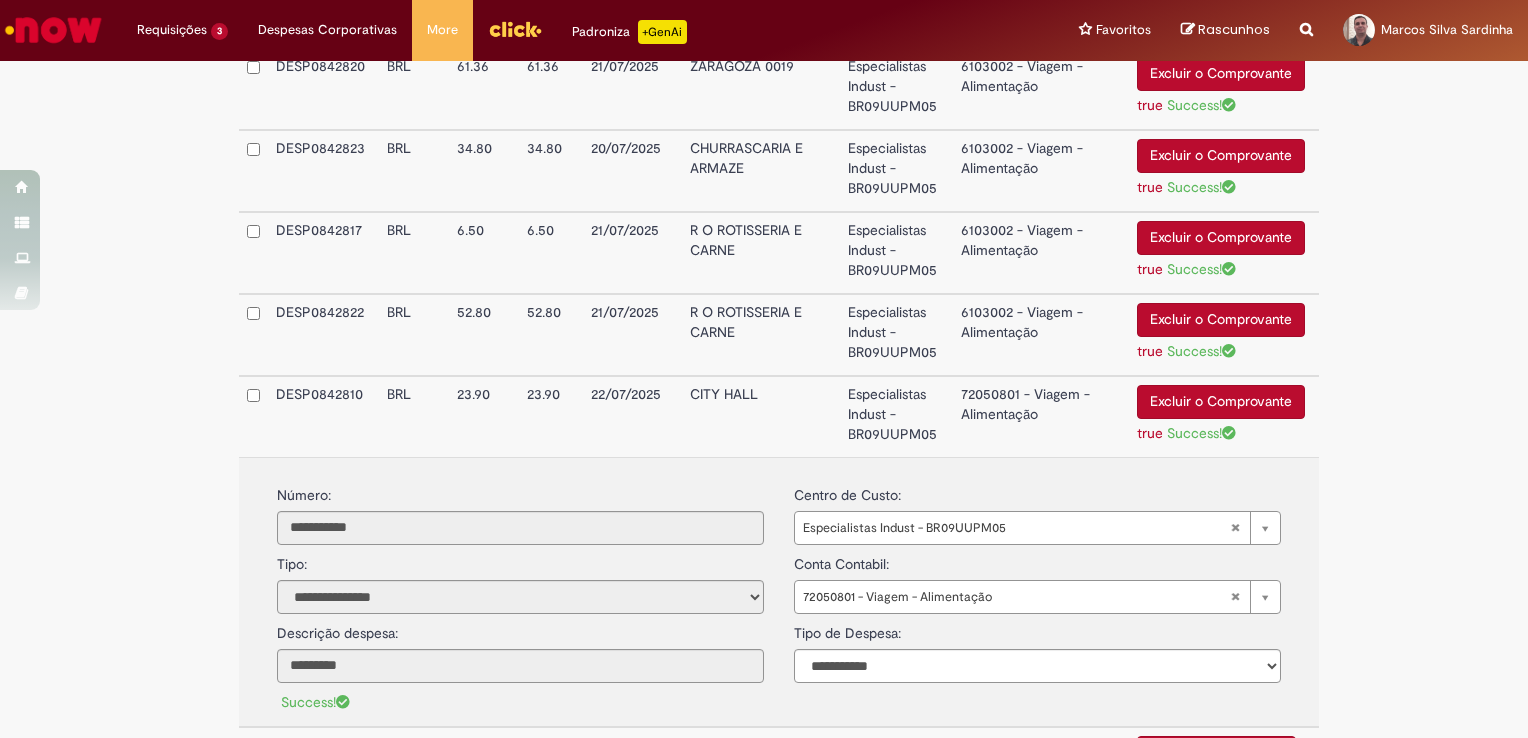 click on "72050801 -  Viagem  -  Alimentação" at bounding box center (1041, 416) 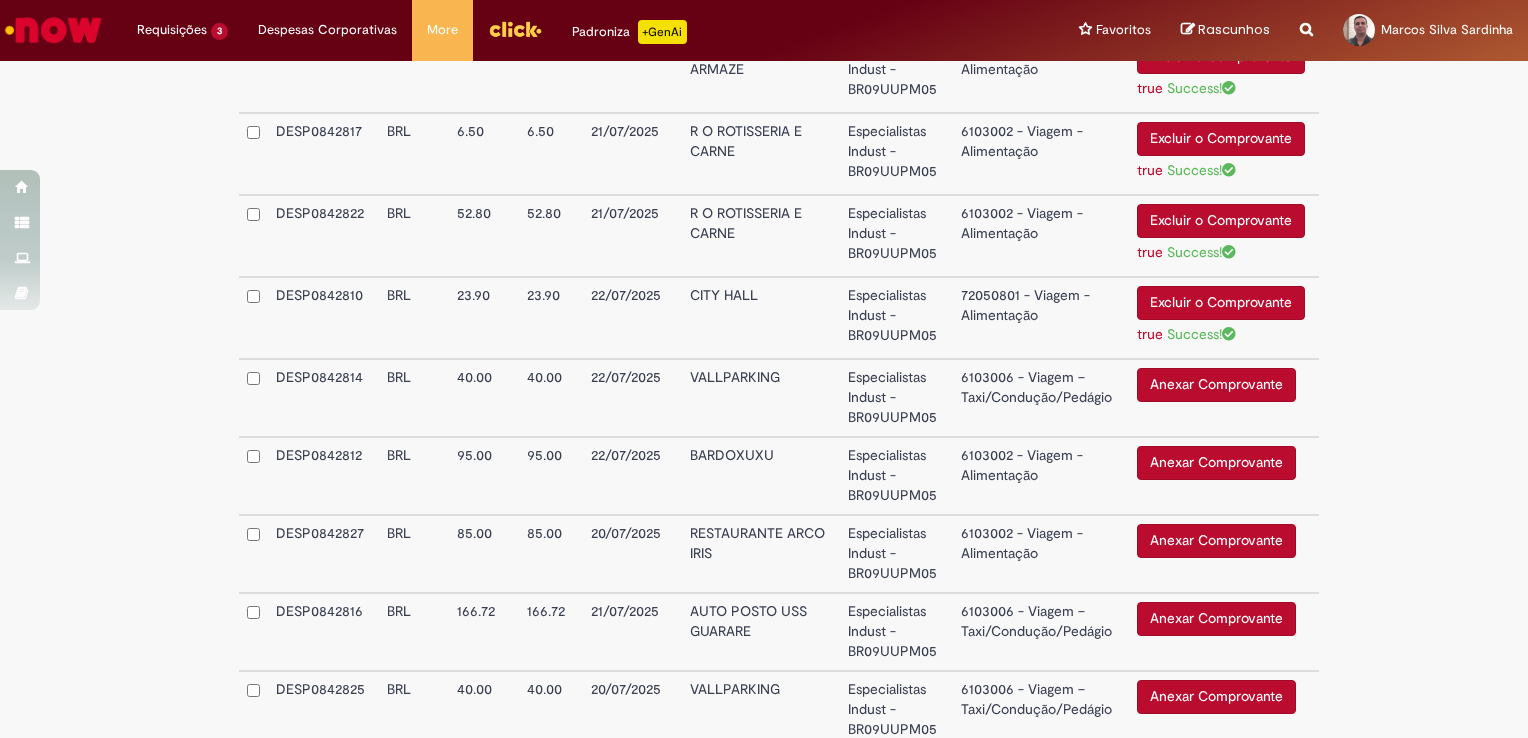 scroll, scrollTop: 1300, scrollLeft: 0, axis: vertical 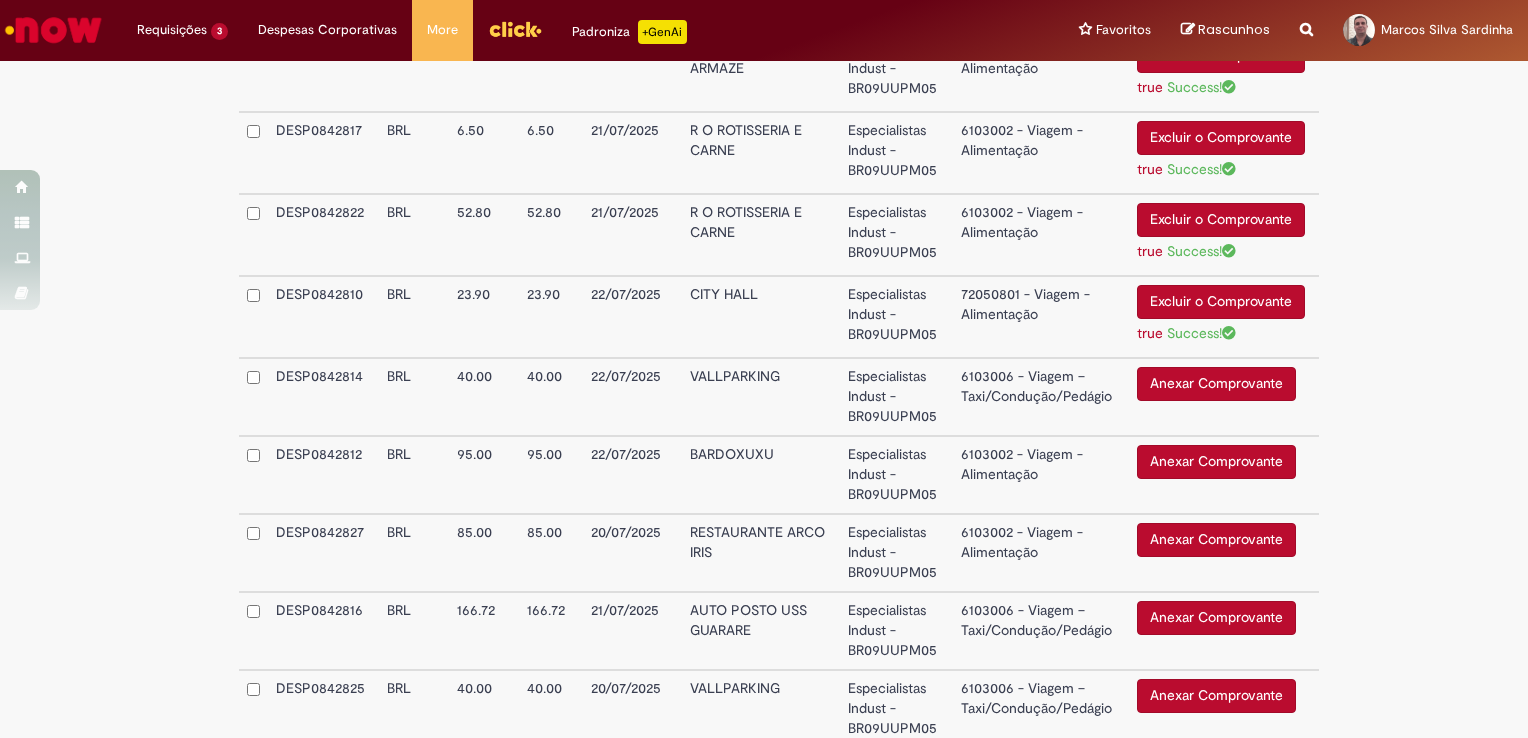 click on "6103006 - Viagem – Taxi/Condução/Pedágio" at bounding box center (1041, 397) 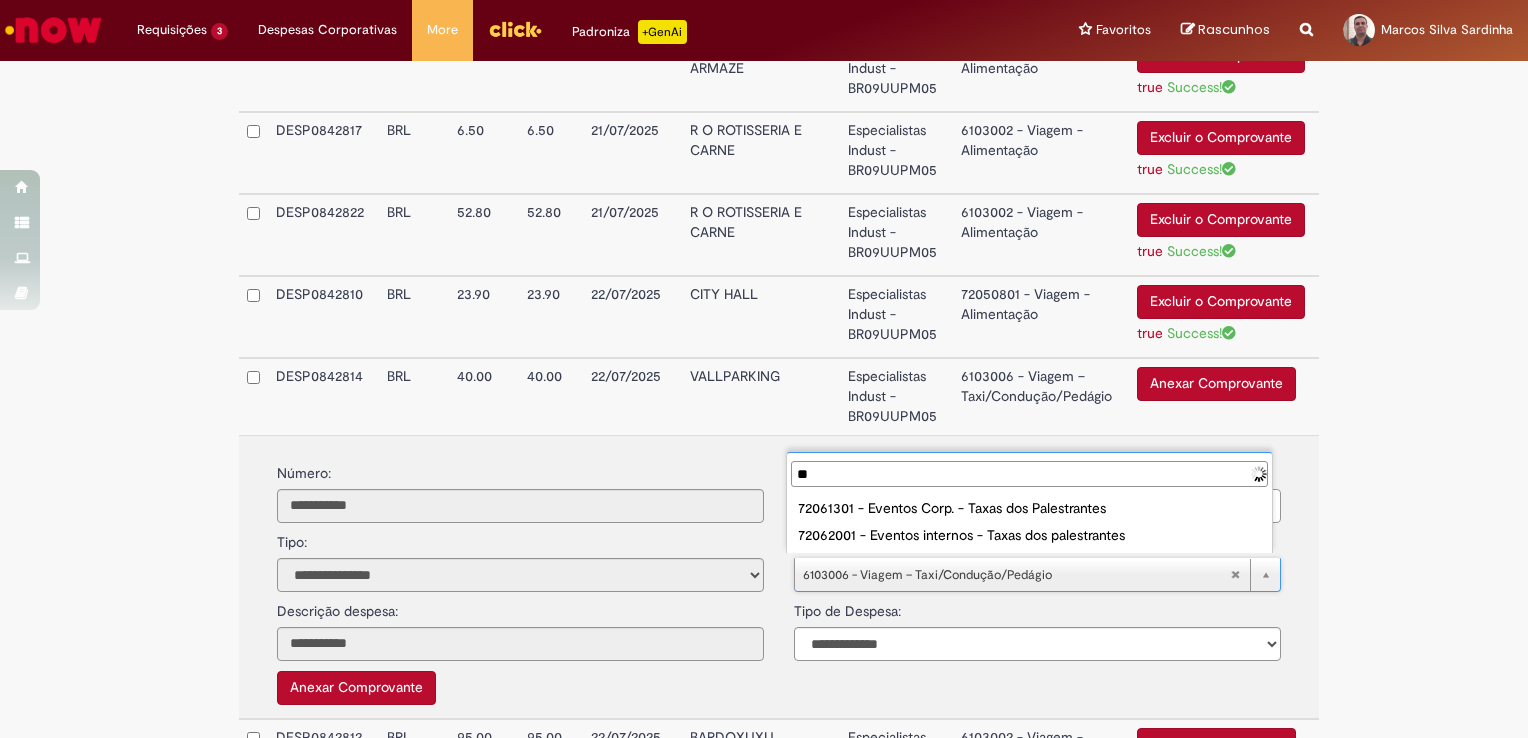 type on "*" 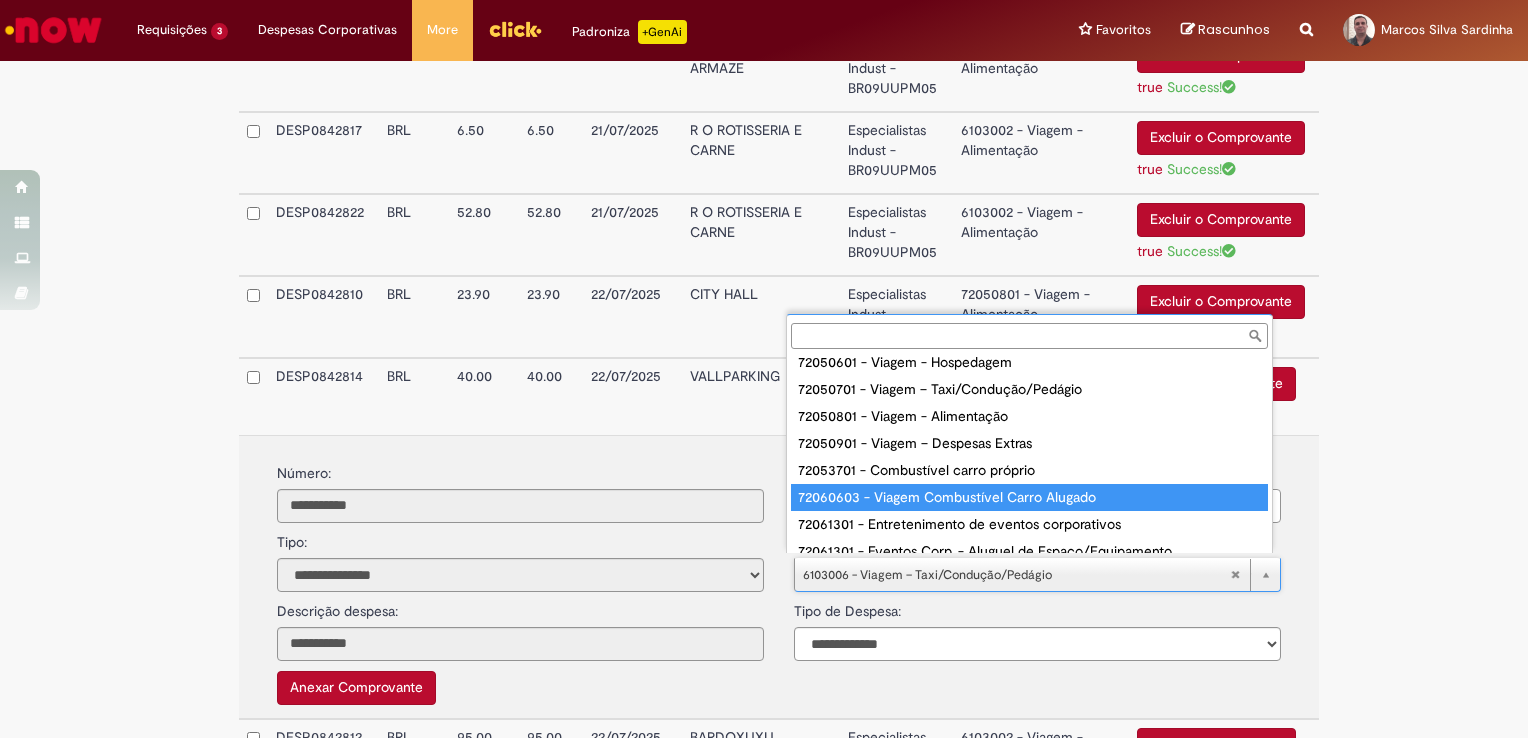 scroll, scrollTop: 124, scrollLeft: 0, axis: vertical 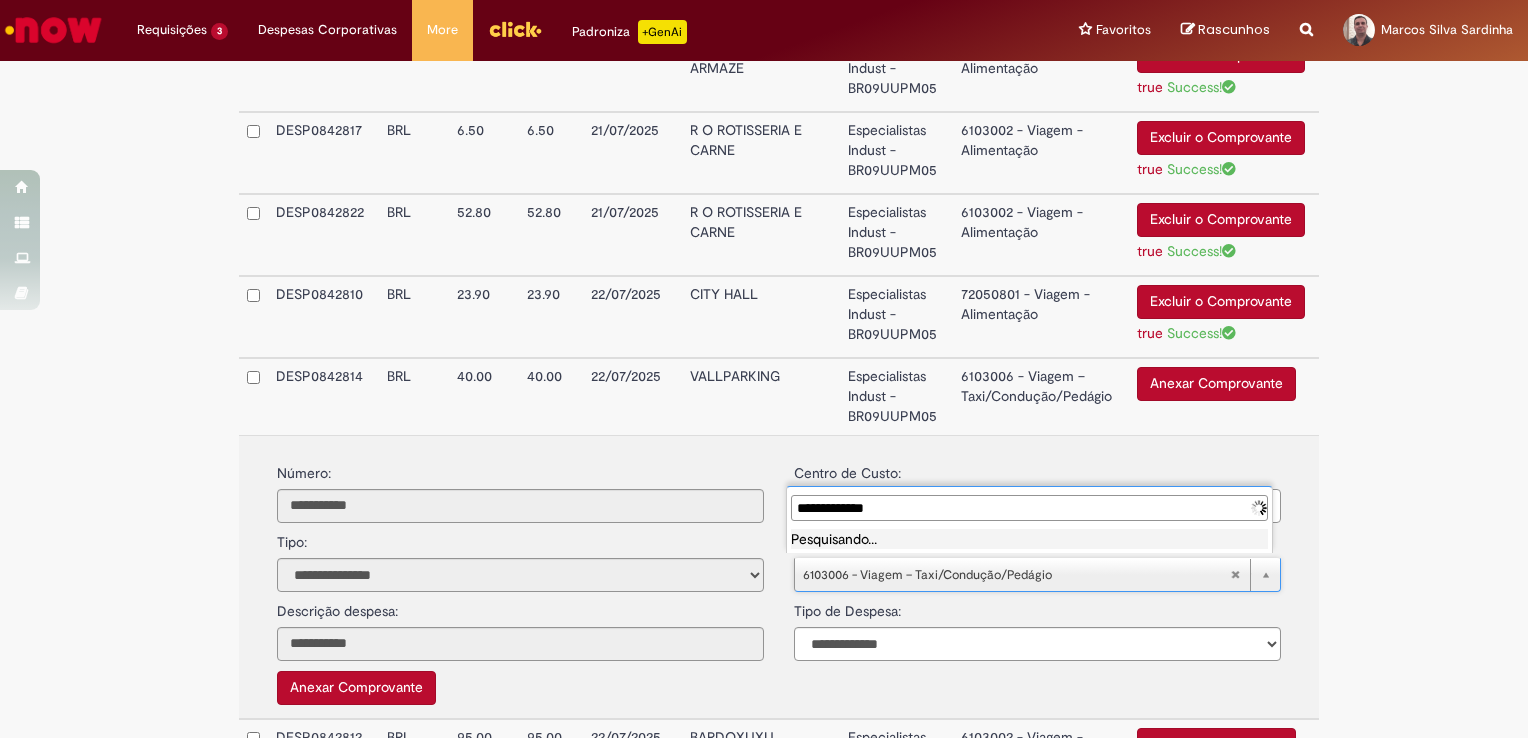type on "**********" 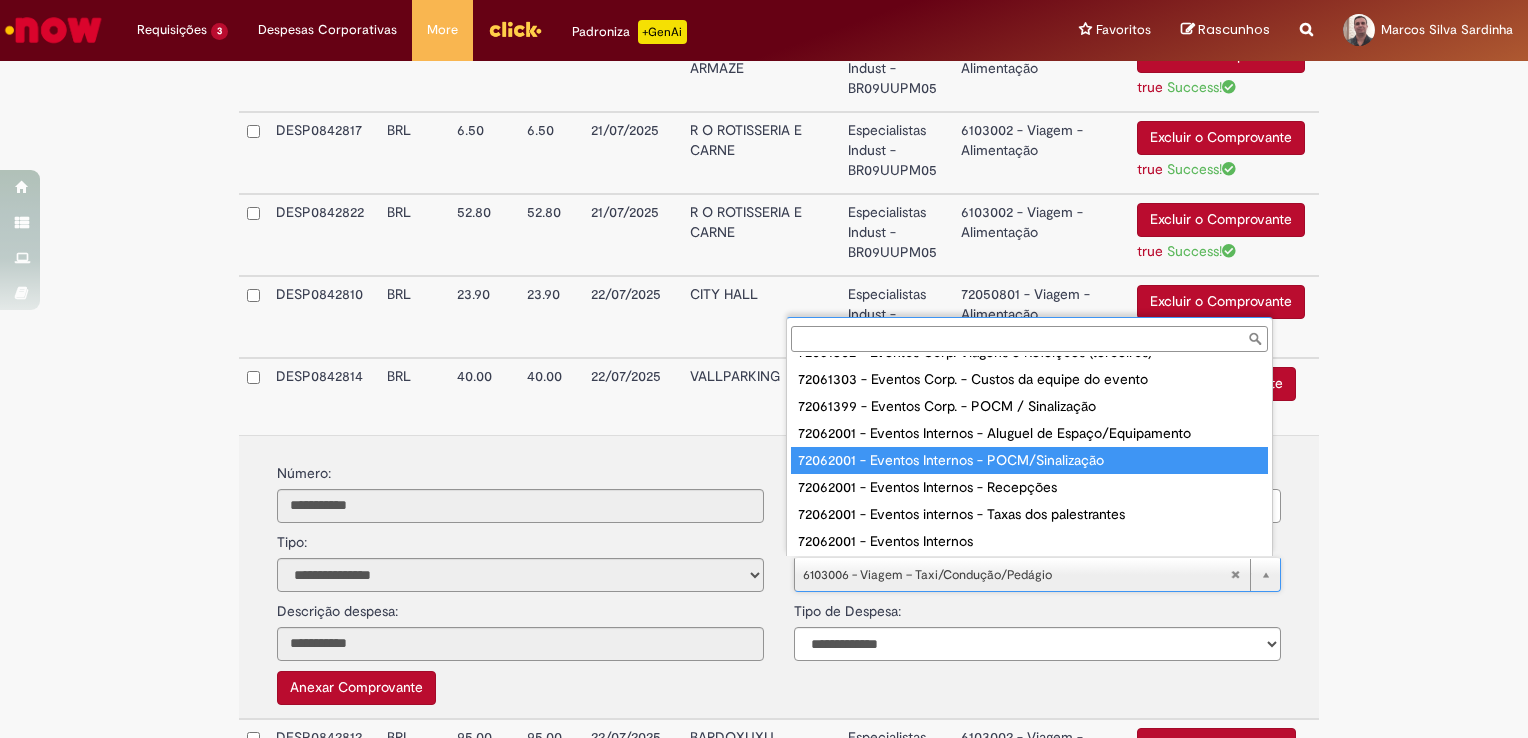 scroll, scrollTop: 402, scrollLeft: 0, axis: vertical 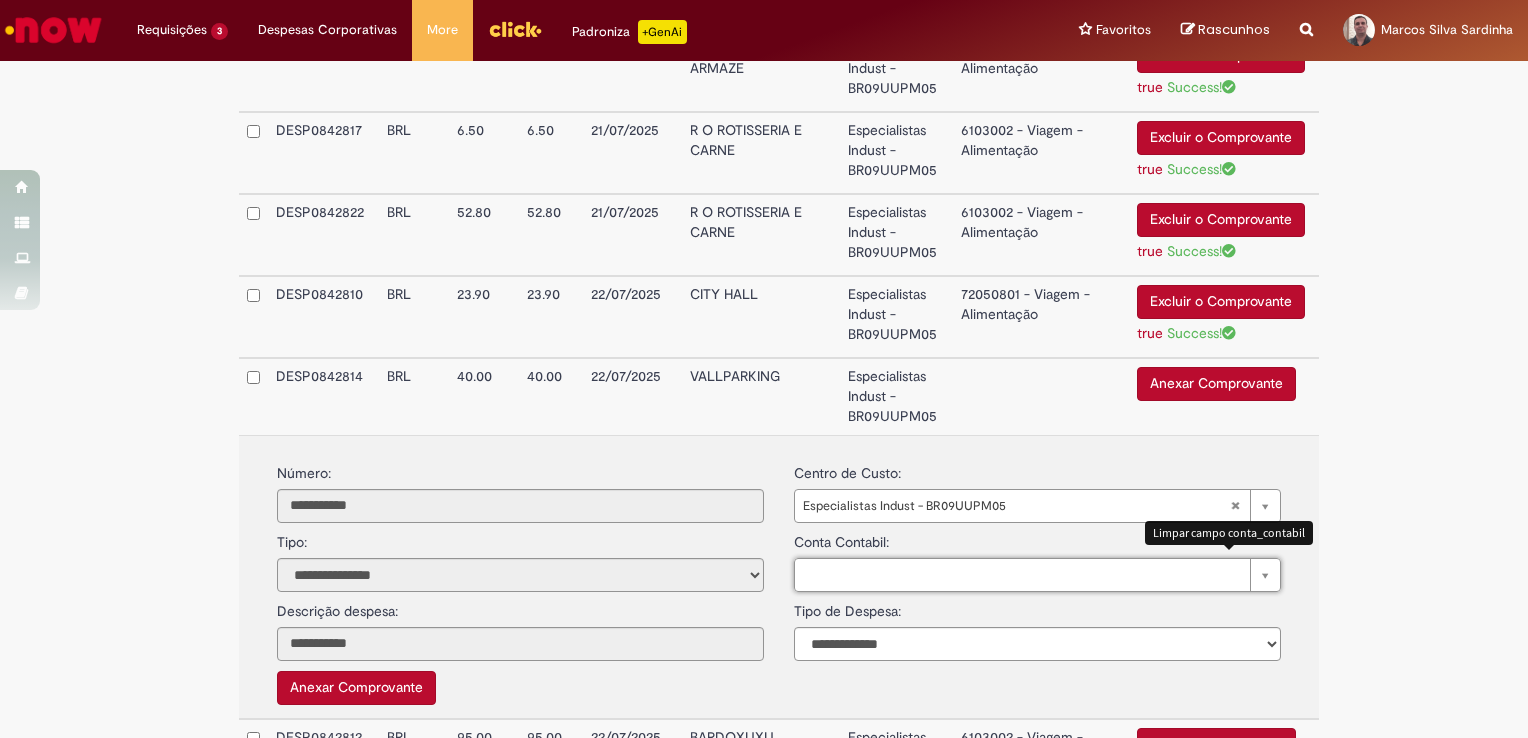 click on "Pesquisar usando lista" at bounding box center [1037, 575] 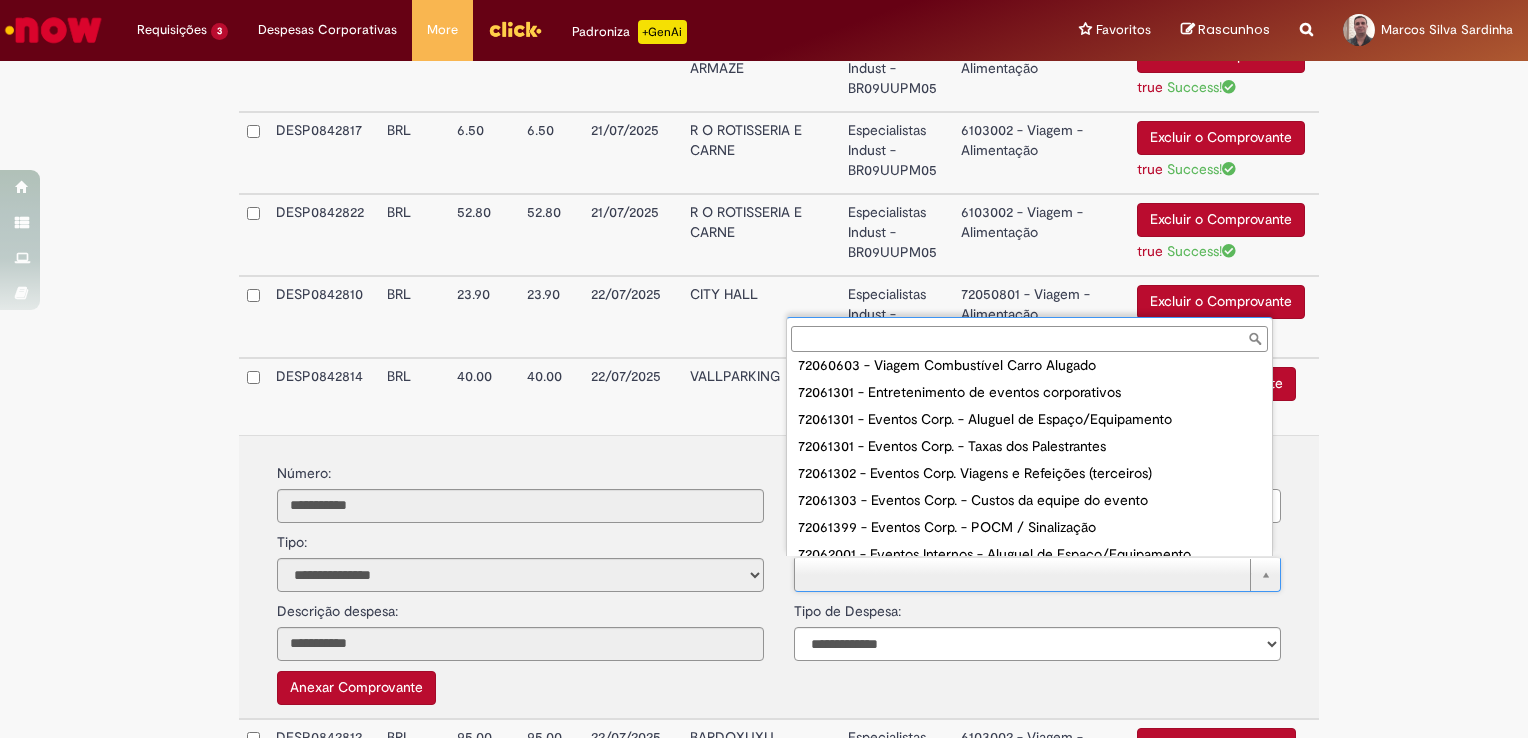 scroll, scrollTop: 202, scrollLeft: 0, axis: vertical 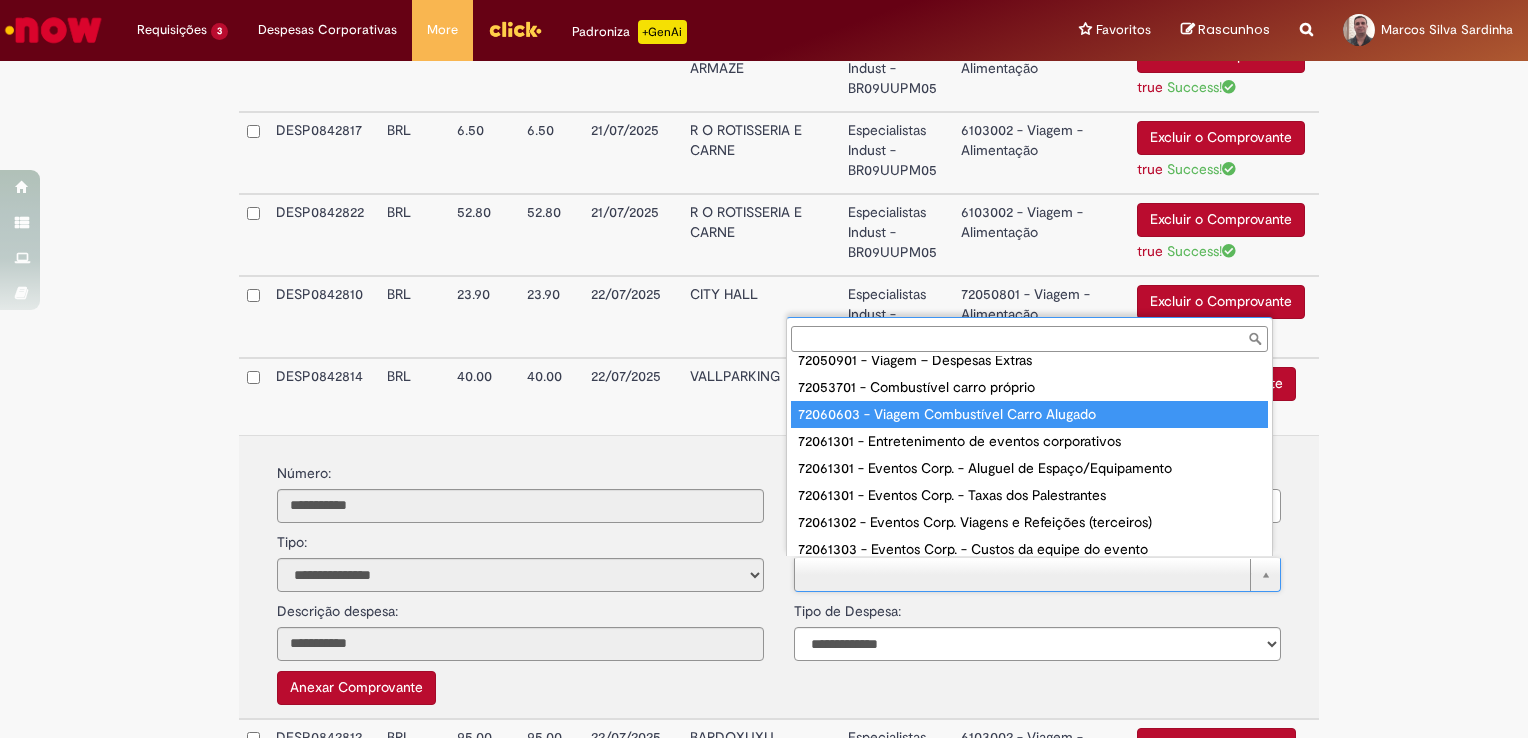 type on "**********" 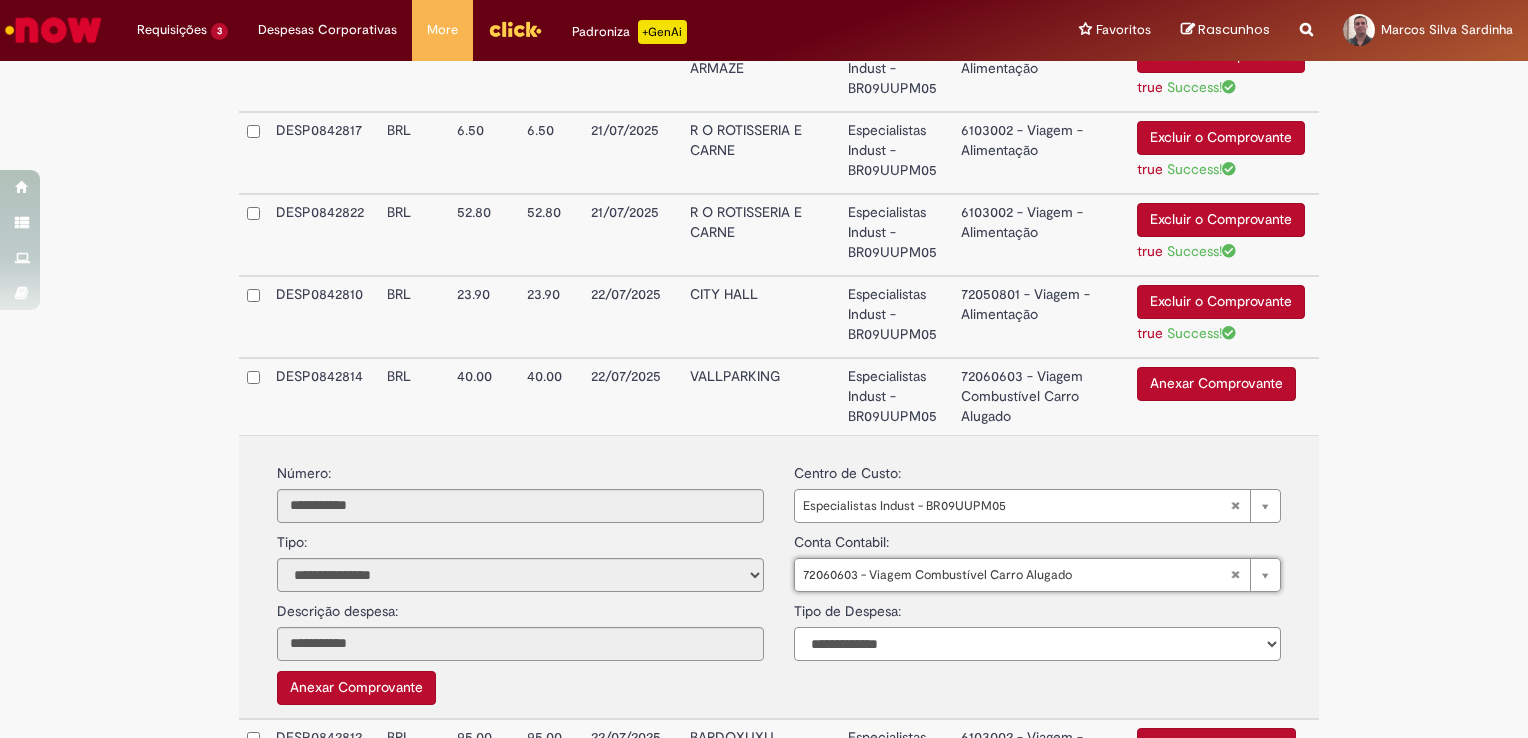 click on "**********" at bounding box center [1037, 644] 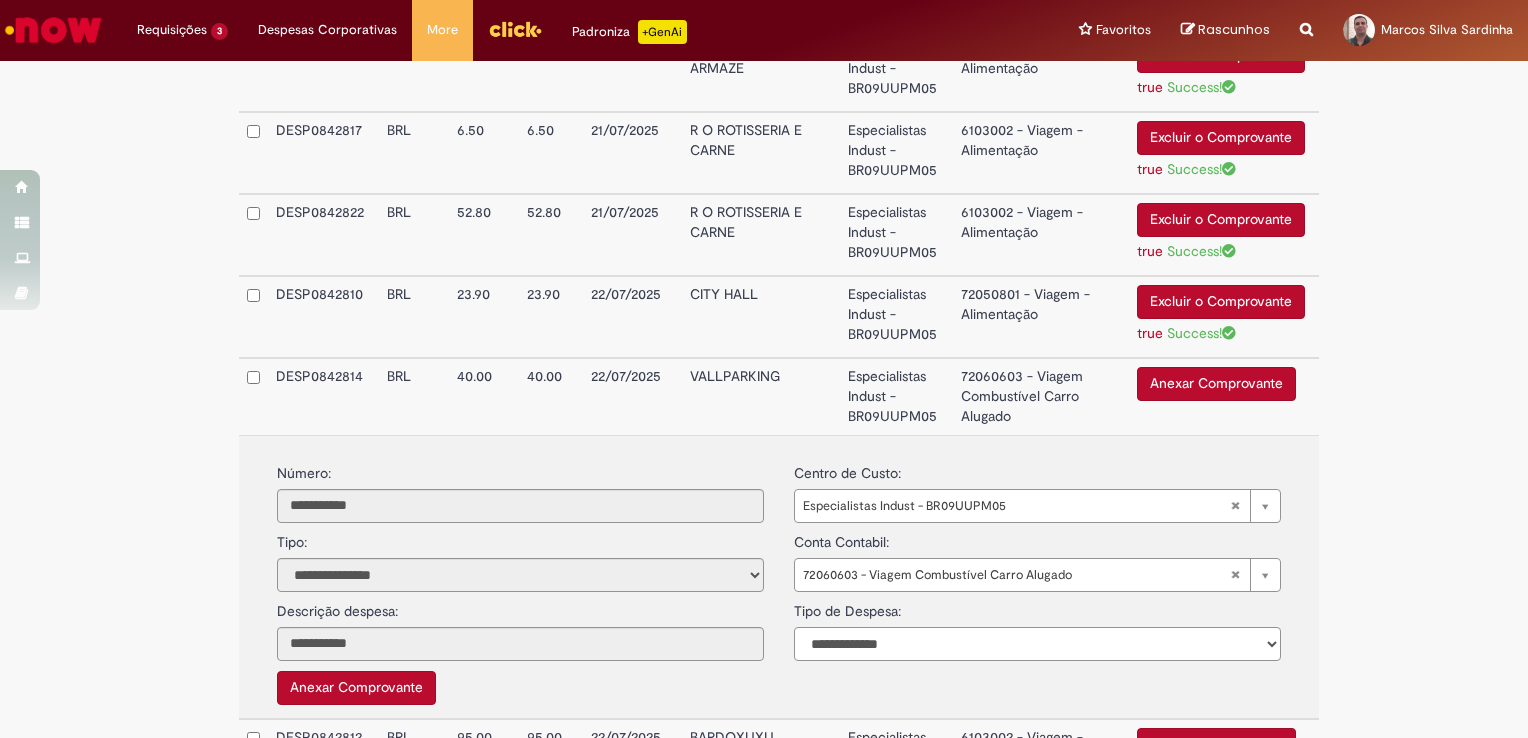 select on "*" 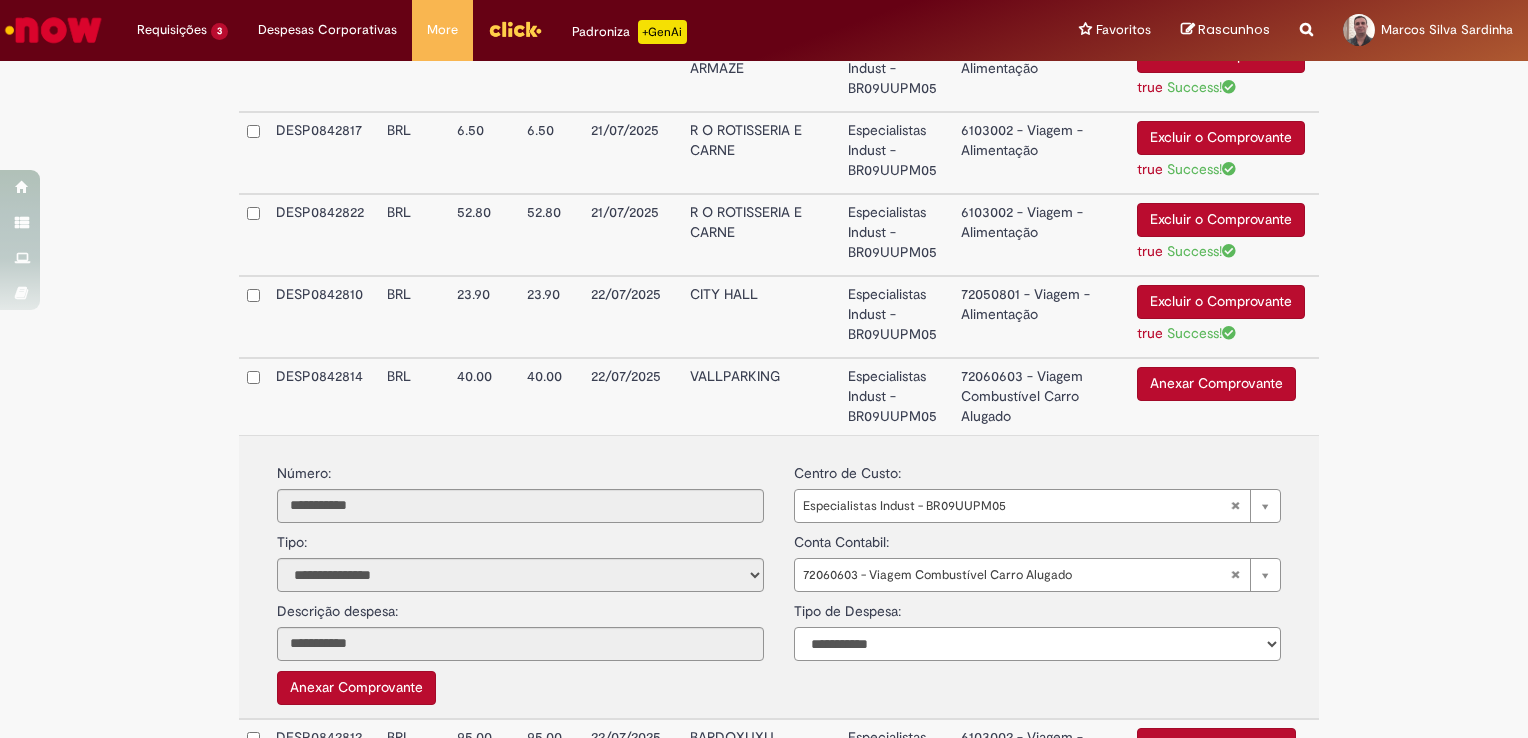 click on "**********" at bounding box center [1037, 644] 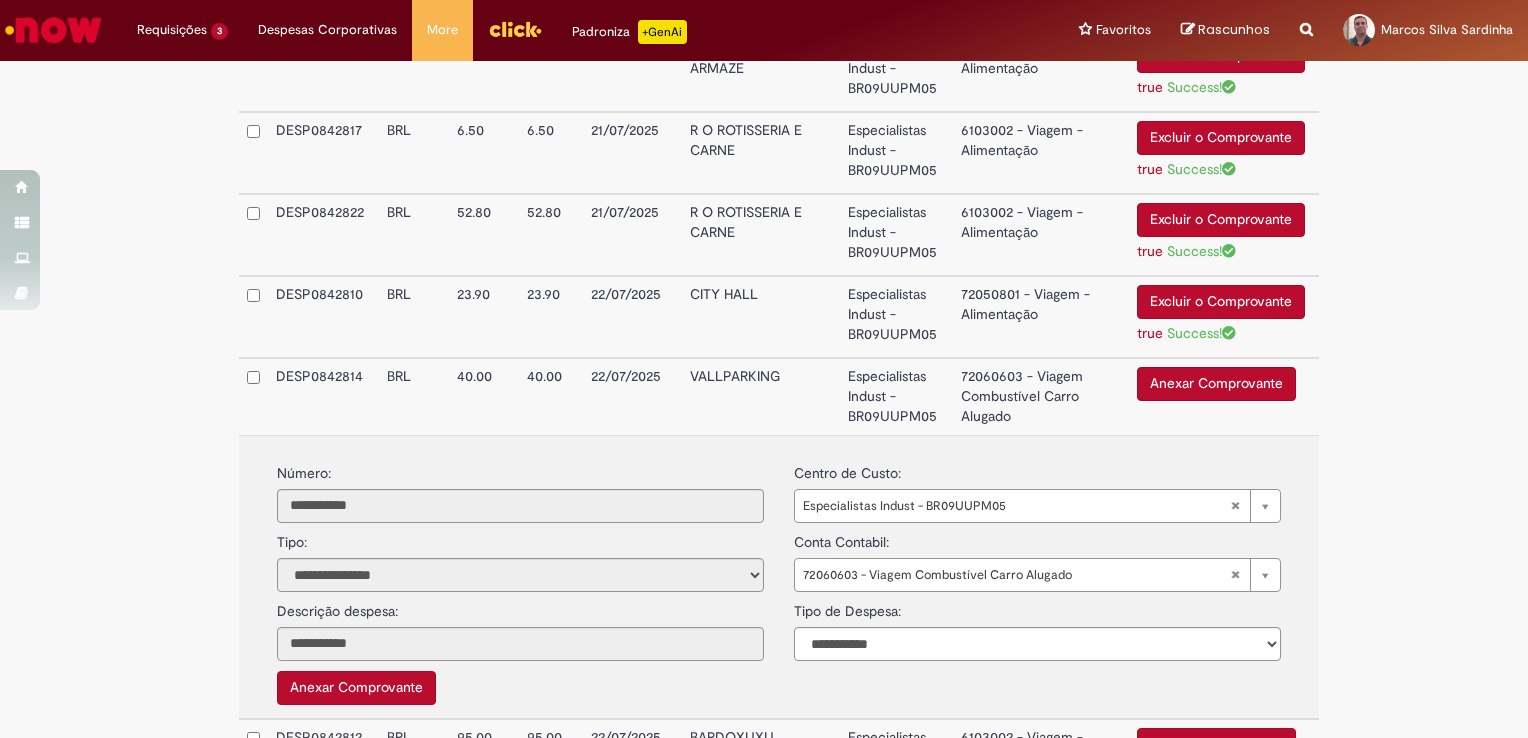 click on "72060603 -  Viagem Combustível Carro Alugado" at bounding box center (1041, 396) 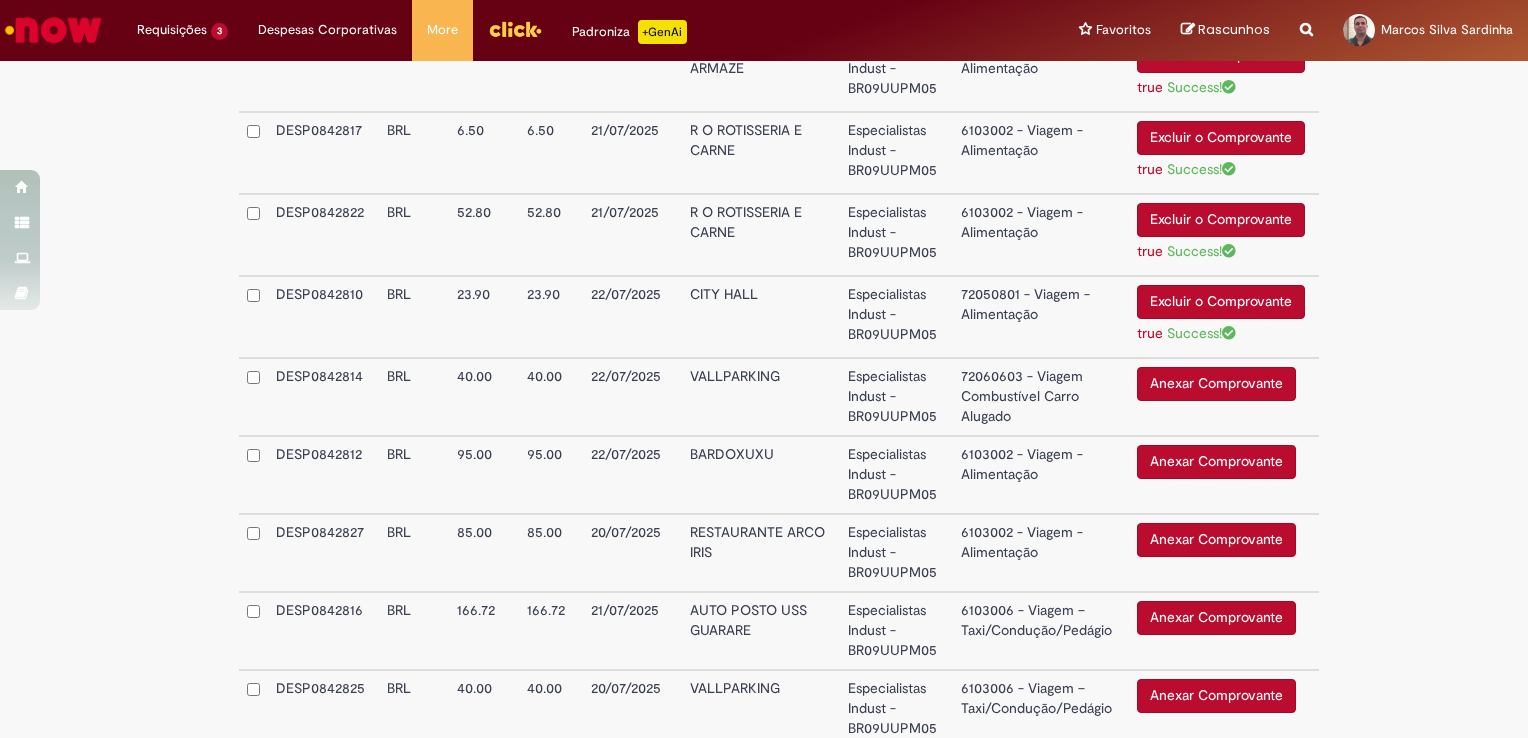 click on "Anexar Comprovante" at bounding box center (1216, 384) 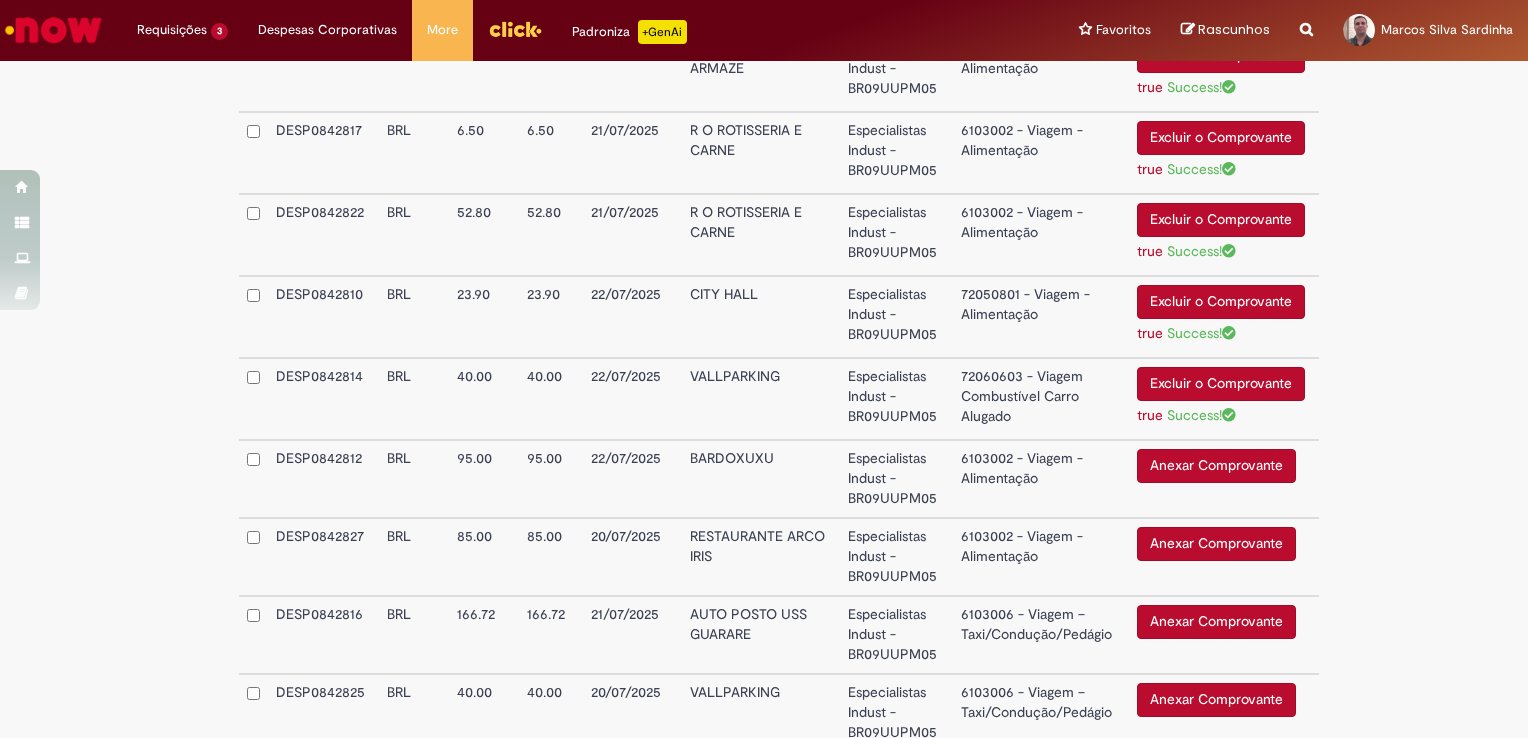 click on "Anexar Comprovante" at bounding box center (1216, 466) 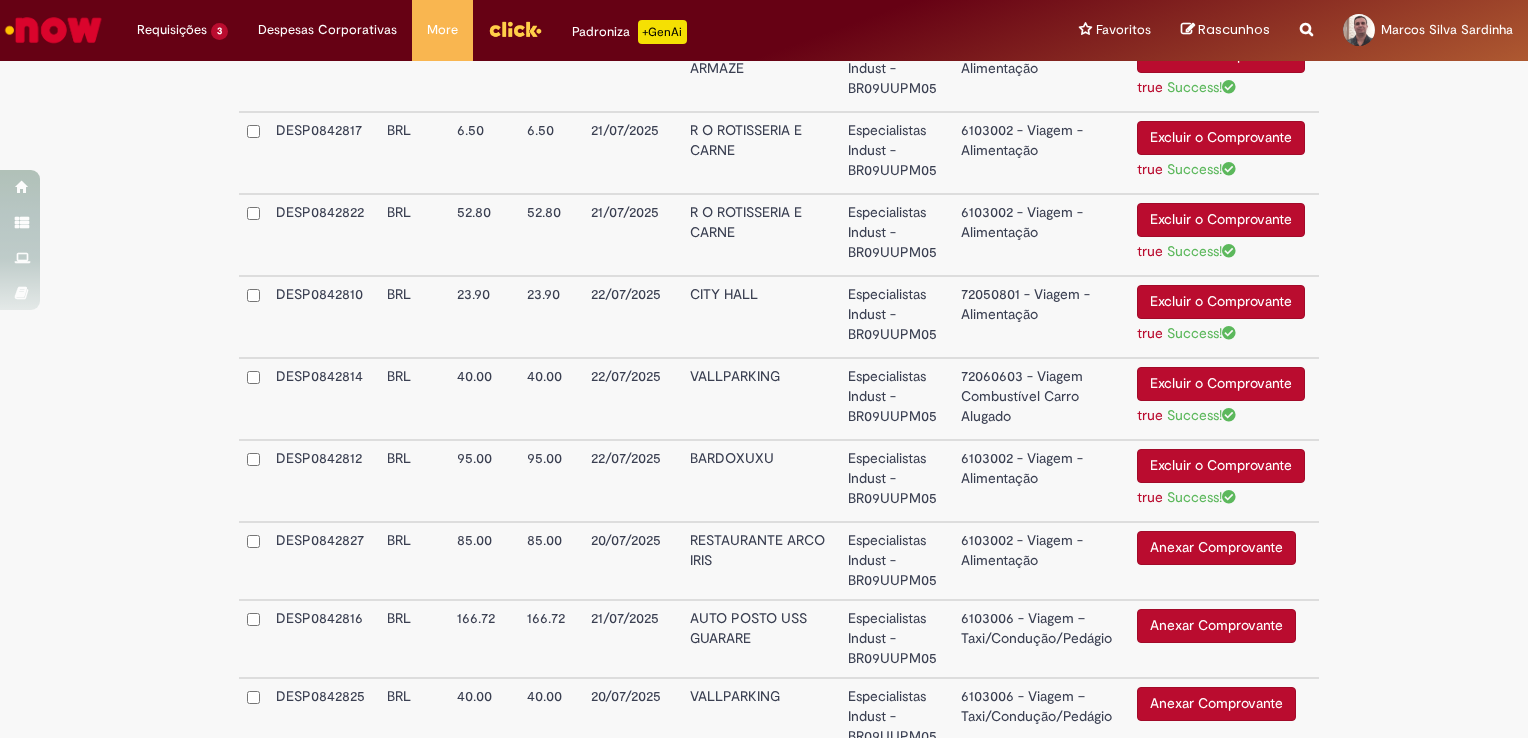 click on "Anexar Comprovante" at bounding box center (1216, 548) 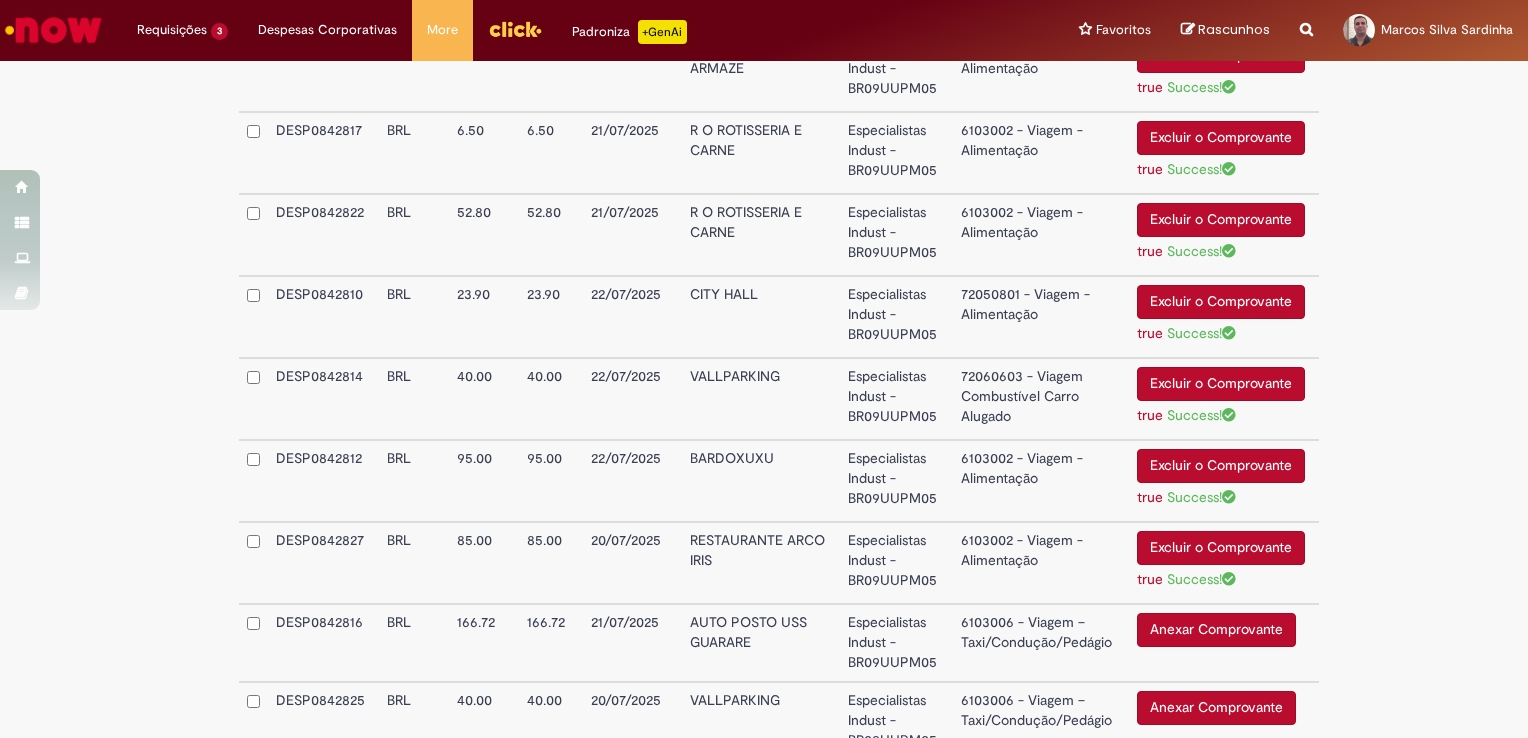 click on "**********" at bounding box center [764, -122] 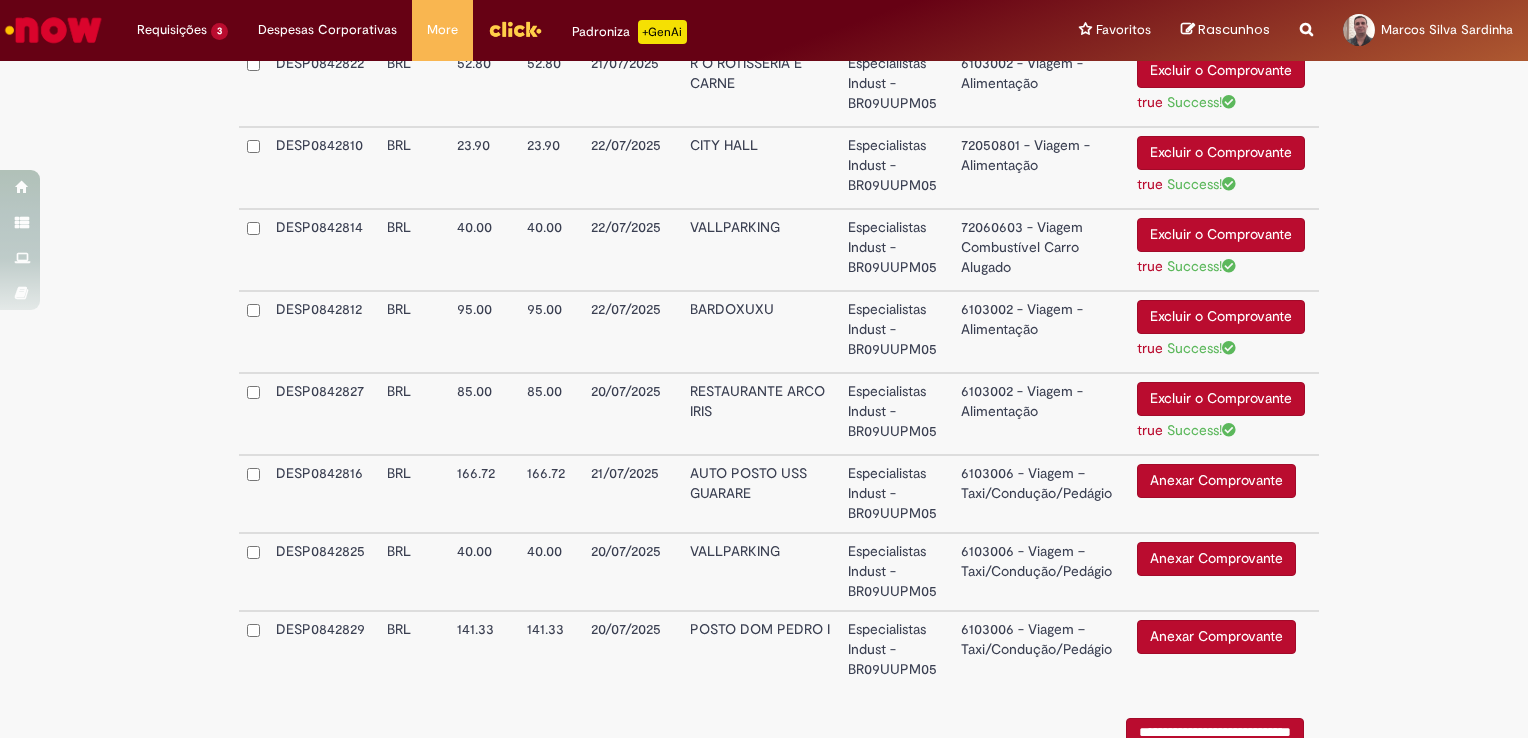 scroll, scrollTop: 1500, scrollLeft: 0, axis: vertical 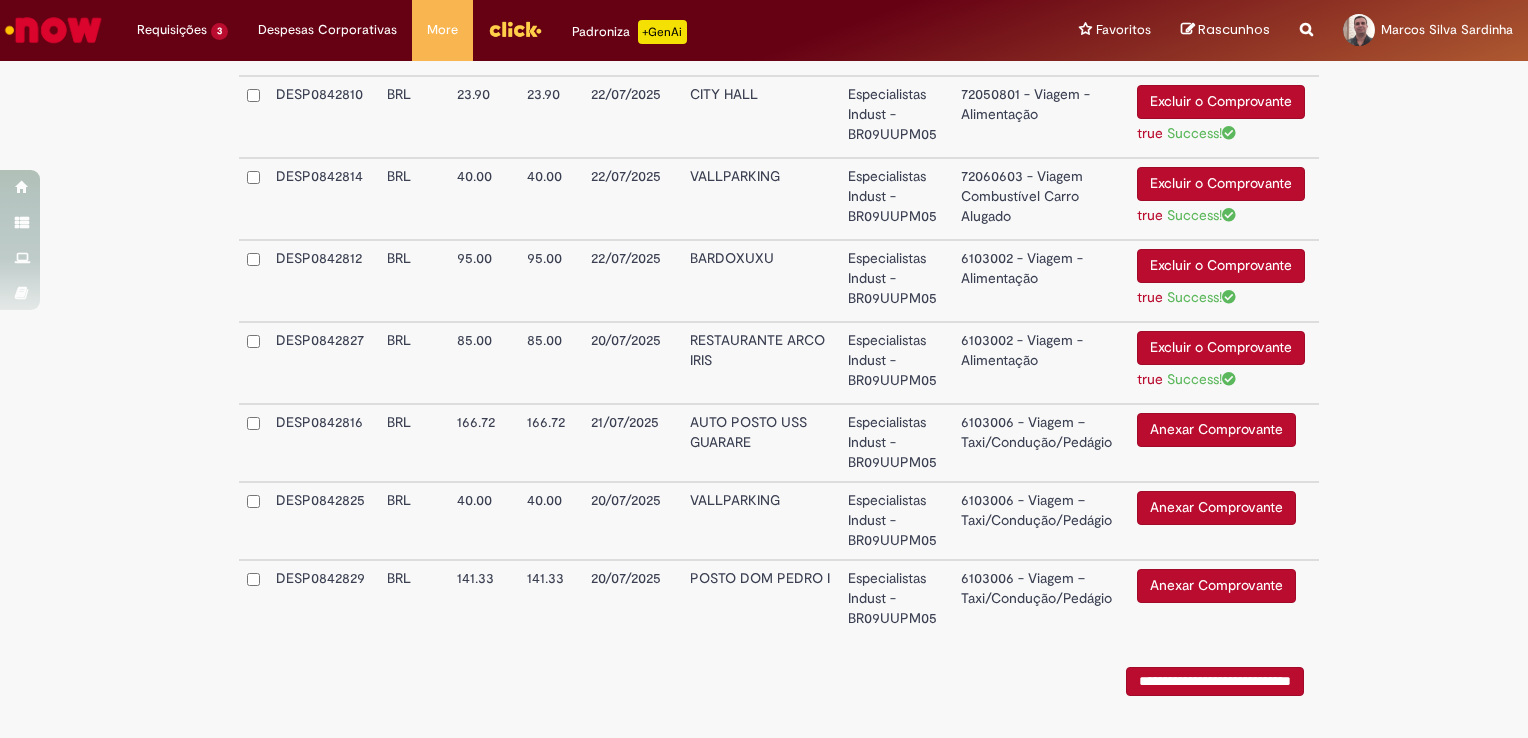 click on "6103006 - Viagem – Taxi/Condução/Pedágio" at bounding box center [1041, 443] 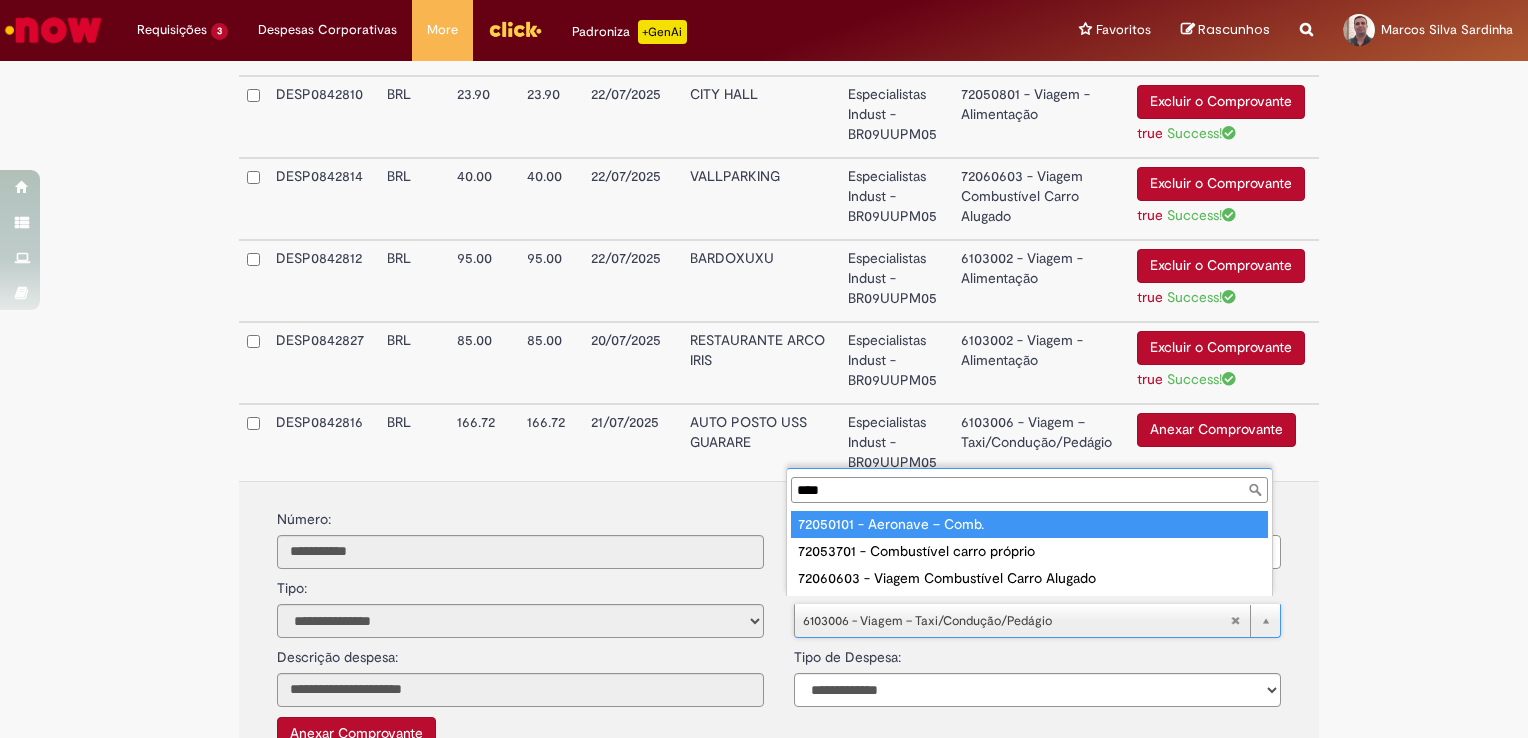 scroll, scrollTop: 0, scrollLeft: 0, axis: both 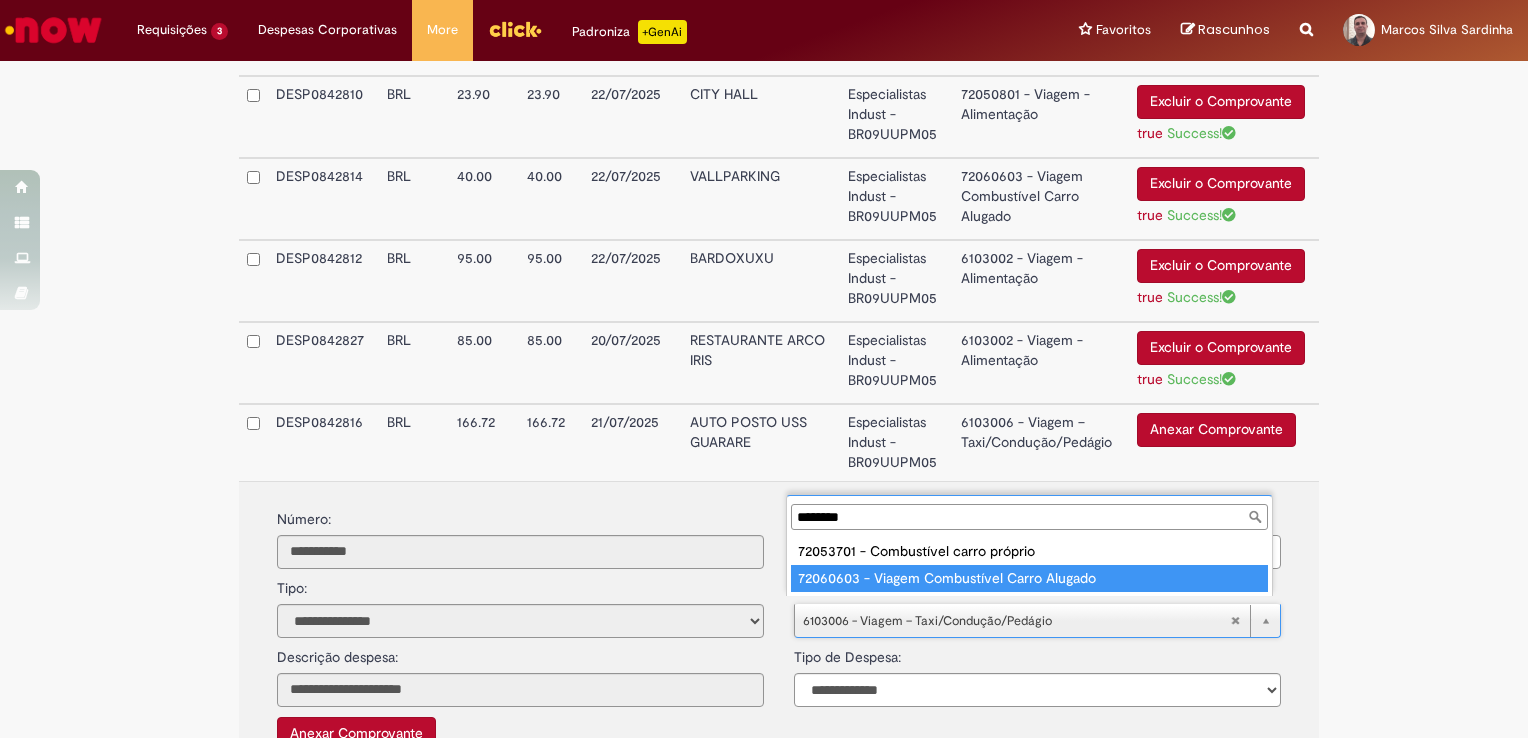 type on "********" 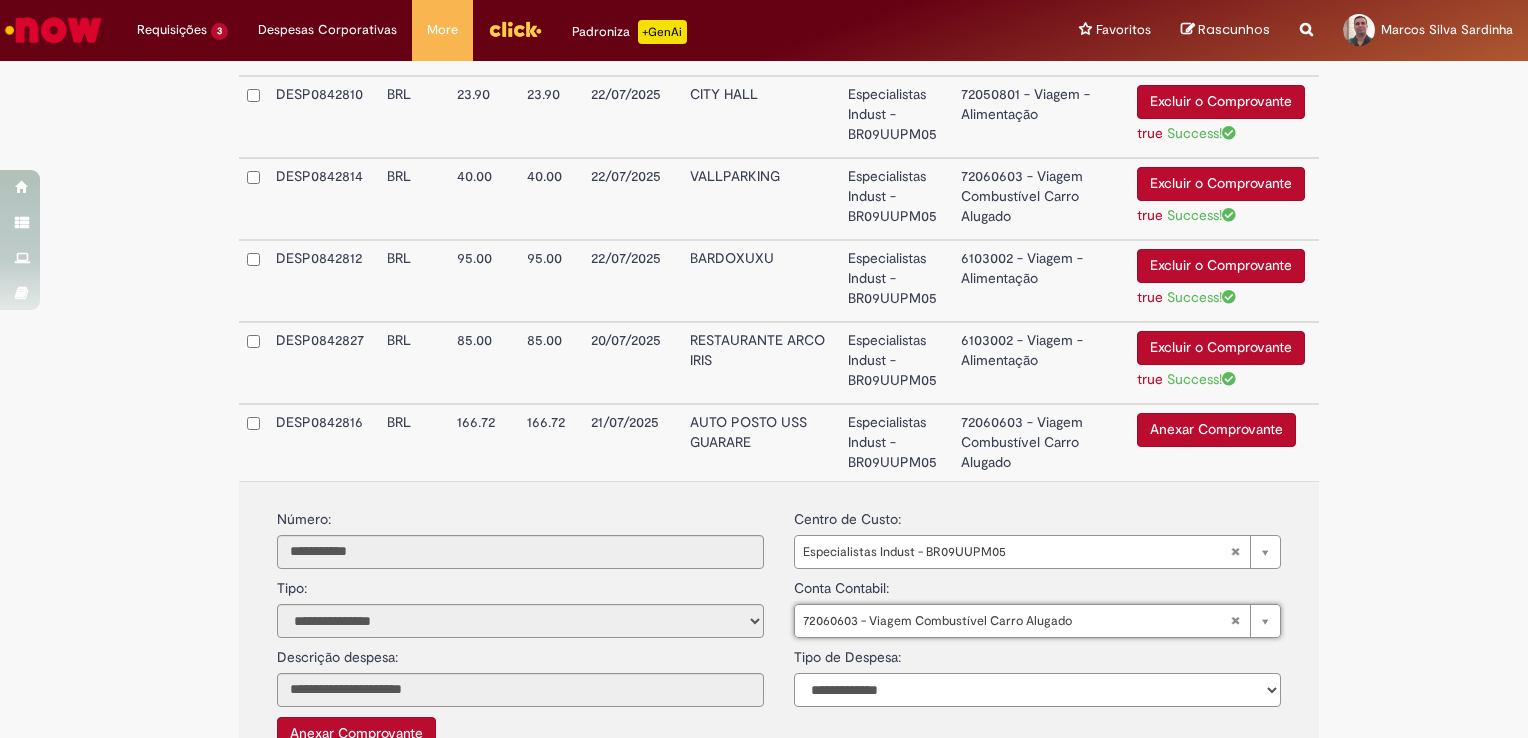 click on "**********" at bounding box center [1037, 690] 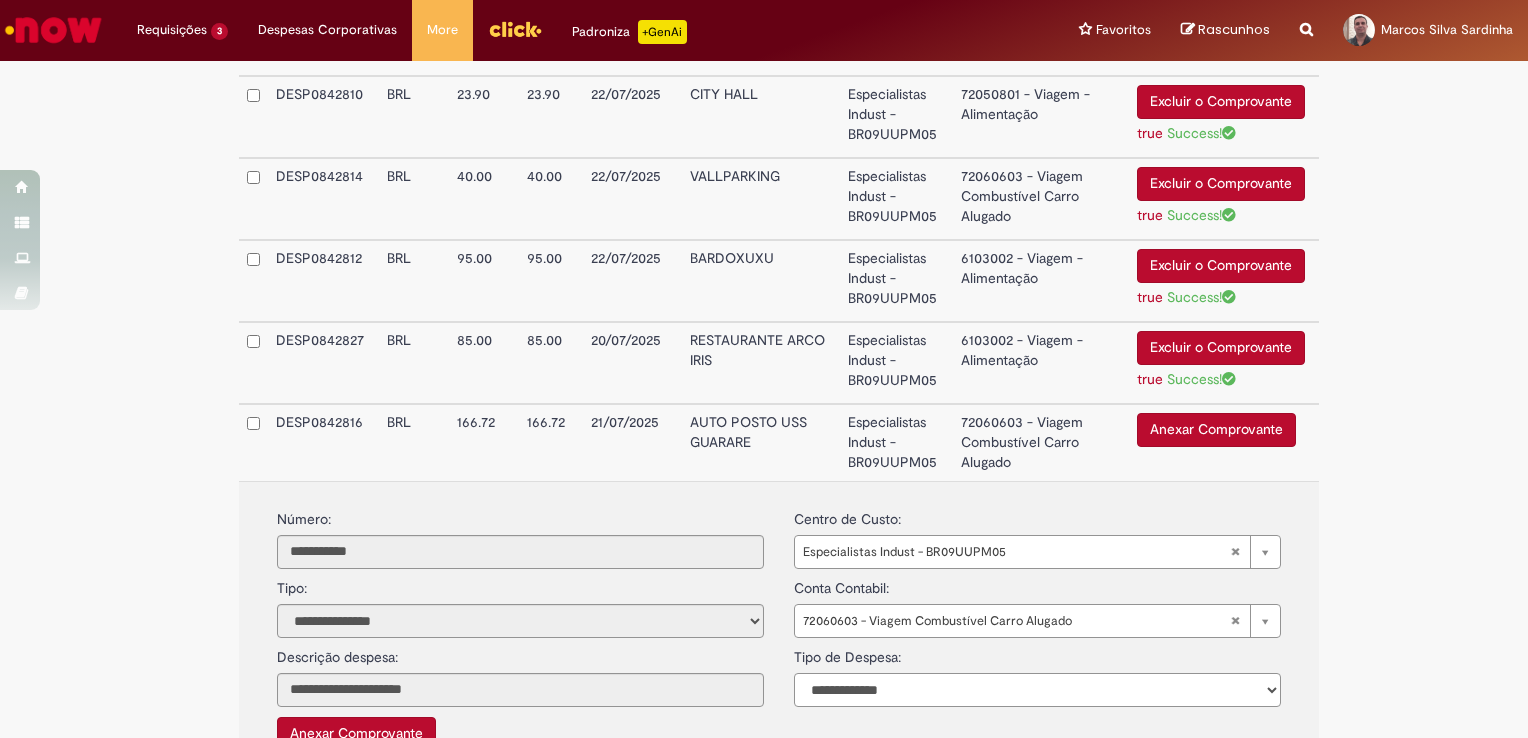 select on "*" 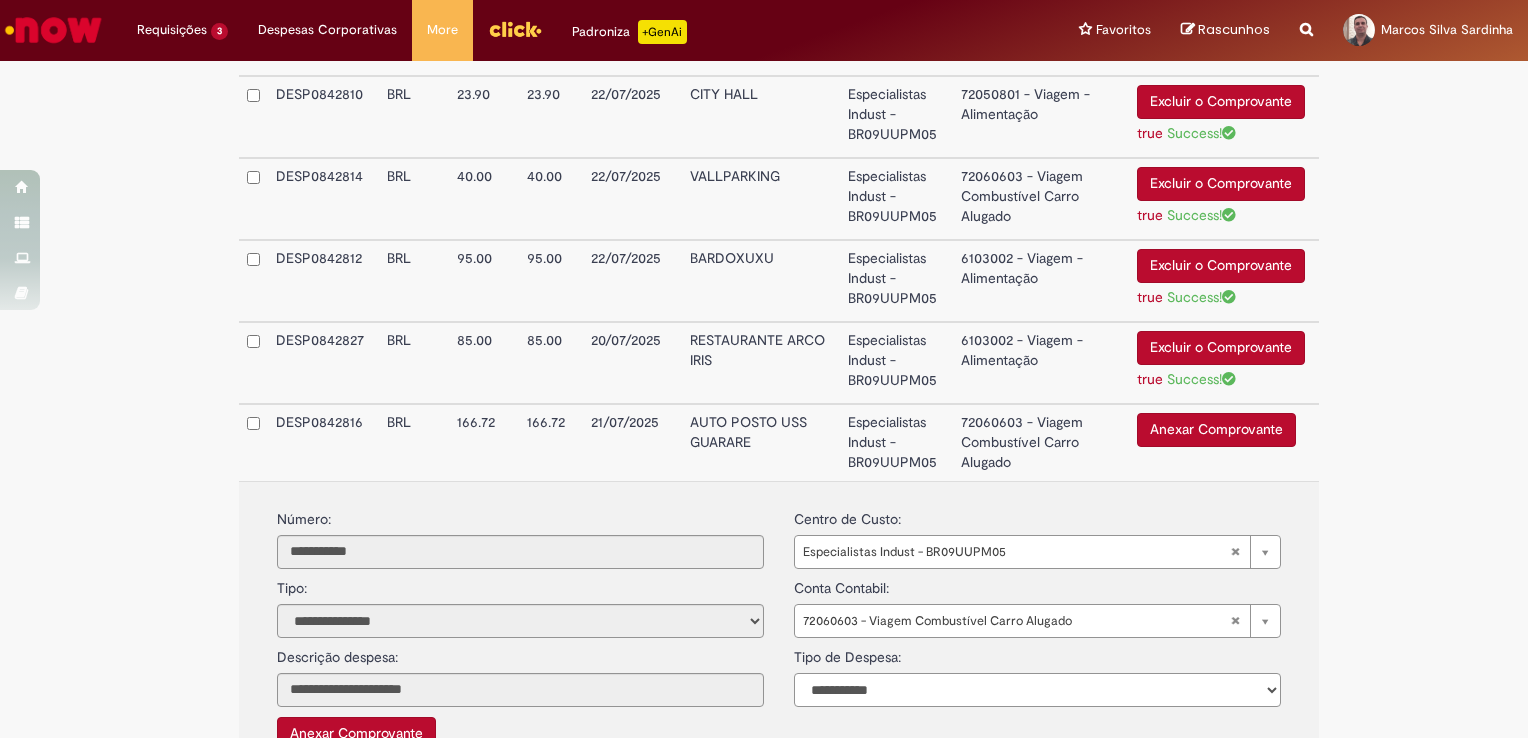 click on "**********" at bounding box center (1037, 690) 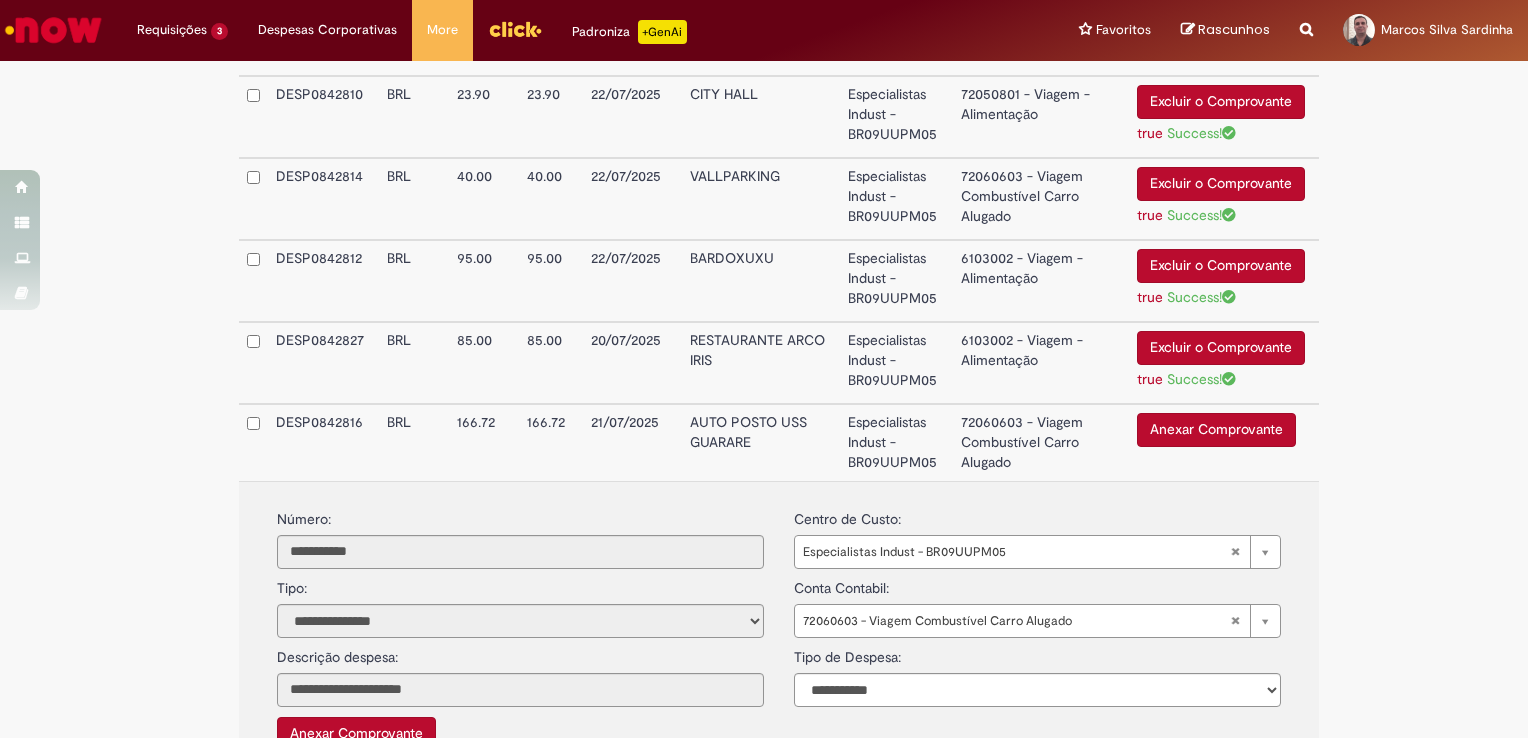 click on "**********" at bounding box center (779, -33) 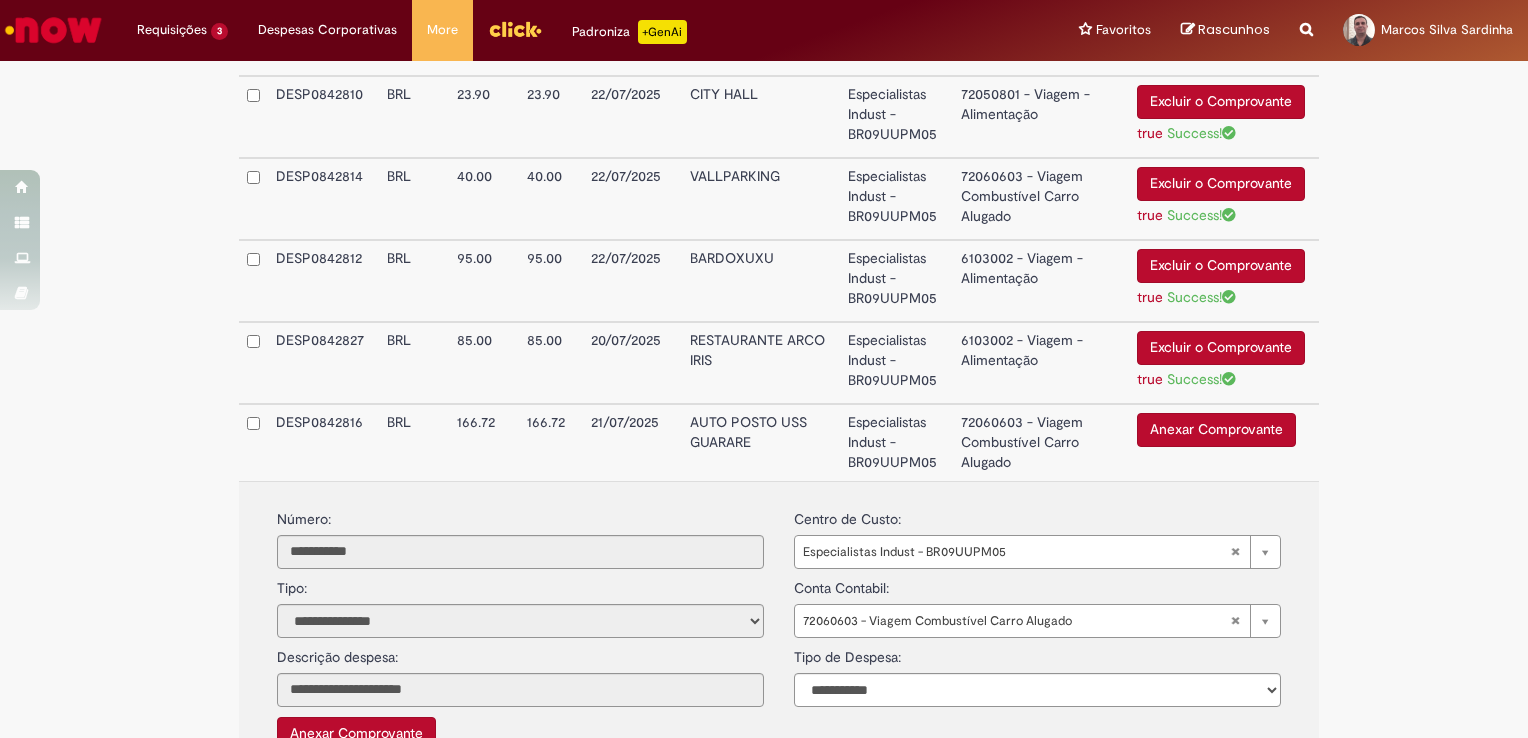 click on "Anexar Comprovante" at bounding box center [1216, 430] 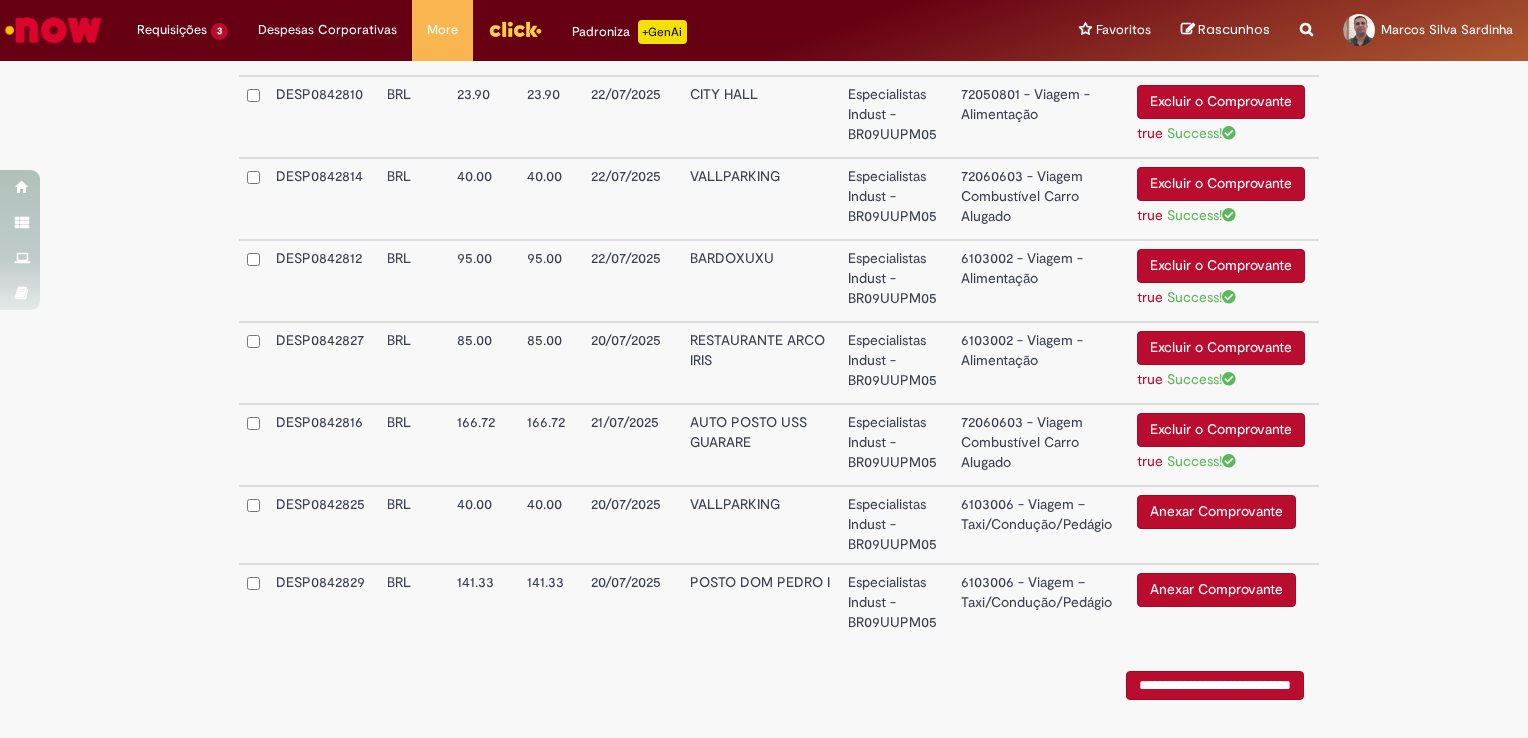 click on "6103006 - Viagem – Taxi/Condução/Pedágio" at bounding box center [1041, 525] 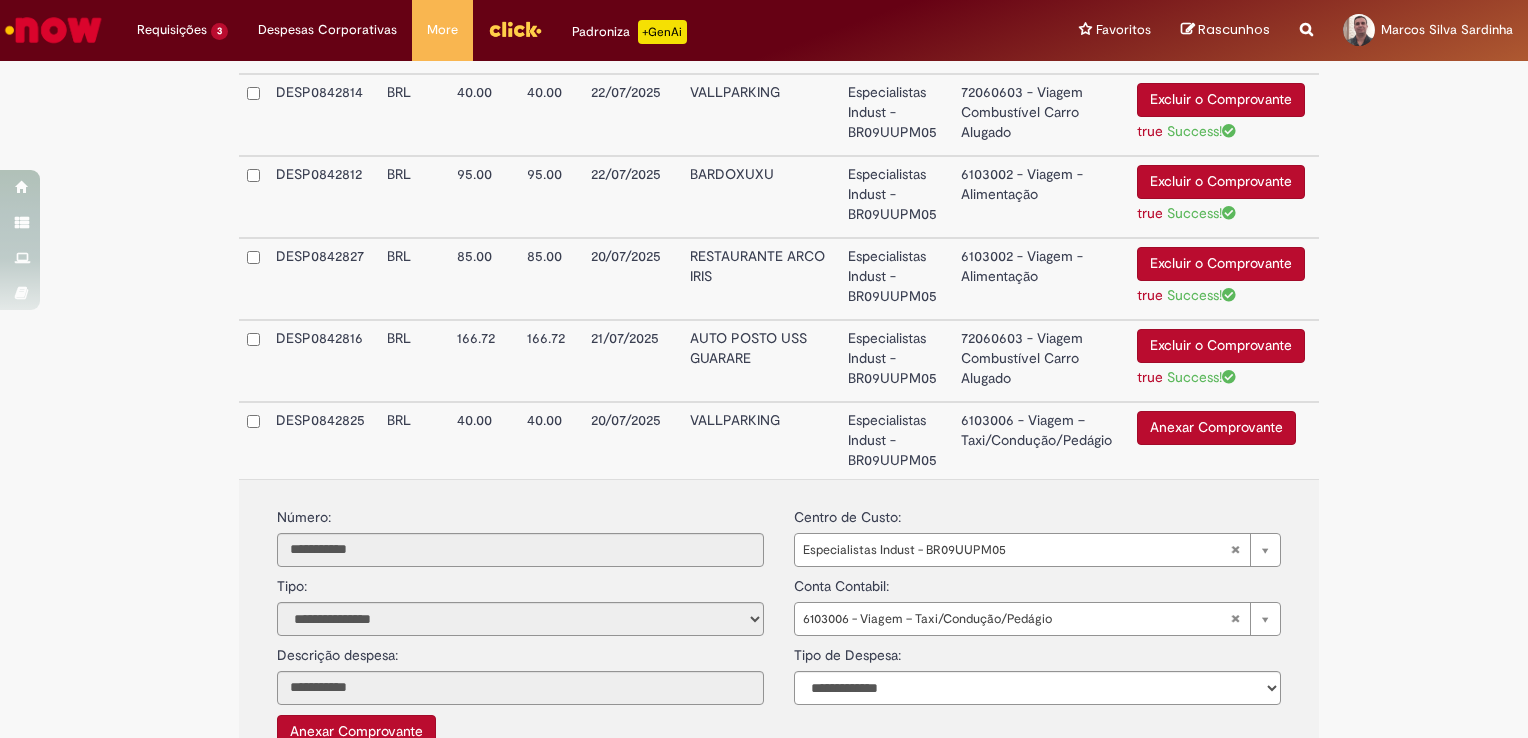 scroll, scrollTop: 1700, scrollLeft: 0, axis: vertical 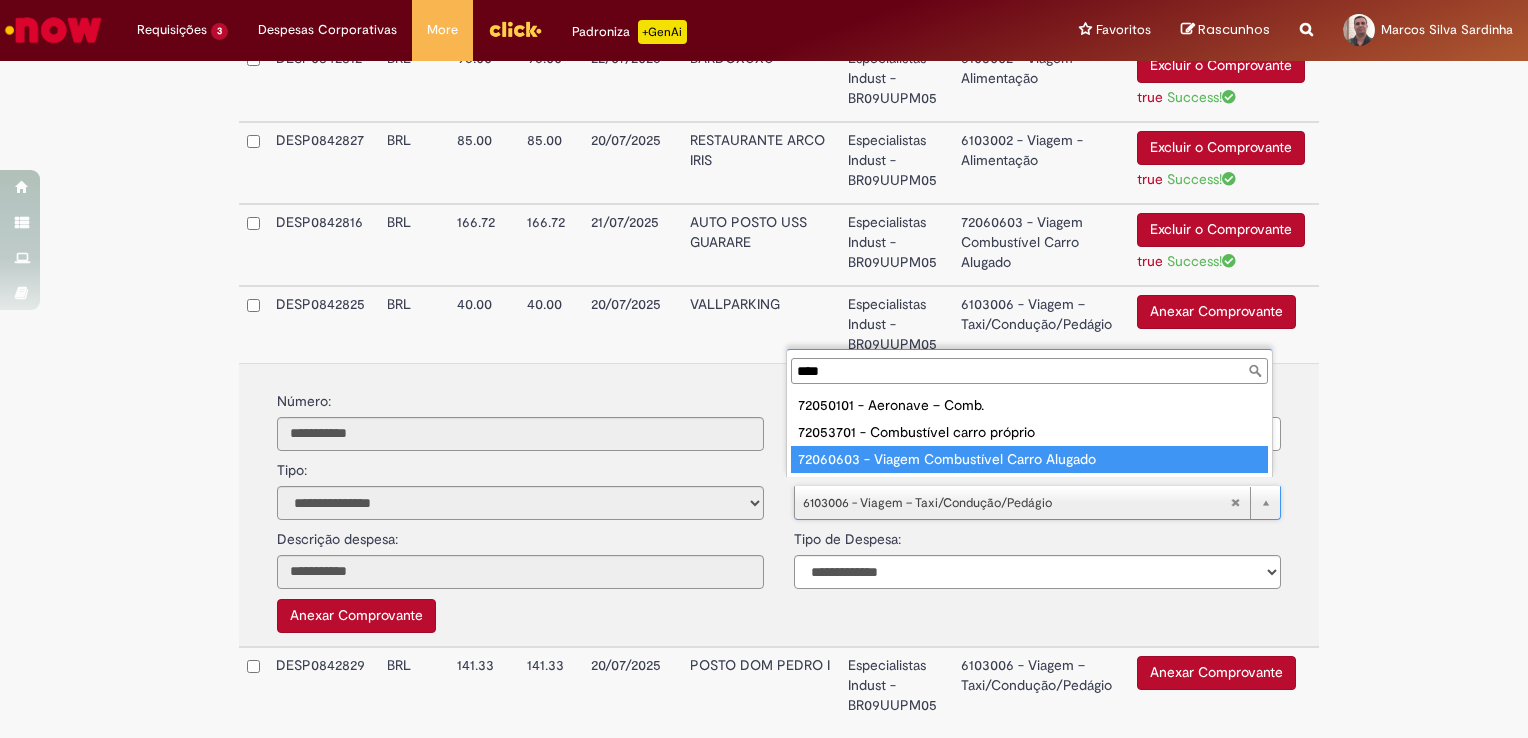 type on "****" 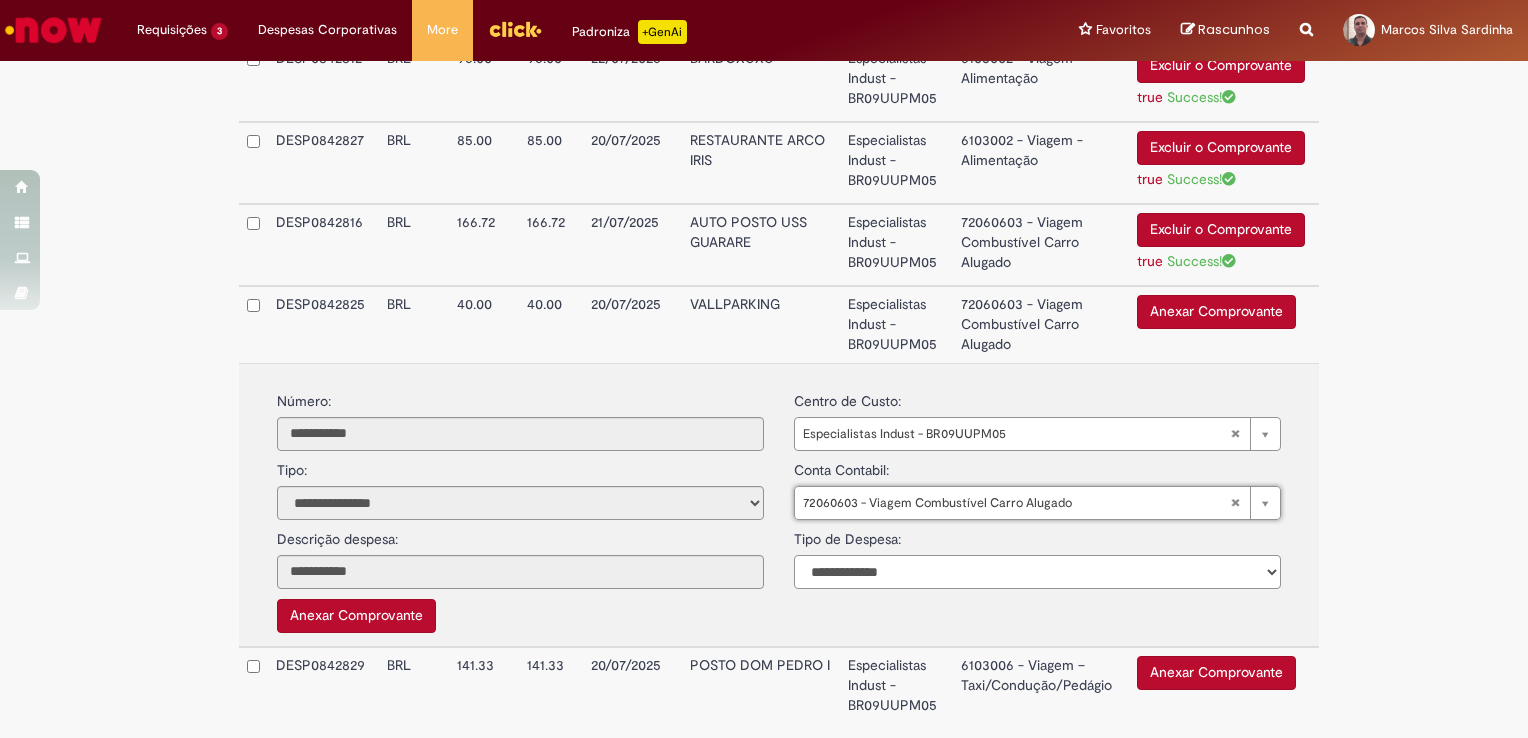 click on "**********" at bounding box center [1037, 572] 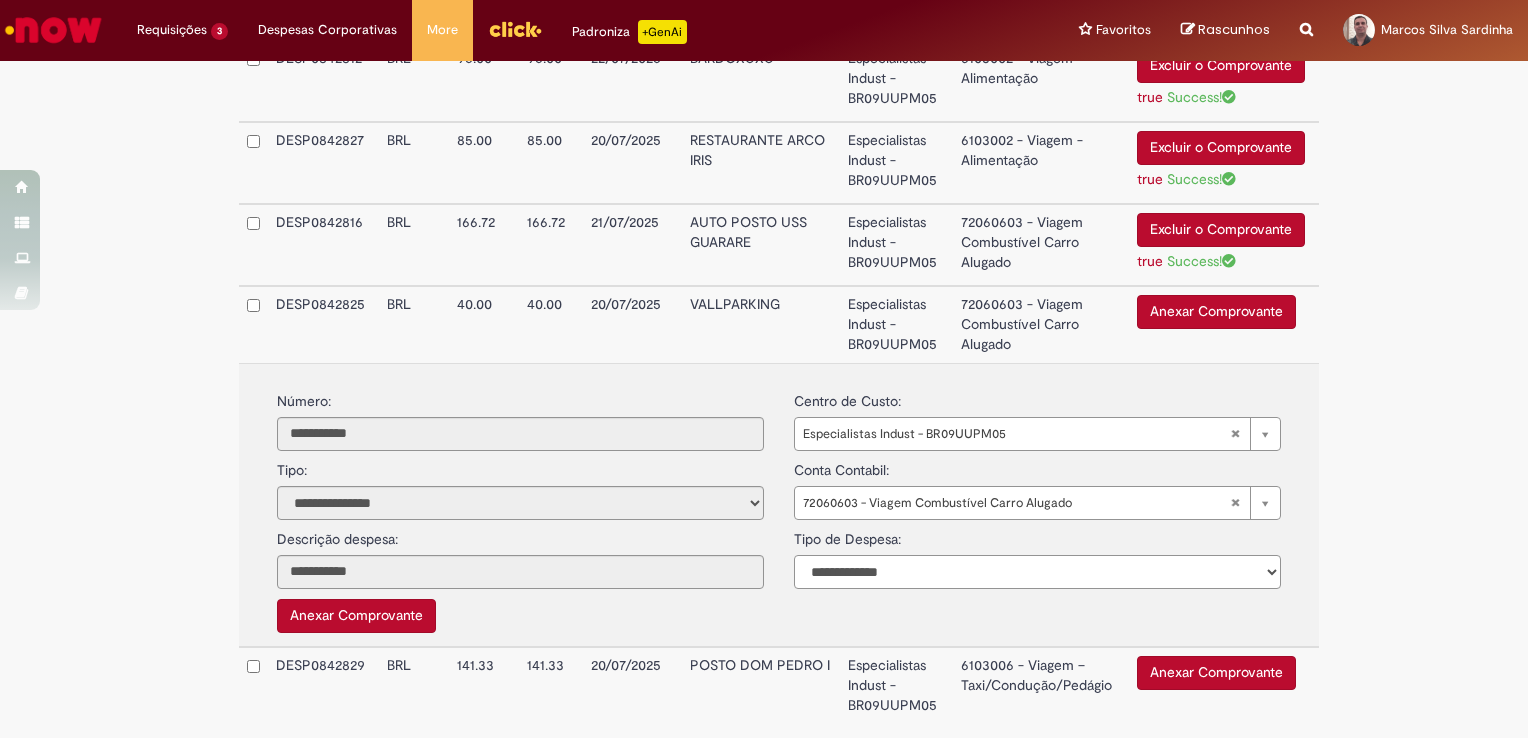 select on "*" 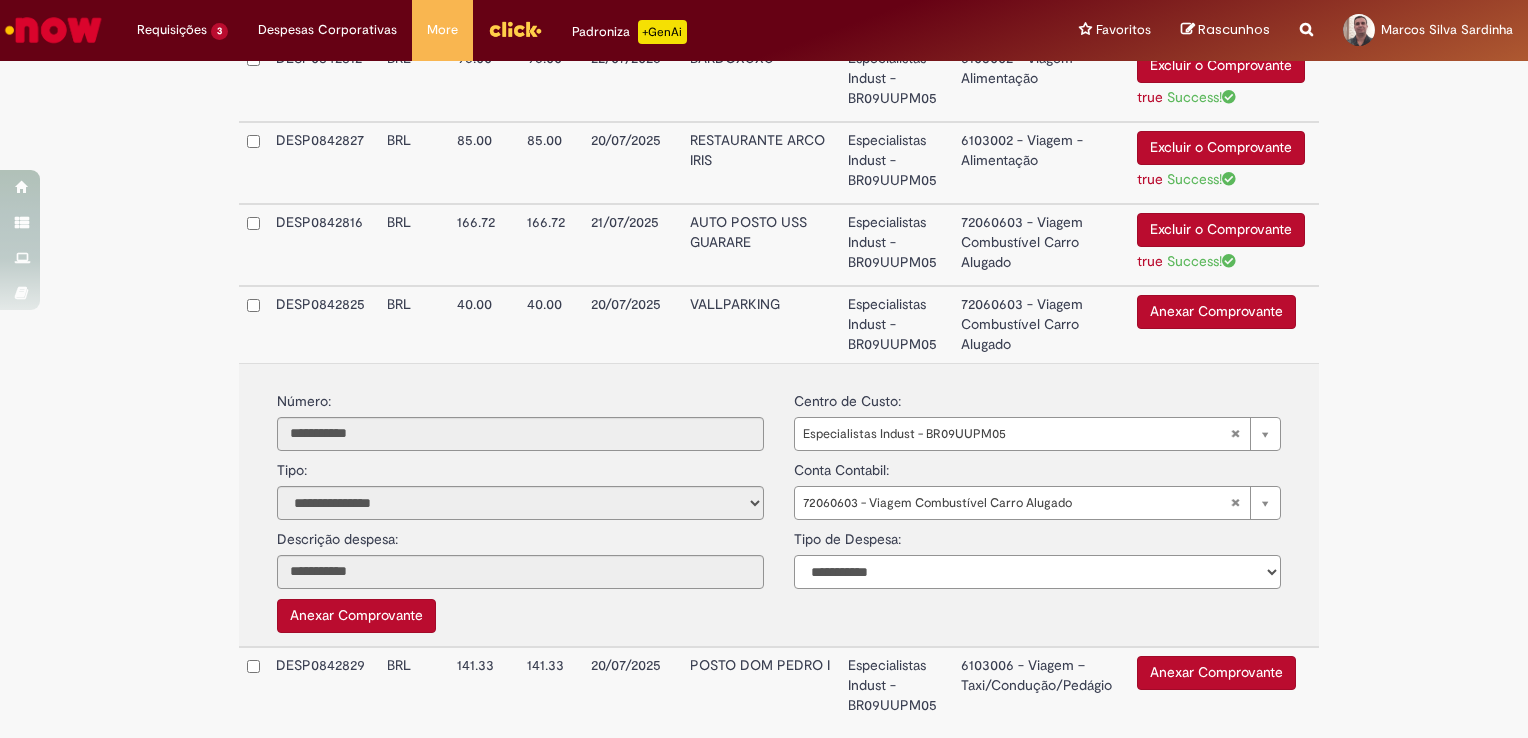 click on "**********" at bounding box center (1037, 572) 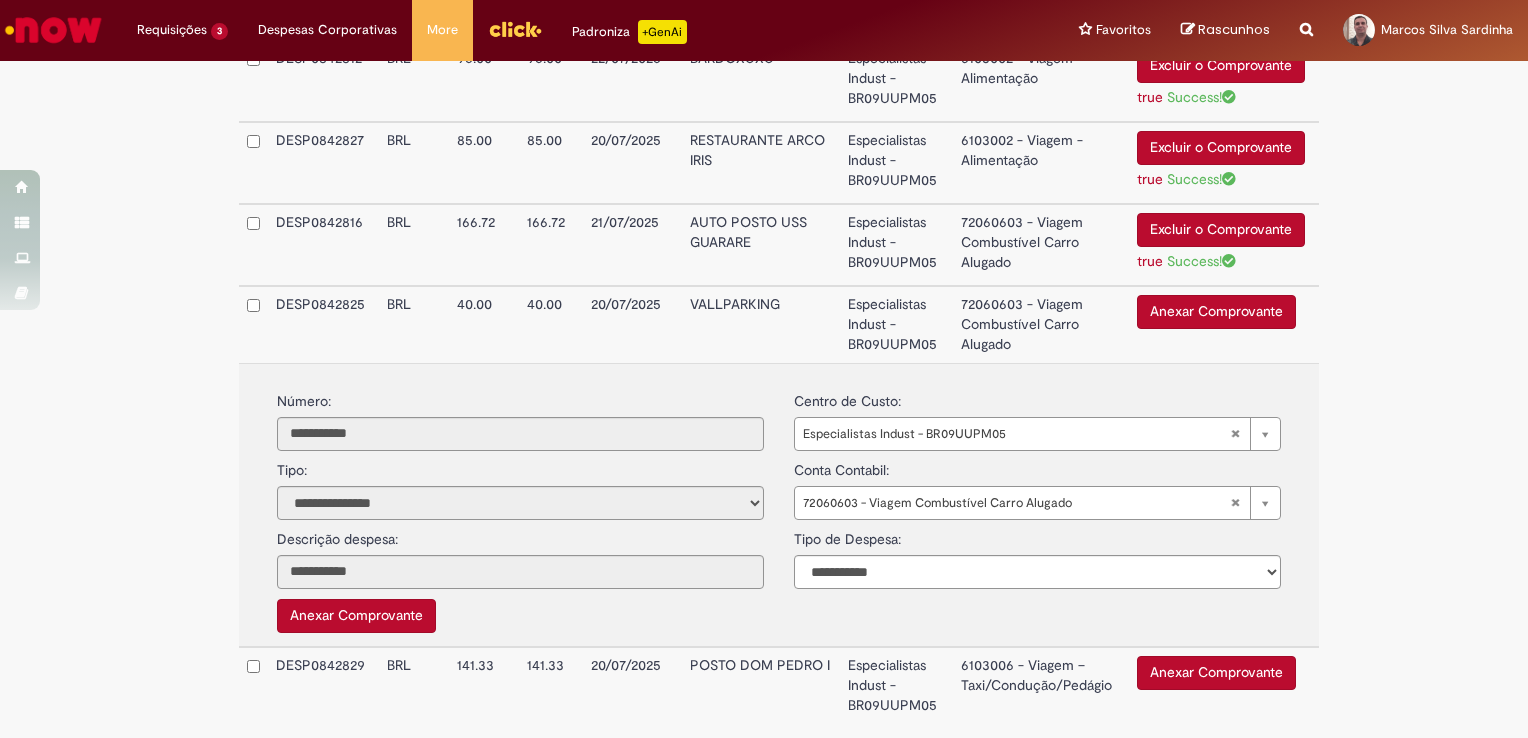 click on "Anexar Comprovante" at bounding box center (1216, 312) 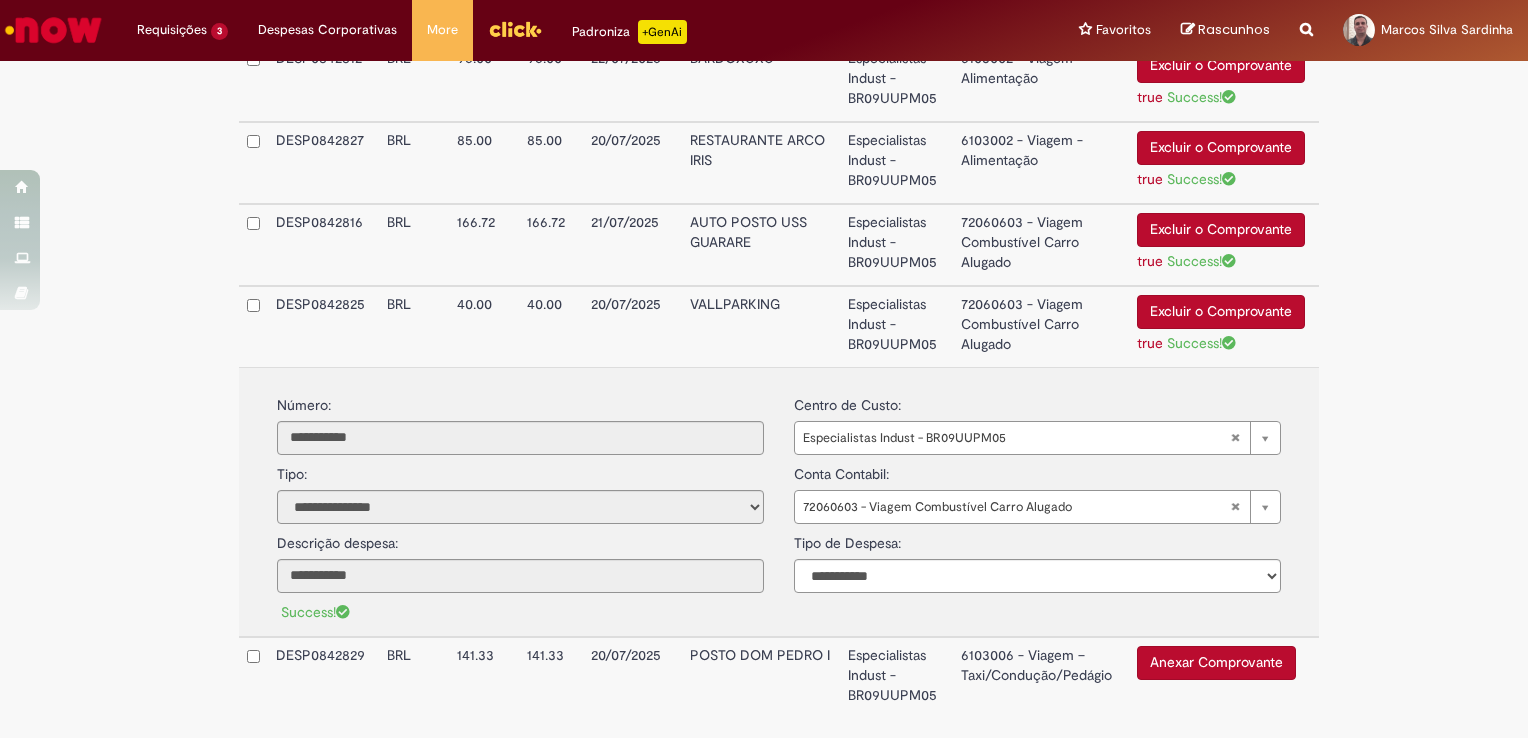 click on "72060603 -  Viagem Combustível Carro Alugado" at bounding box center (1041, 326) 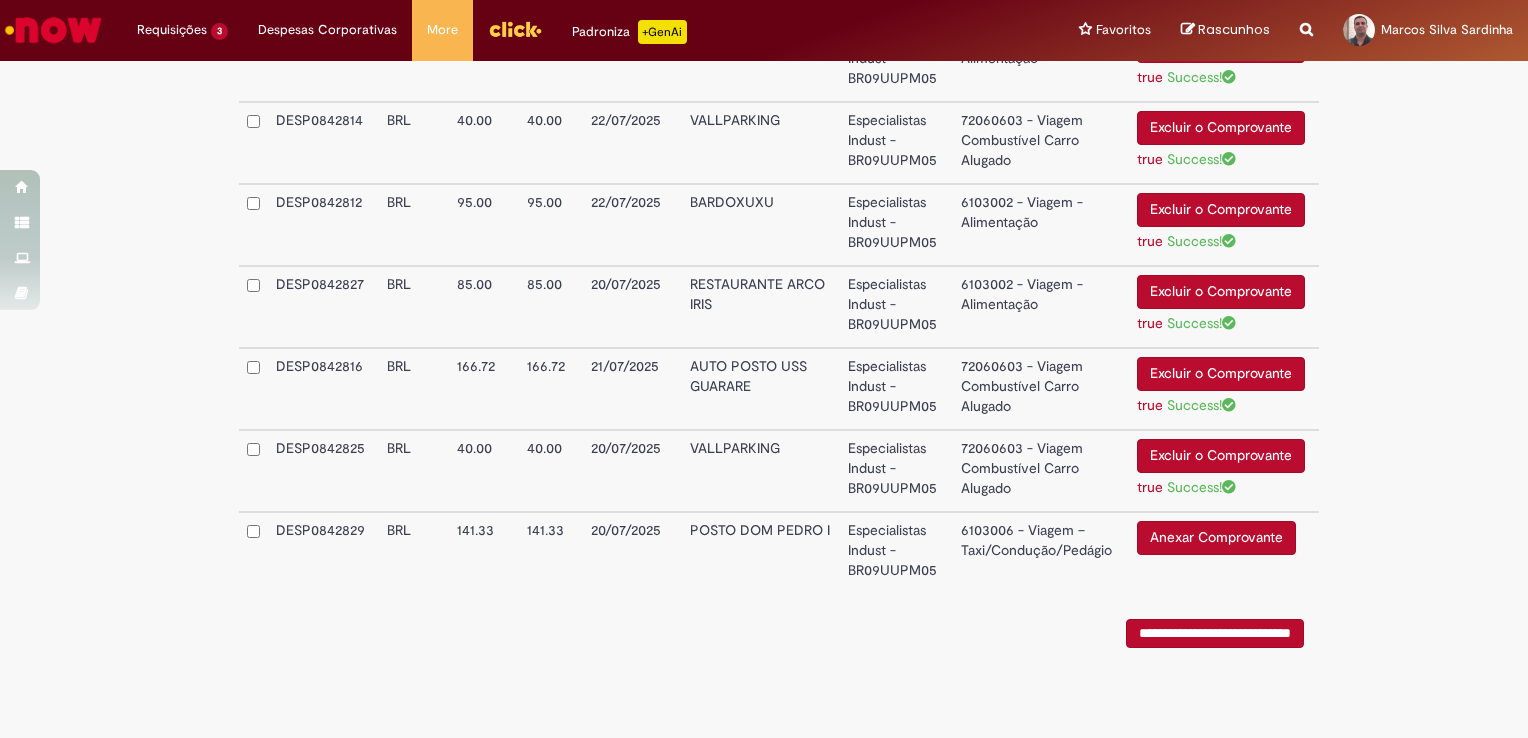 scroll, scrollTop: 1548, scrollLeft: 0, axis: vertical 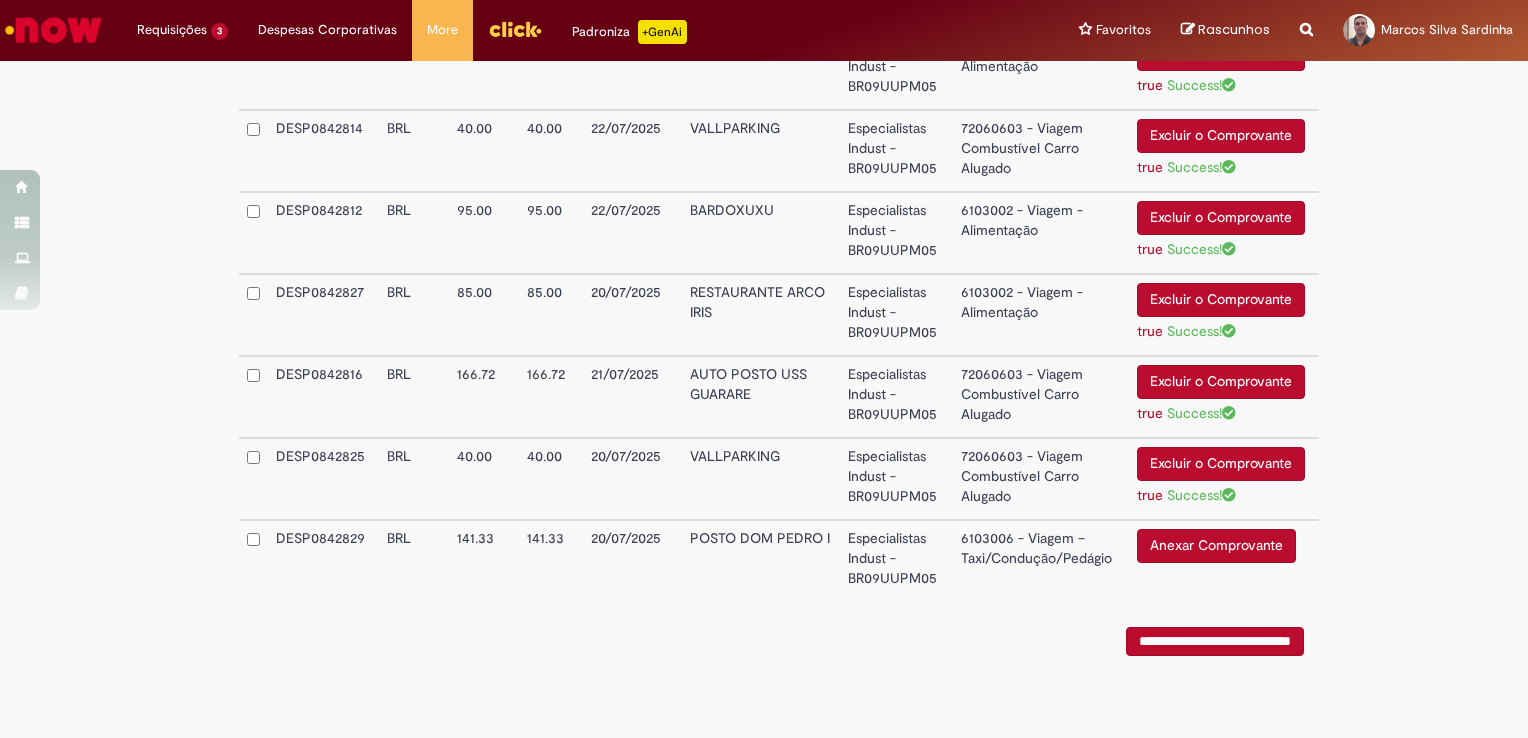 click on "6103006 - Viagem – Taxi/Condução/Pedágio" at bounding box center [1041, 558] 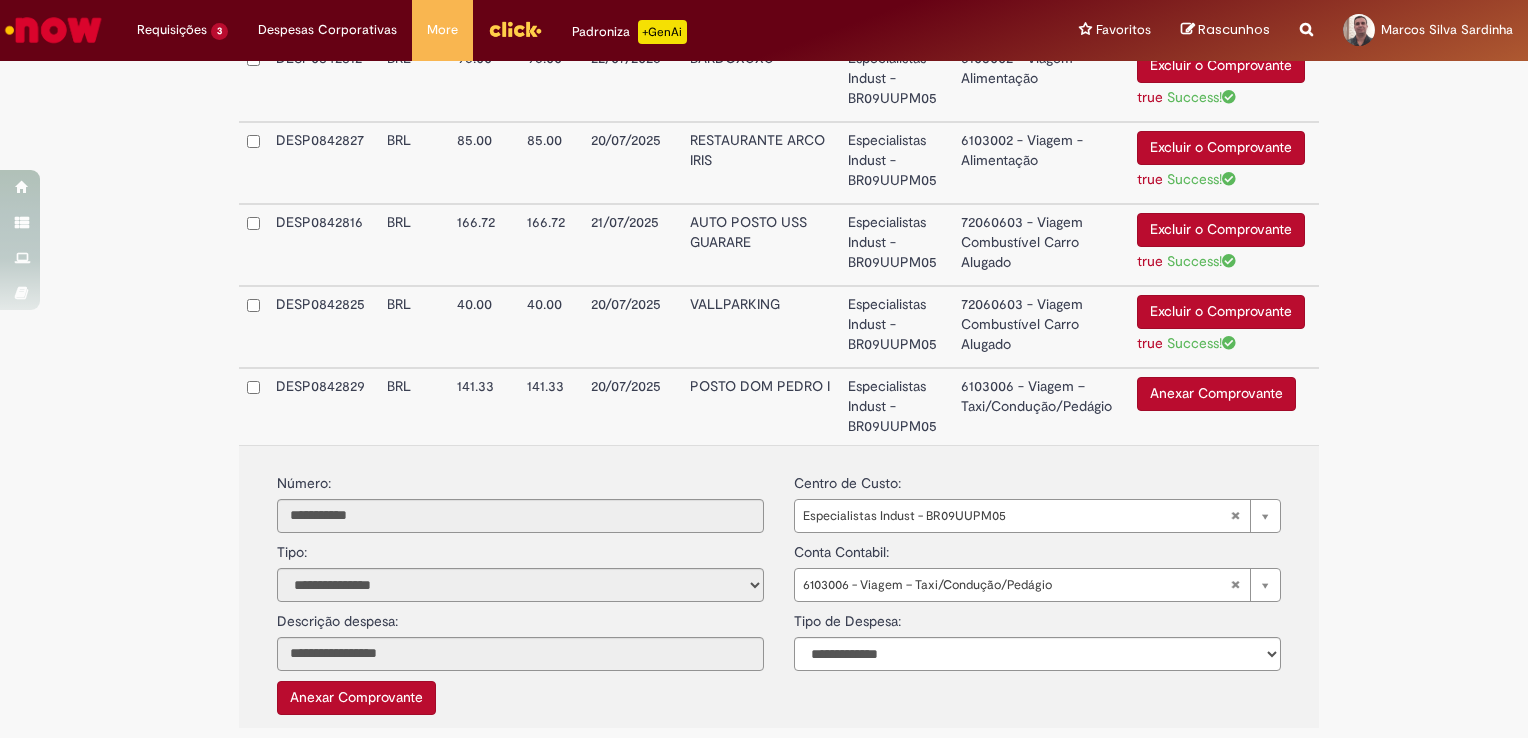 click on "Anexar Comprovante" at bounding box center (1216, 394) 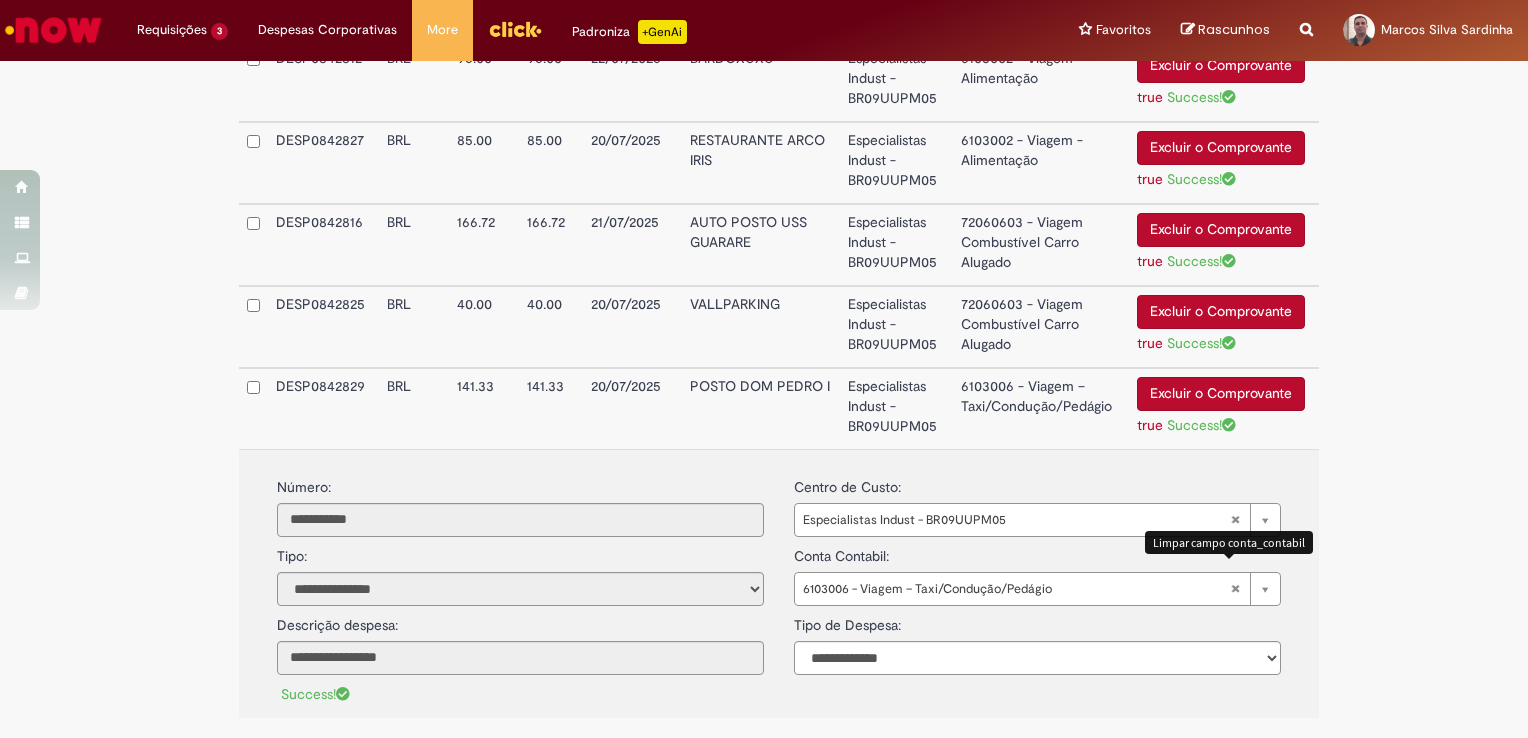 type 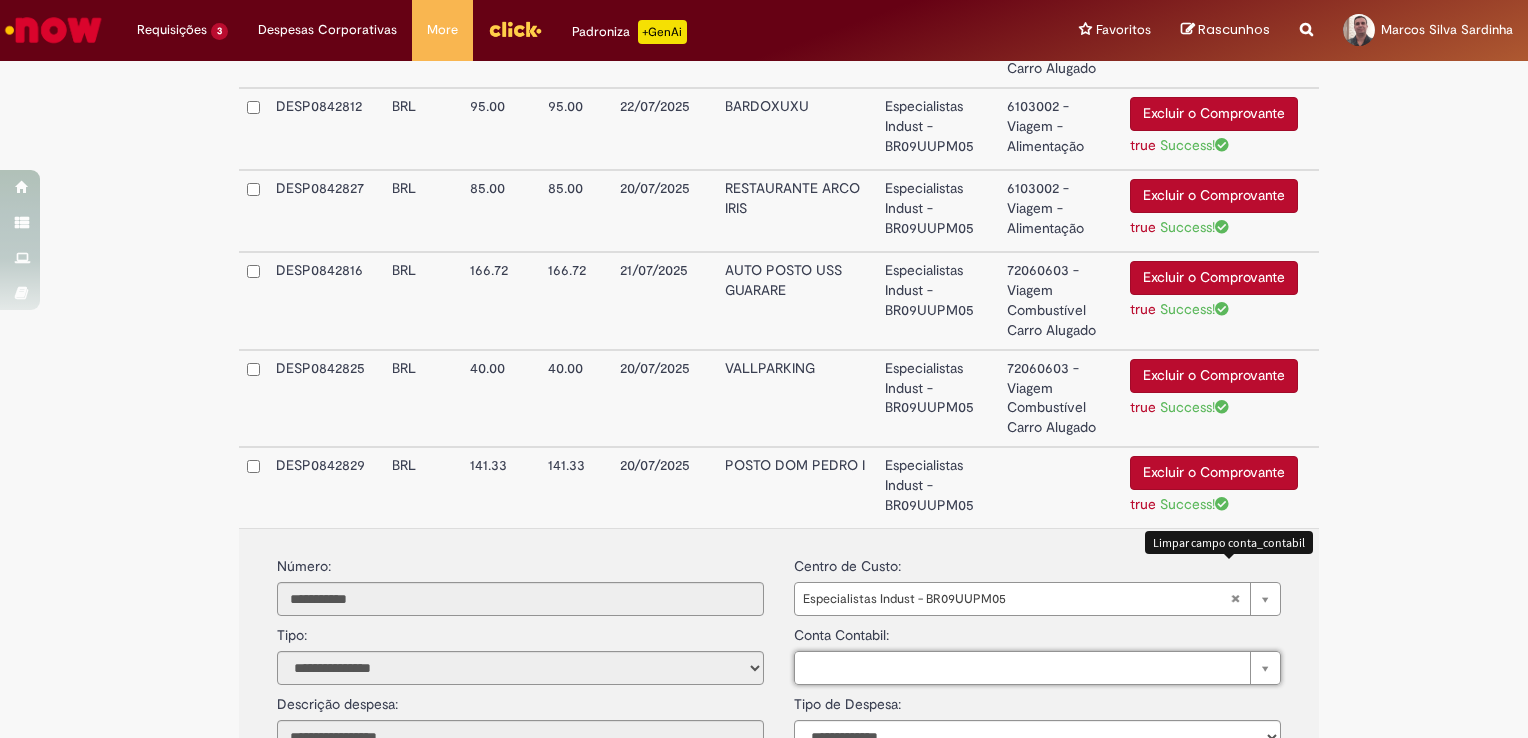 click on "Conta Contabil:            Pesquisar usando lista" at bounding box center [1037, 650] 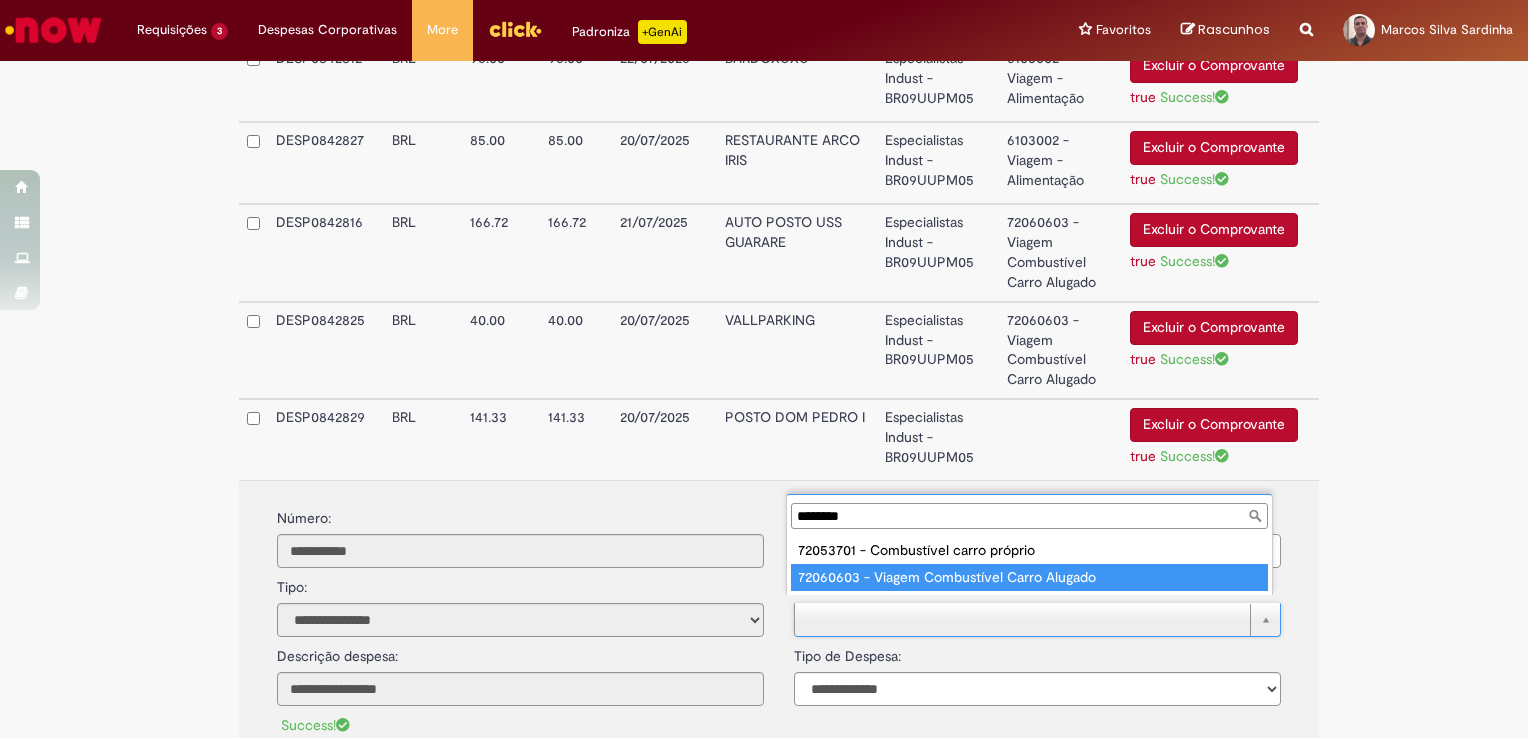 type on "********" 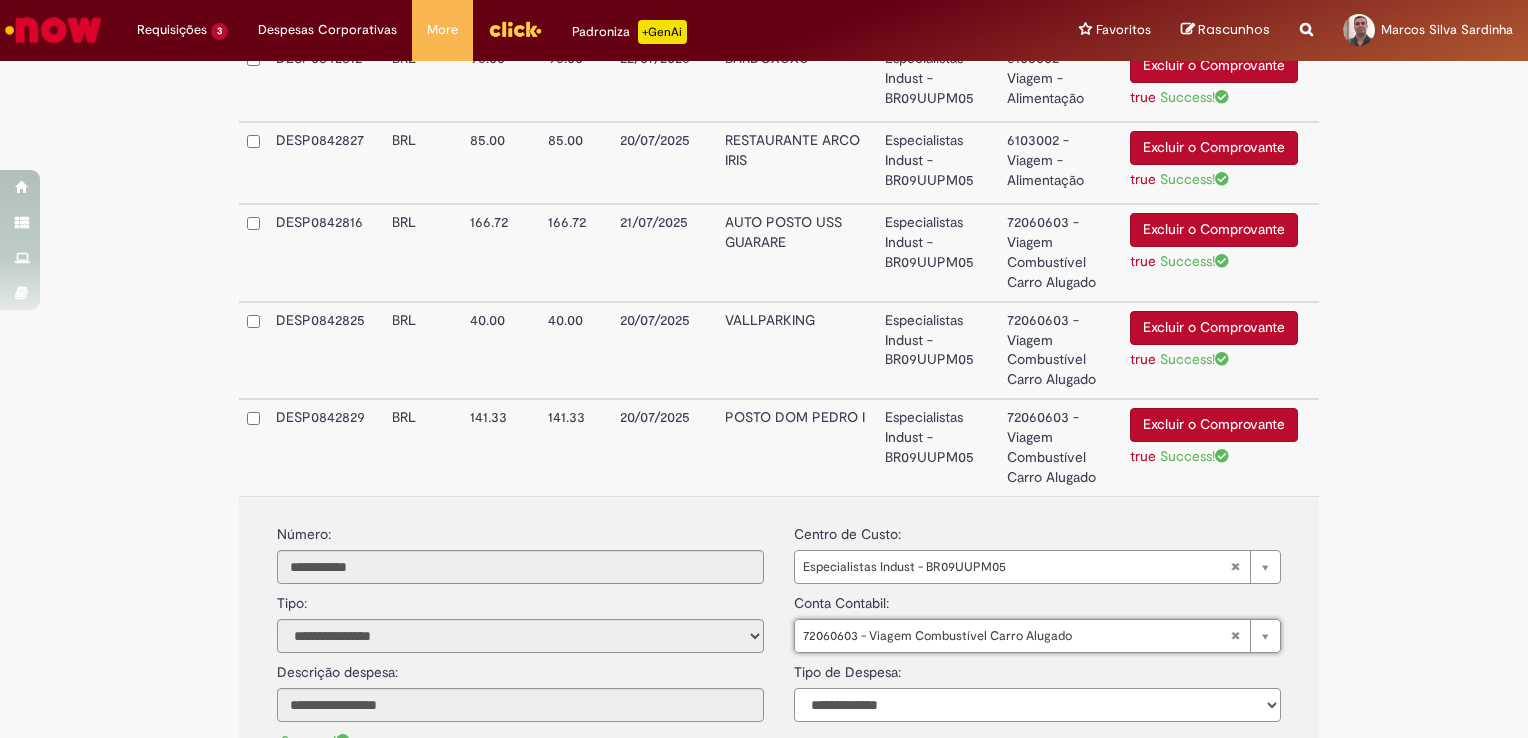 click on "**********" at bounding box center [1037, 705] 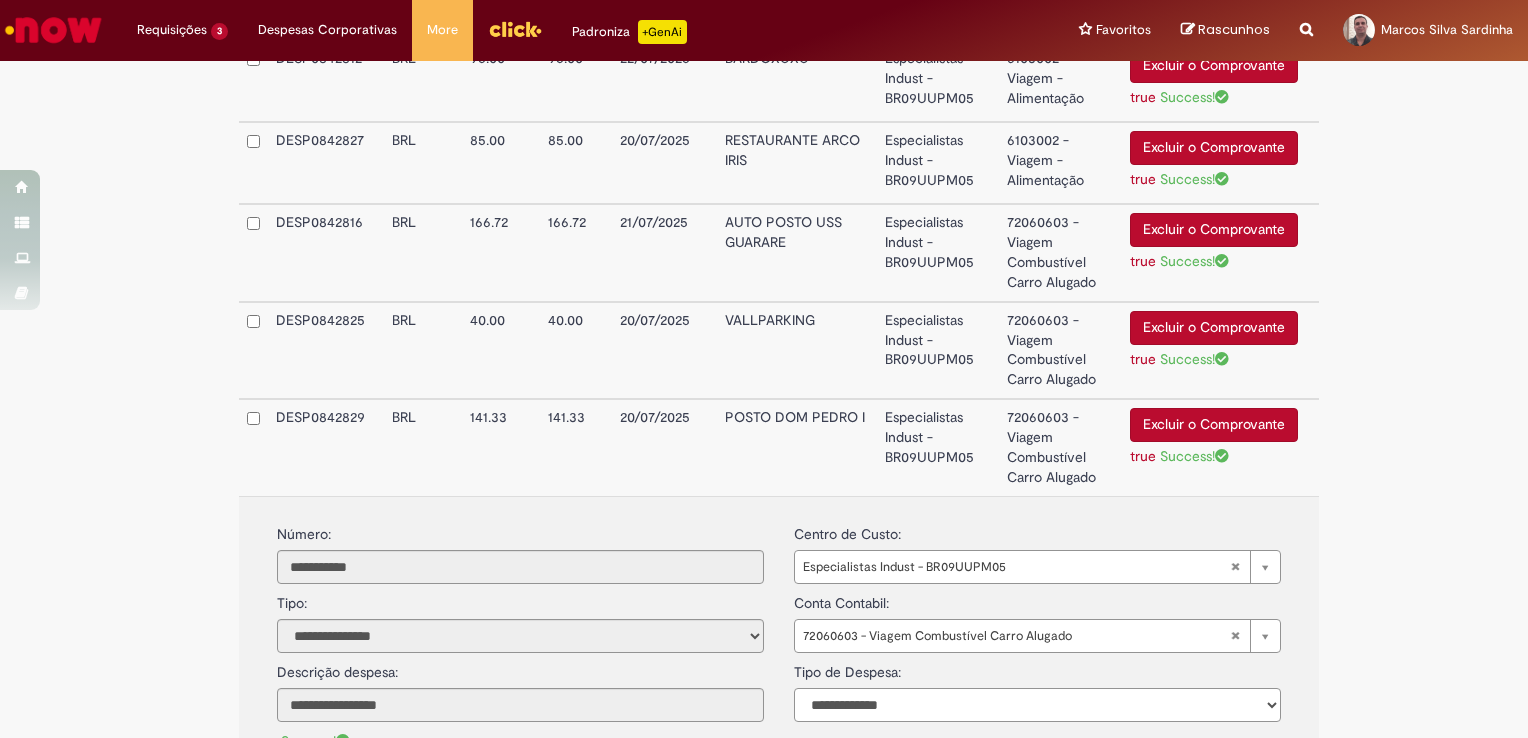 select on "*" 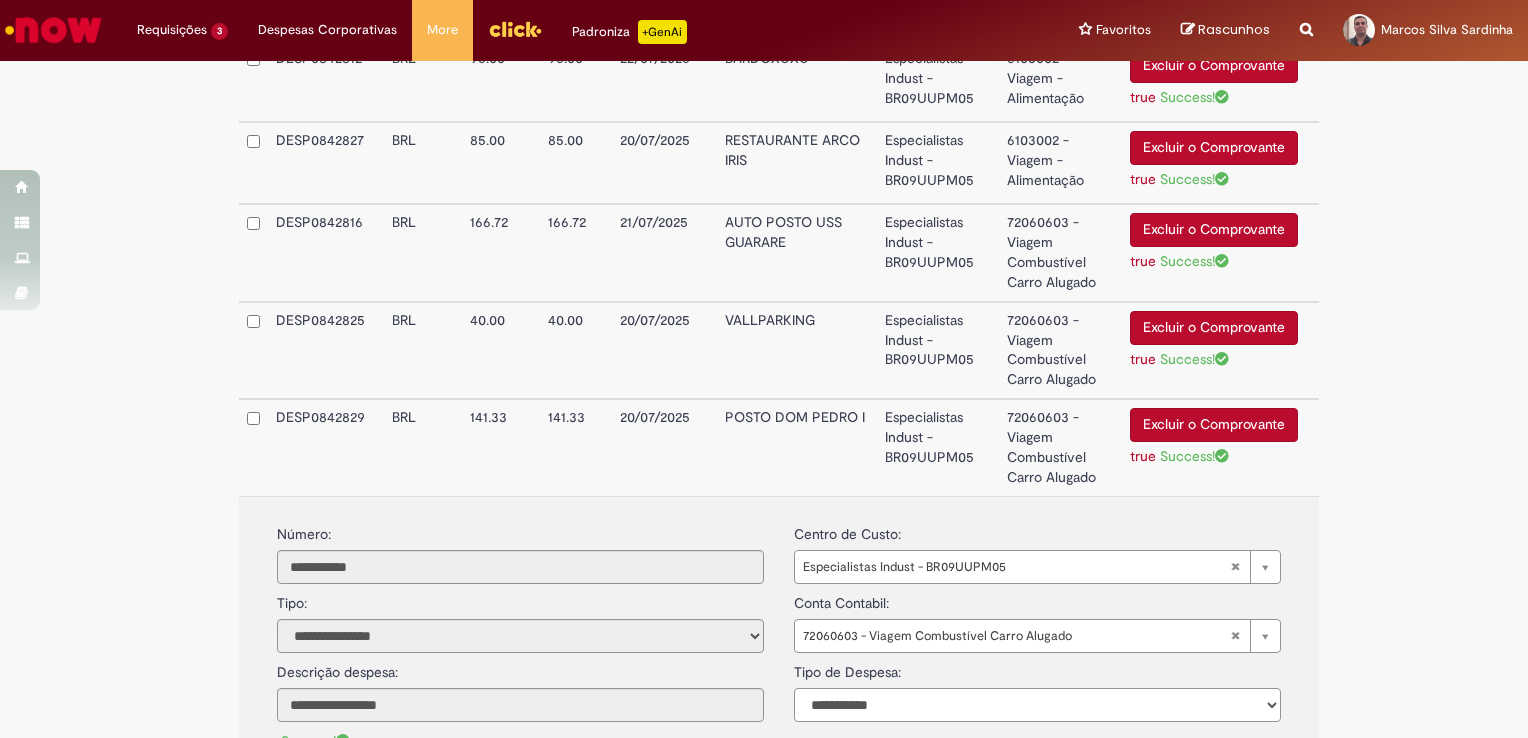 click on "**********" at bounding box center [1037, 705] 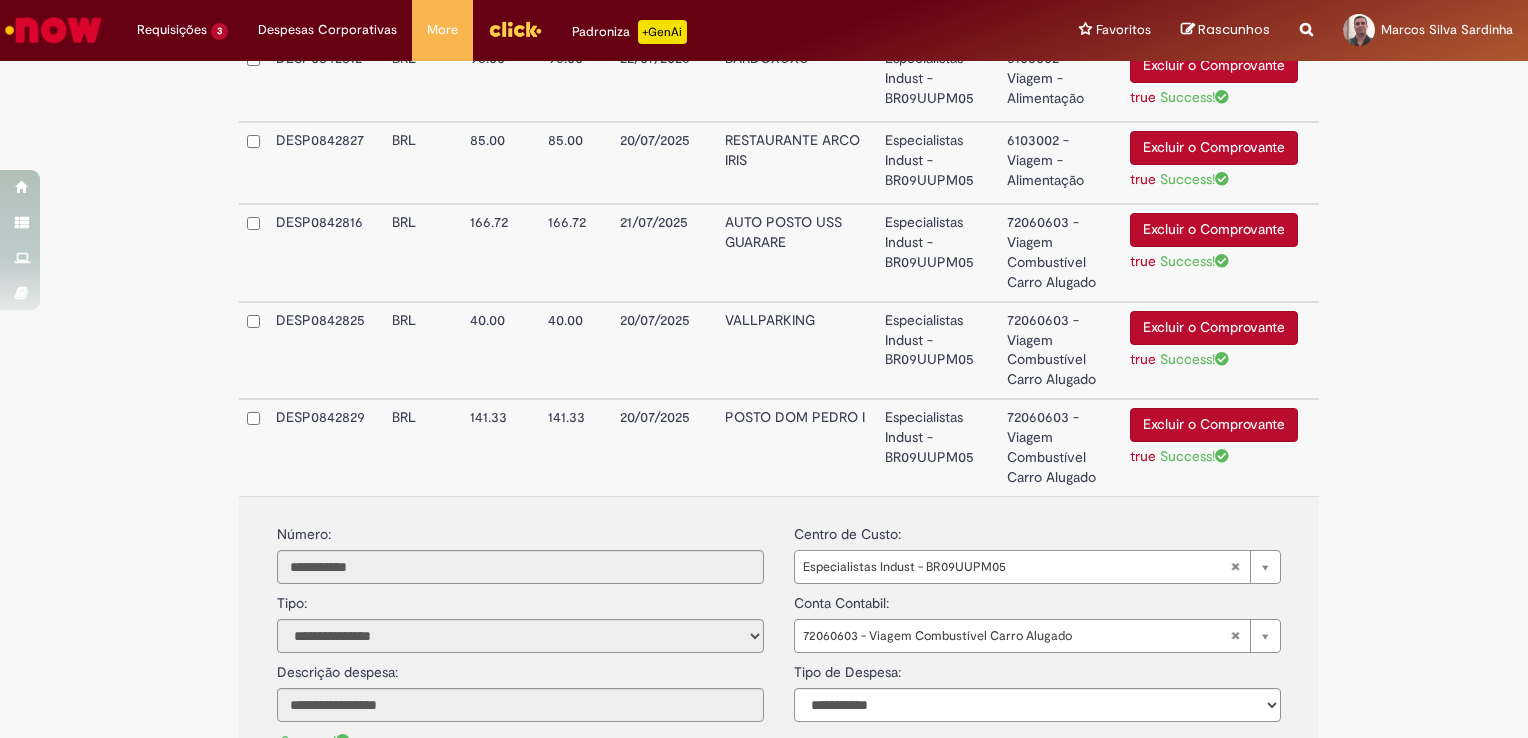 click on "72060603 -  Viagem Combustível Carro Alugado" at bounding box center (1060, 447) 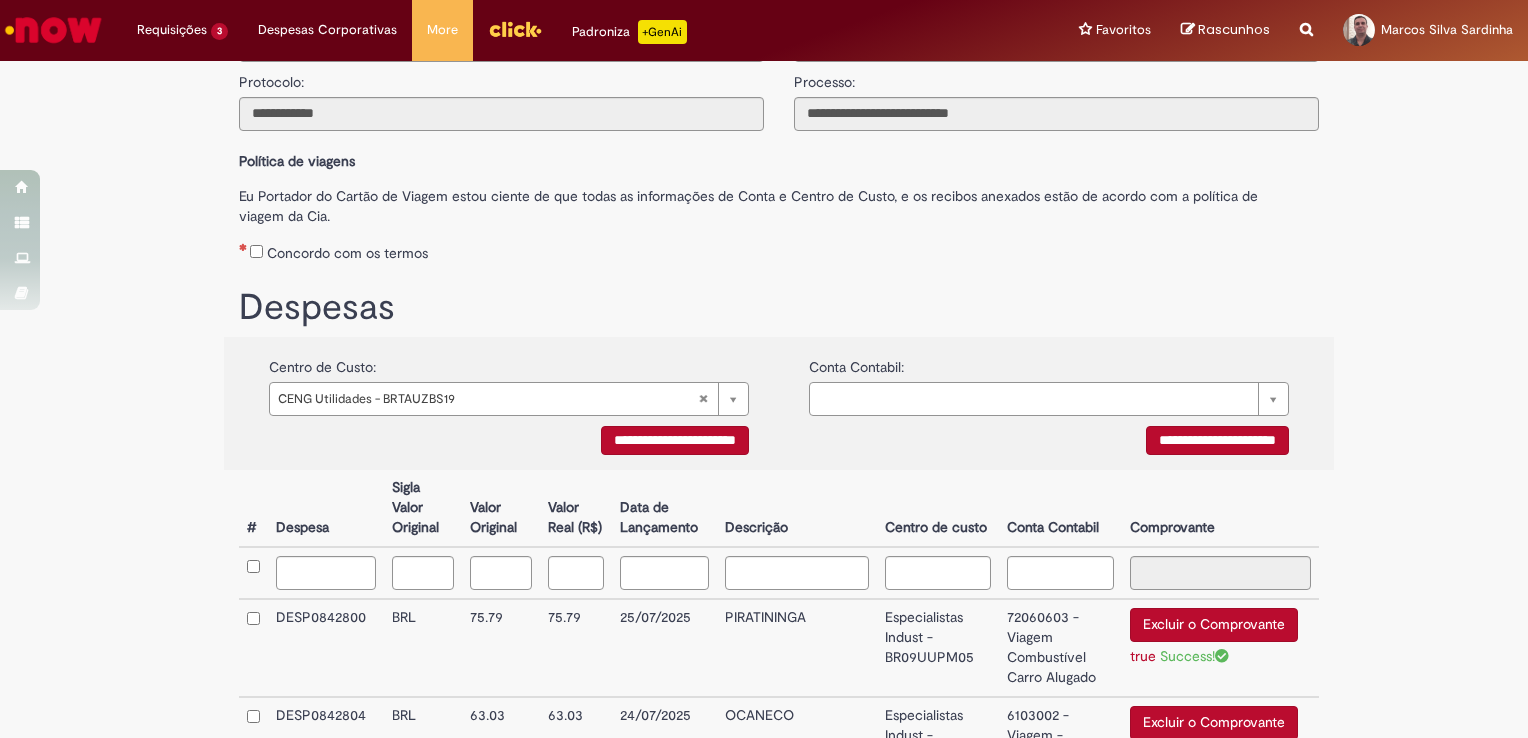 scroll, scrollTop: 50, scrollLeft: 0, axis: vertical 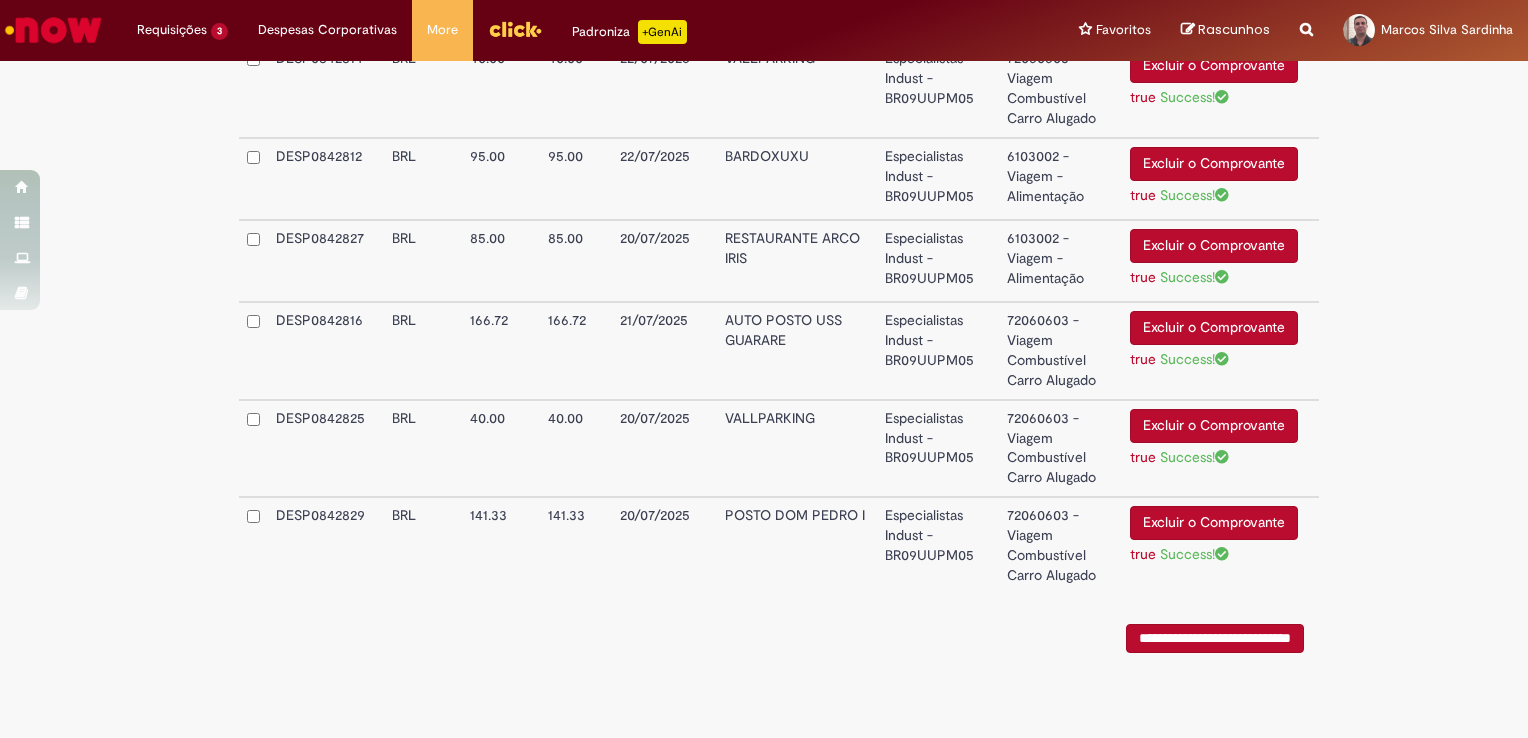 click on "**********" at bounding box center [1215, 638] 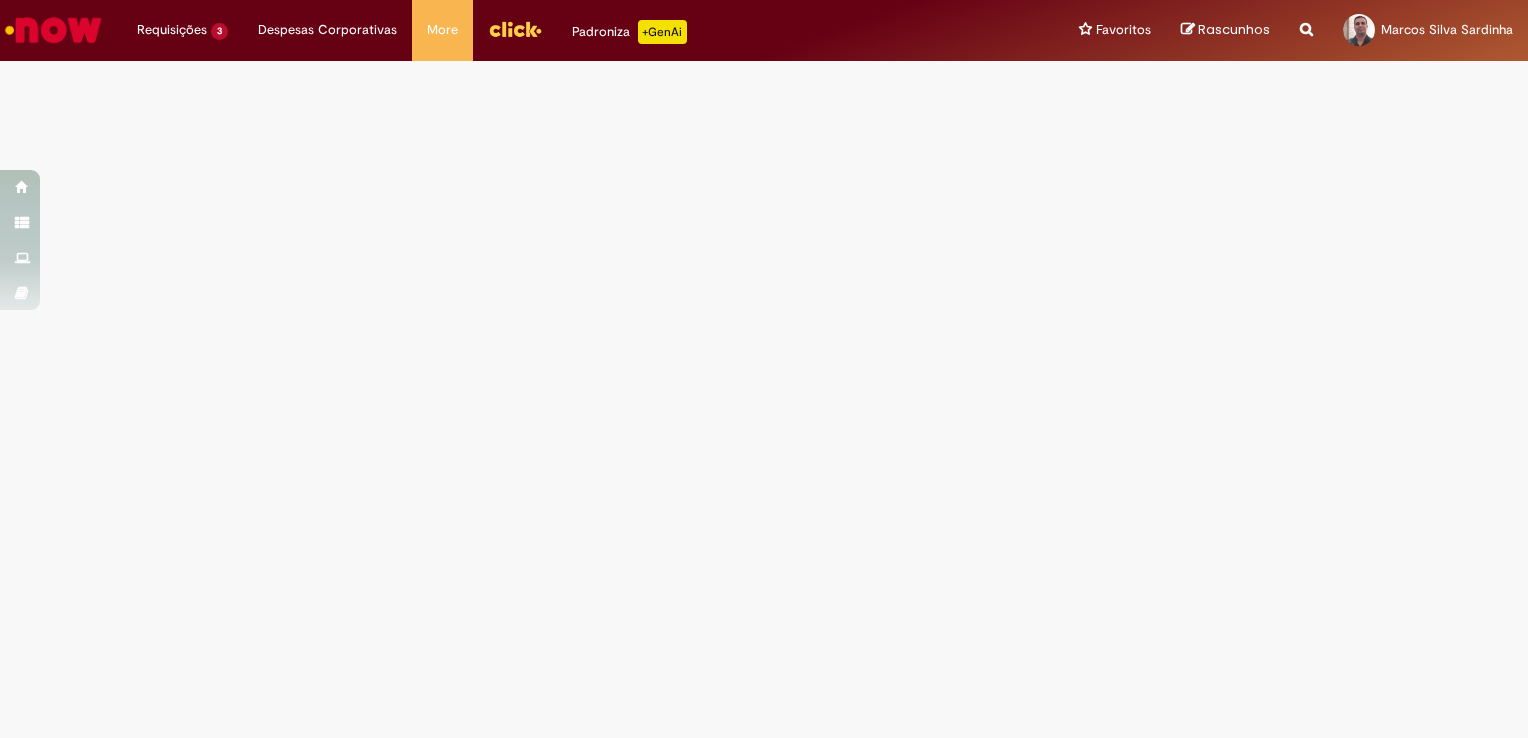 scroll, scrollTop: 0, scrollLeft: 0, axis: both 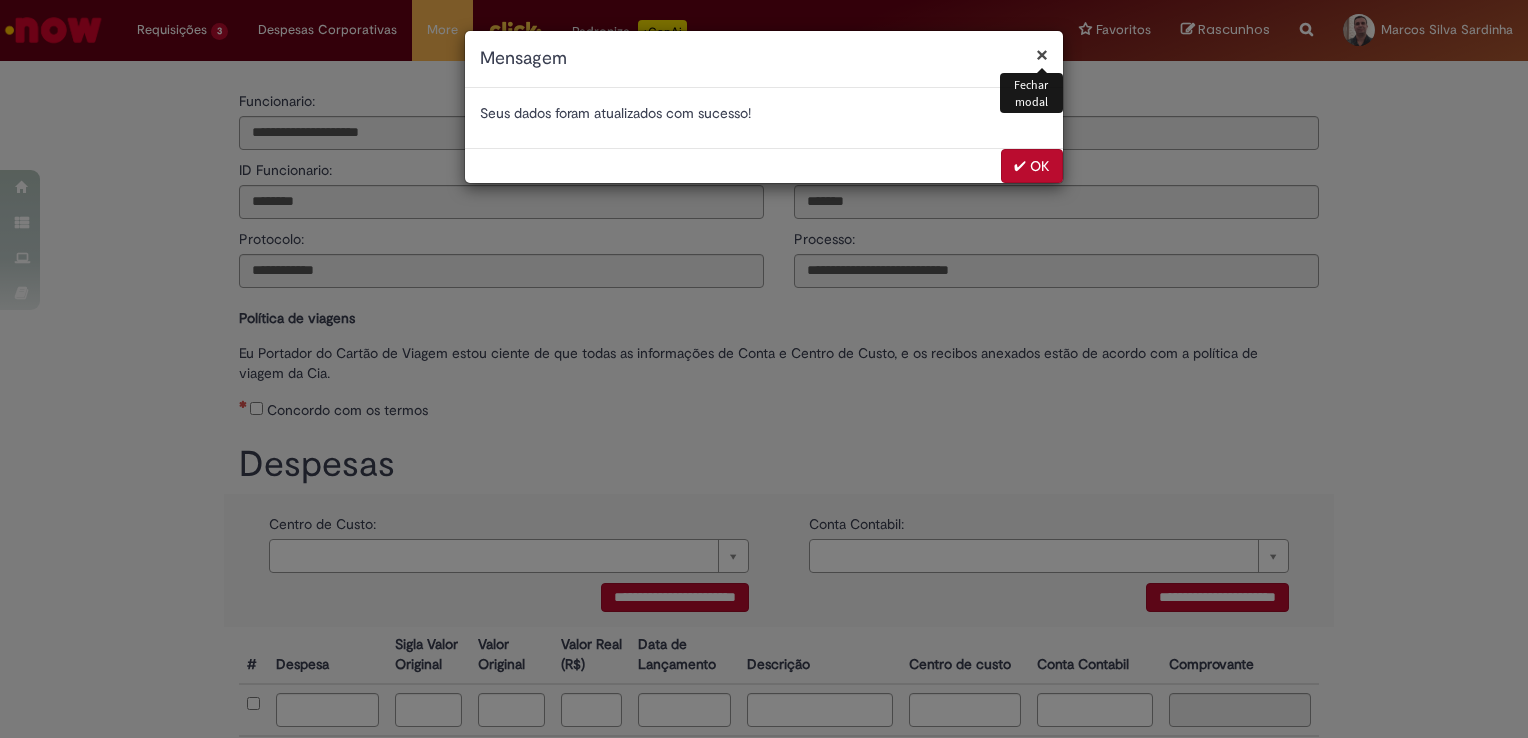 click on "✔ OK" at bounding box center (1032, 166) 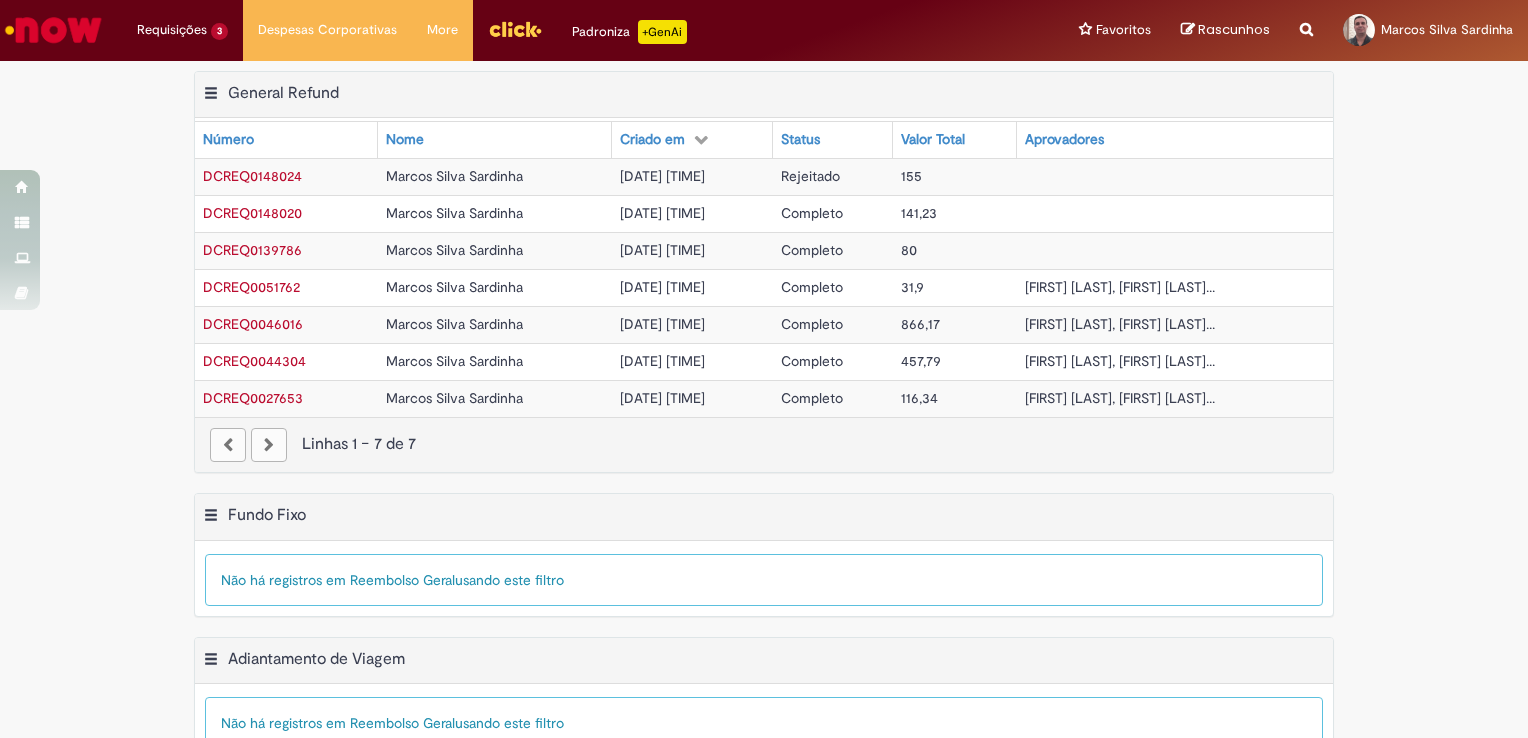 scroll, scrollTop: 0, scrollLeft: 0, axis: both 